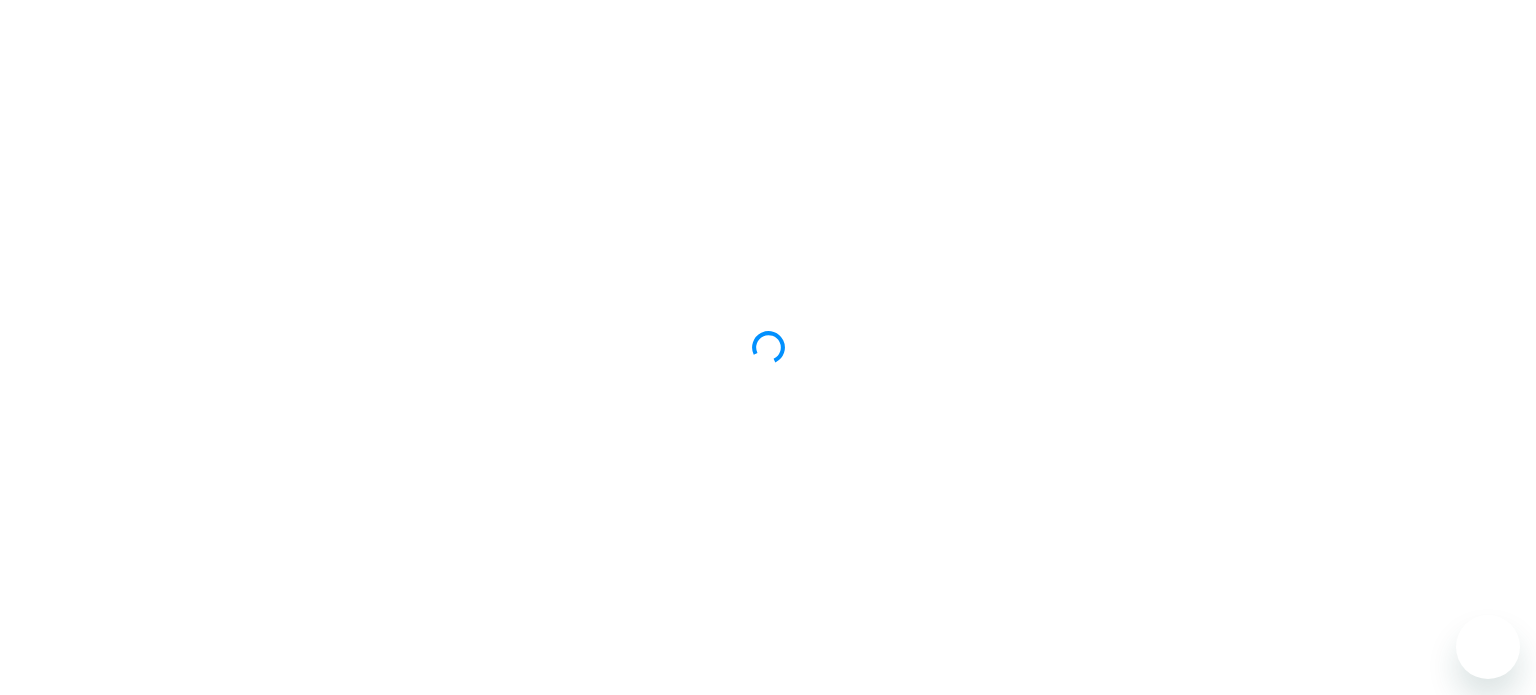 scroll, scrollTop: 0, scrollLeft: 0, axis: both 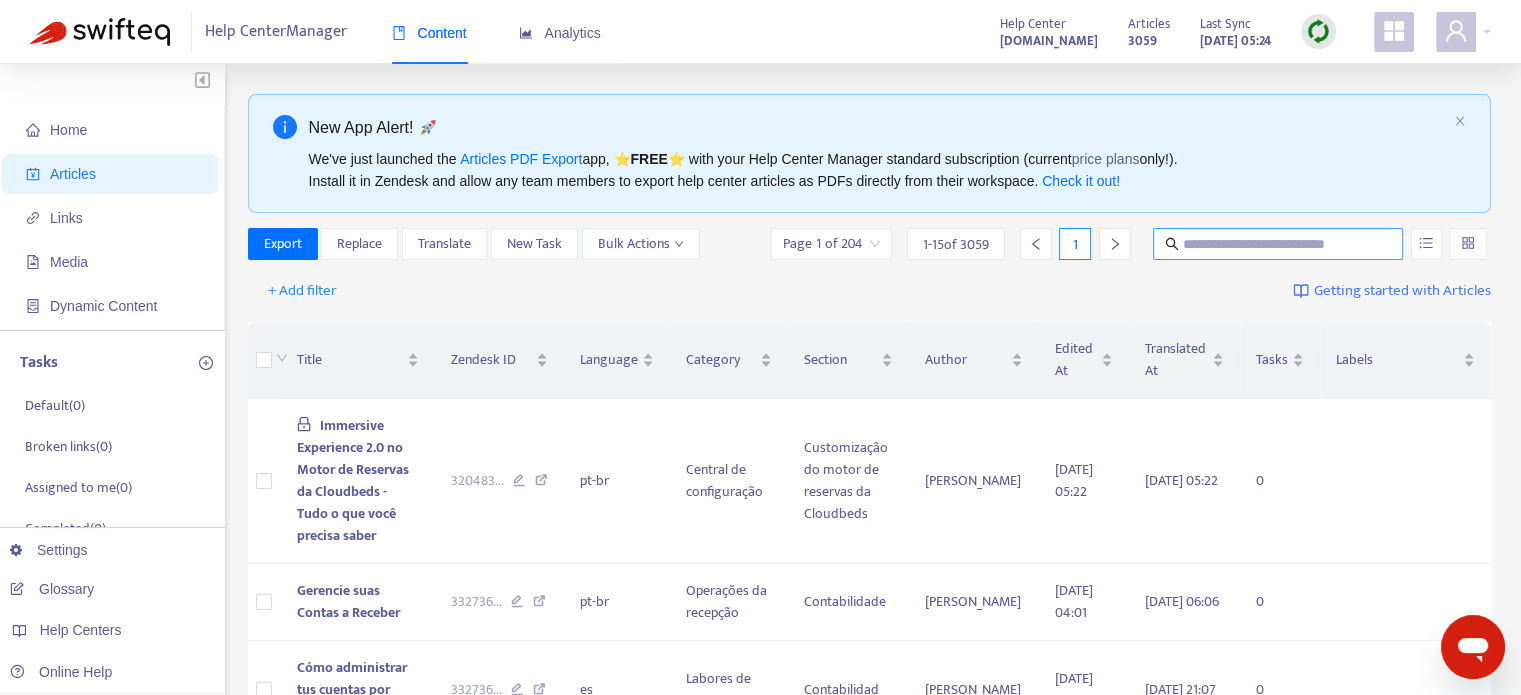 click at bounding box center (1279, 244) 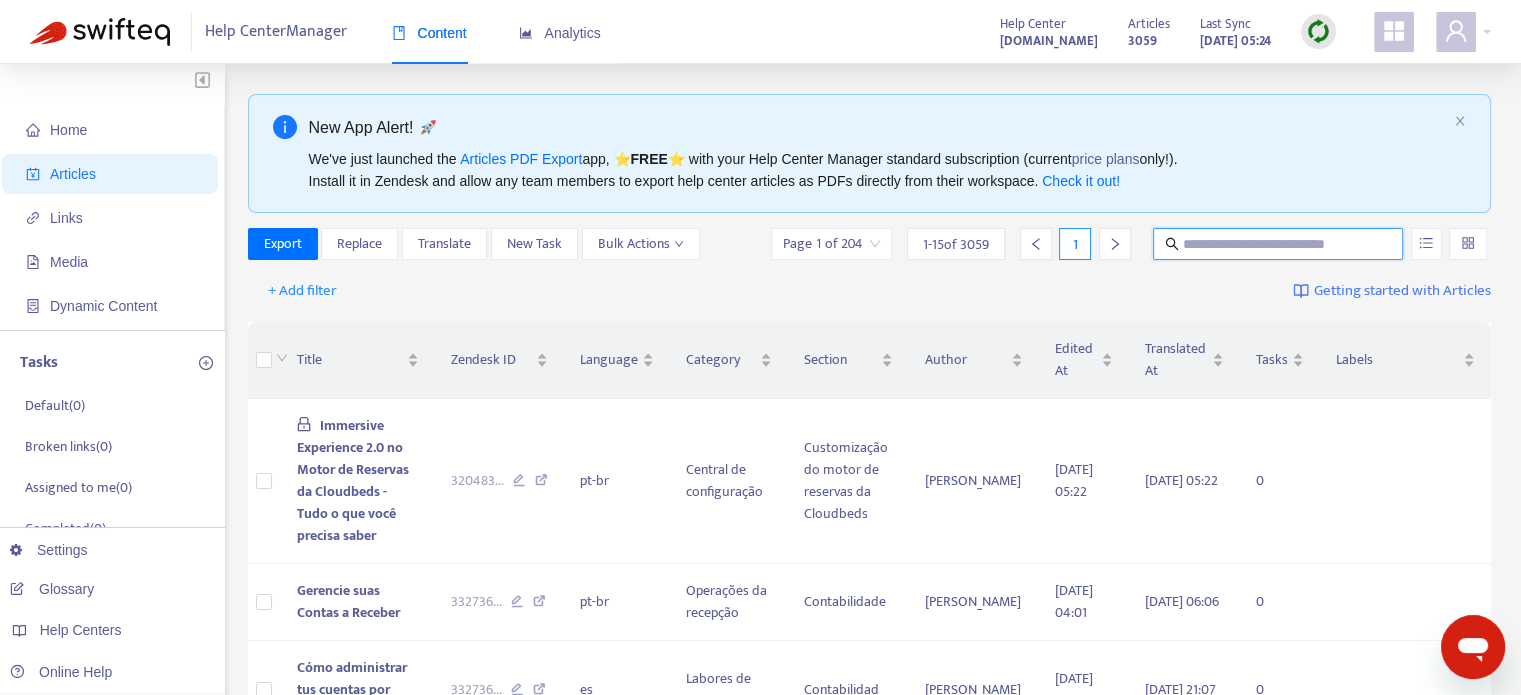 paste on "**********" 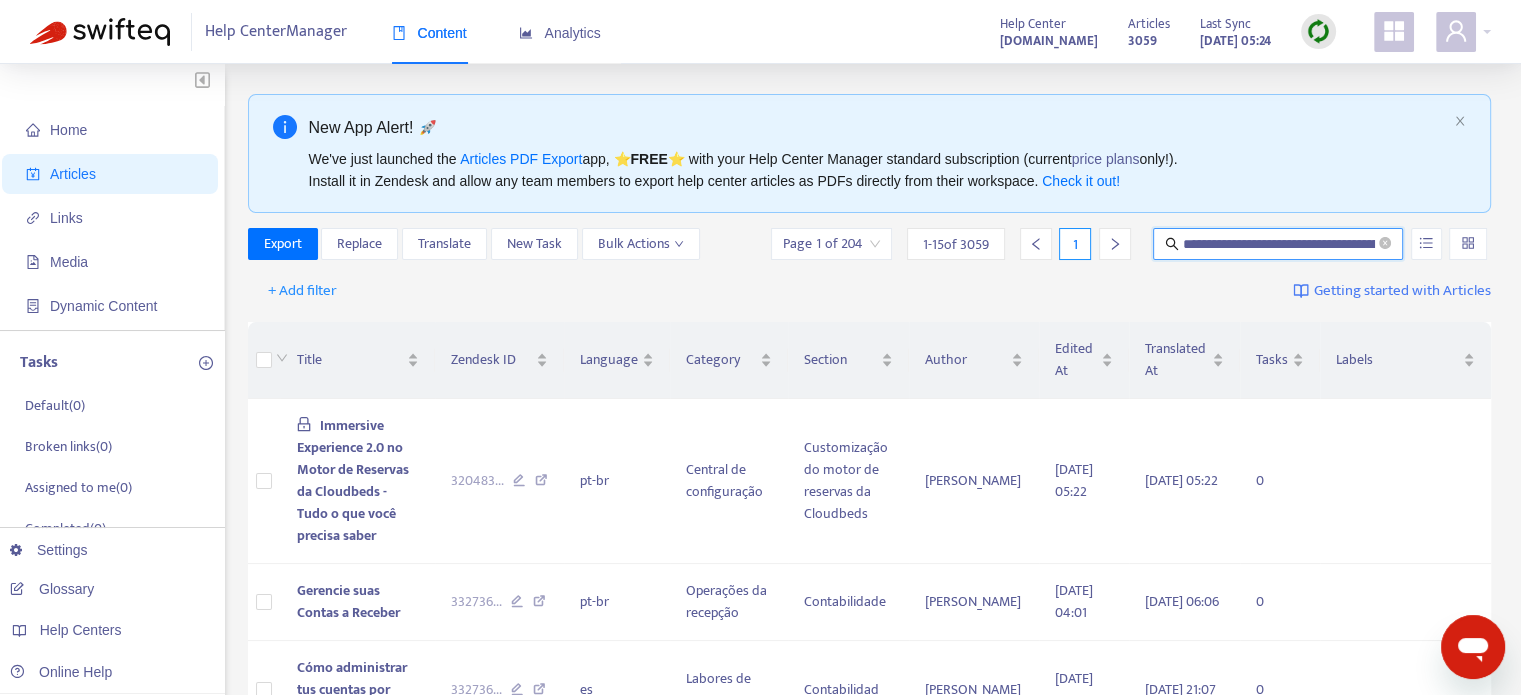 scroll, scrollTop: 0, scrollLeft: 196, axis: horizontal 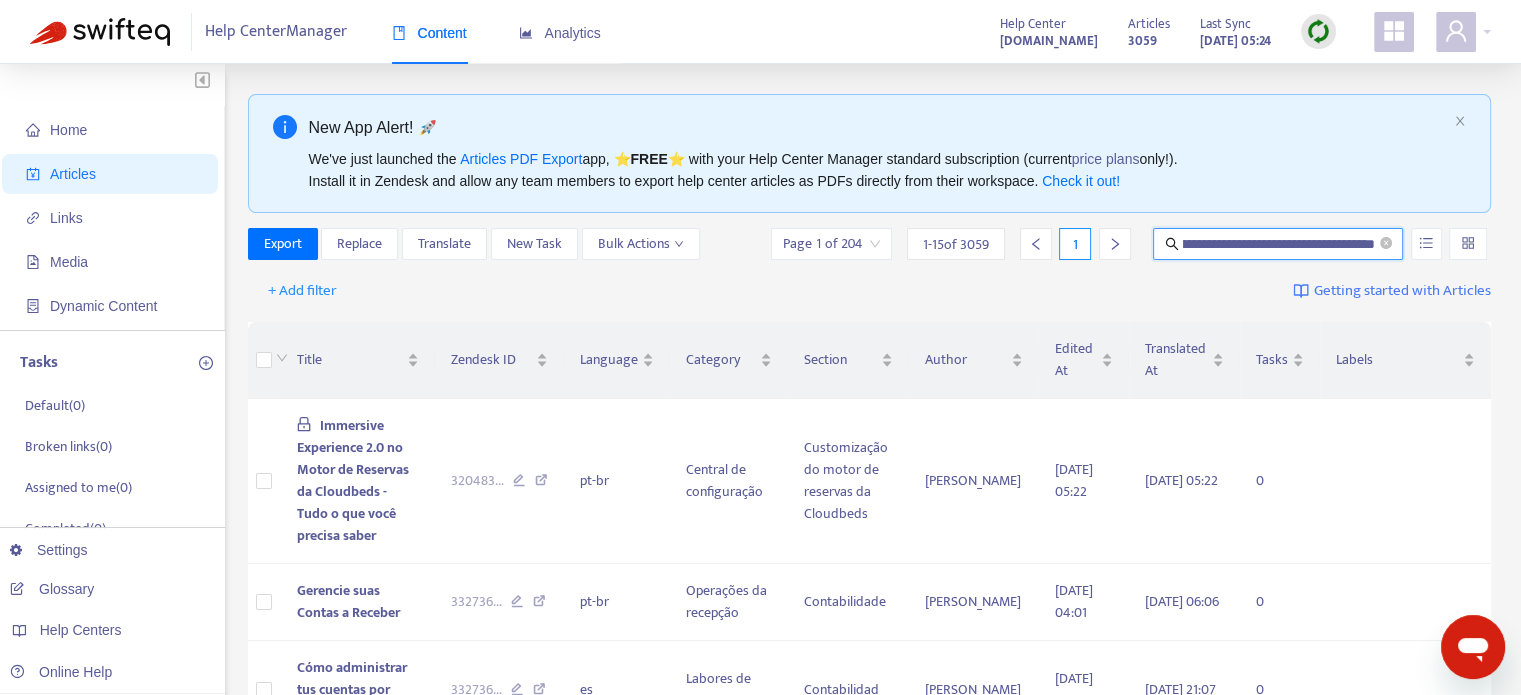 type on "**********" 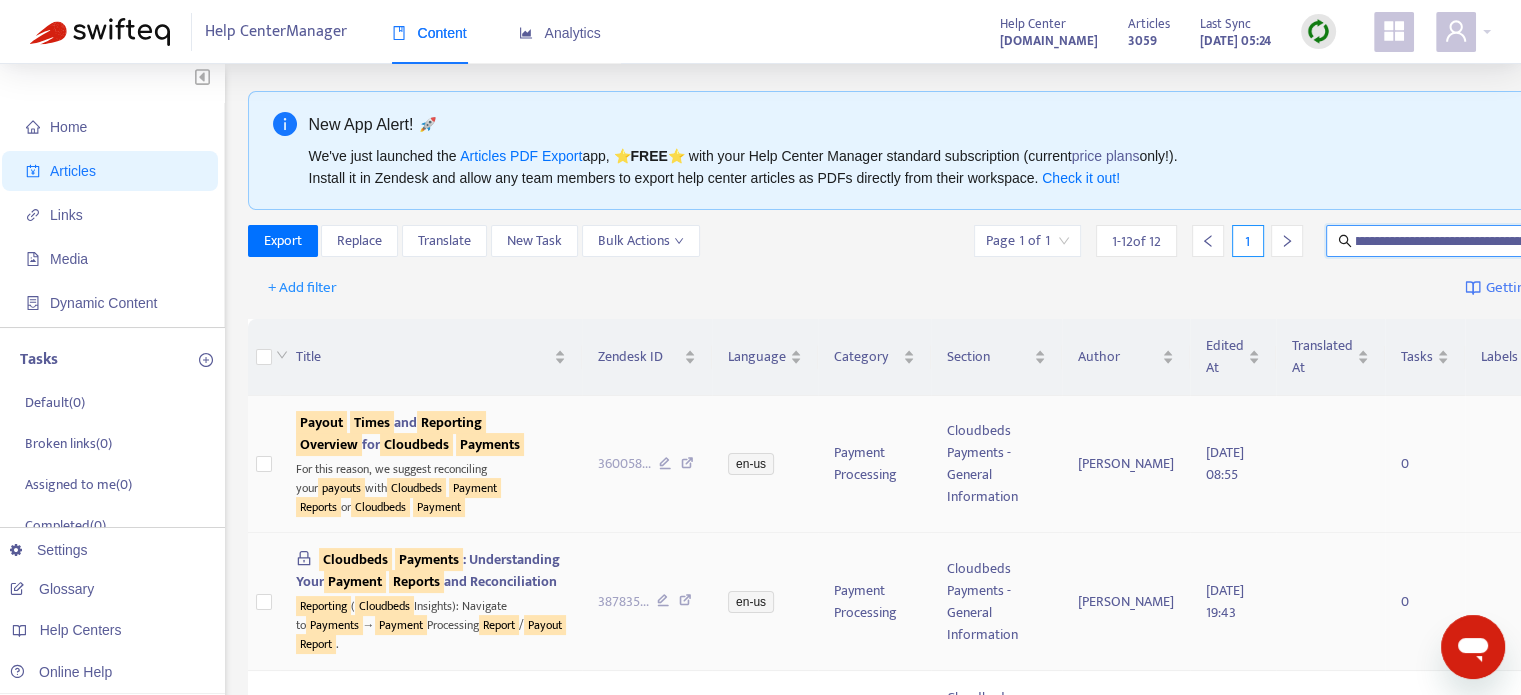 scroll, scrollTop: 0, scrollLeft: 0, axis: both 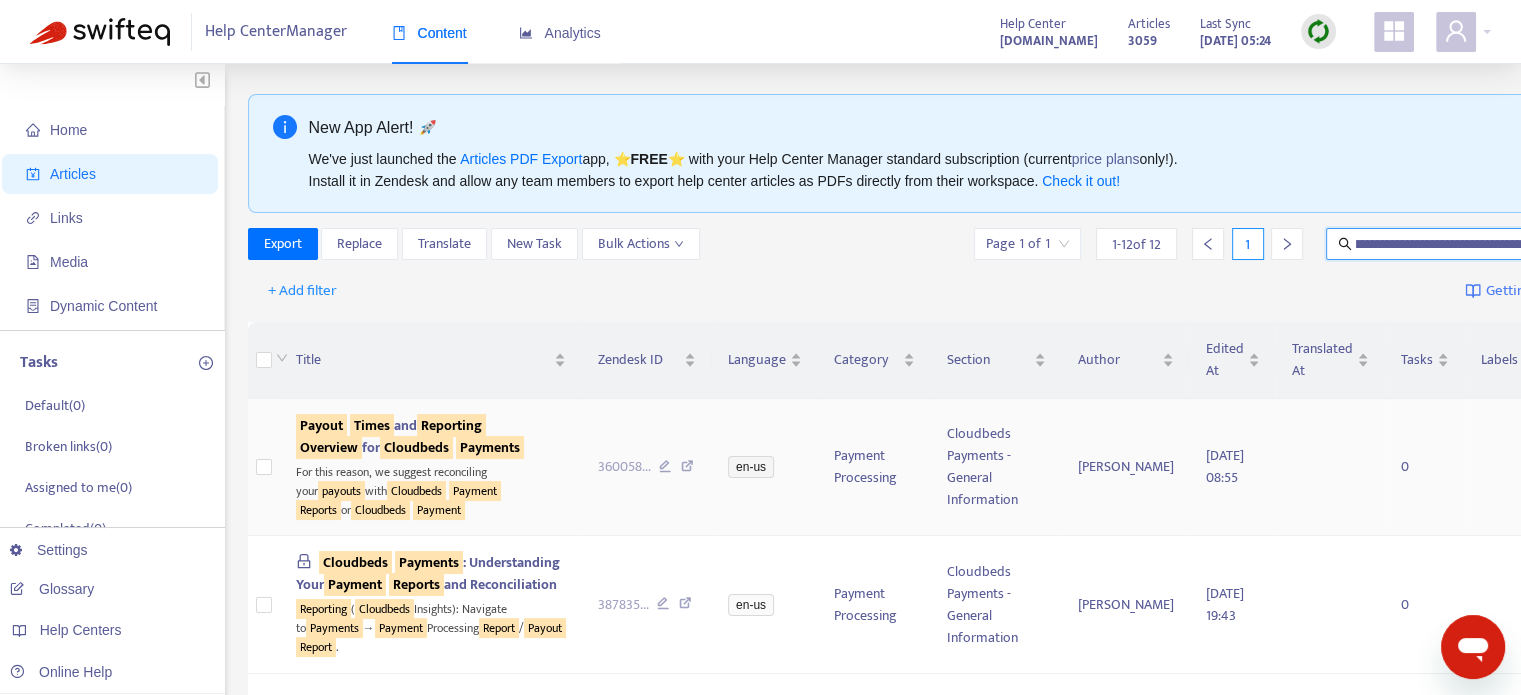 click on "Overview" at bounding box center [329, 447] 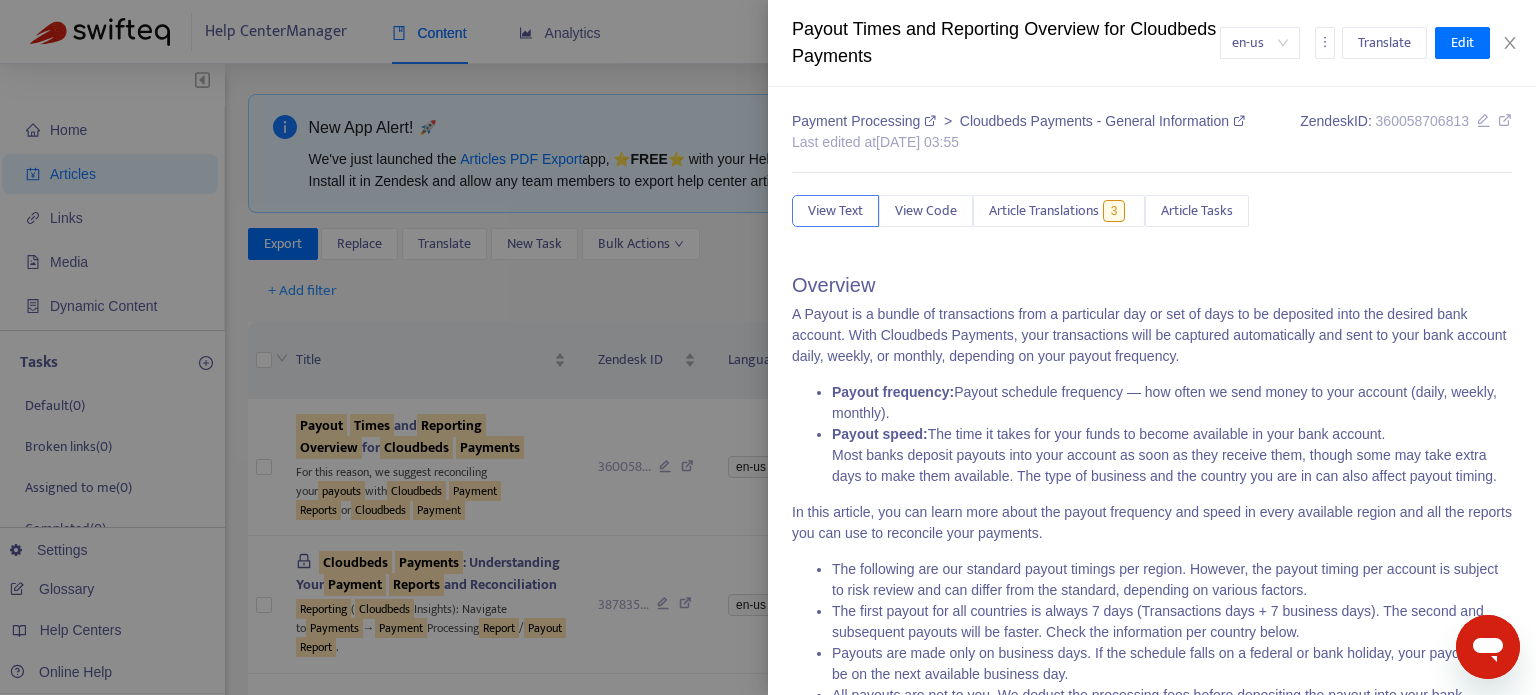 click at bounding box center [768, 347] 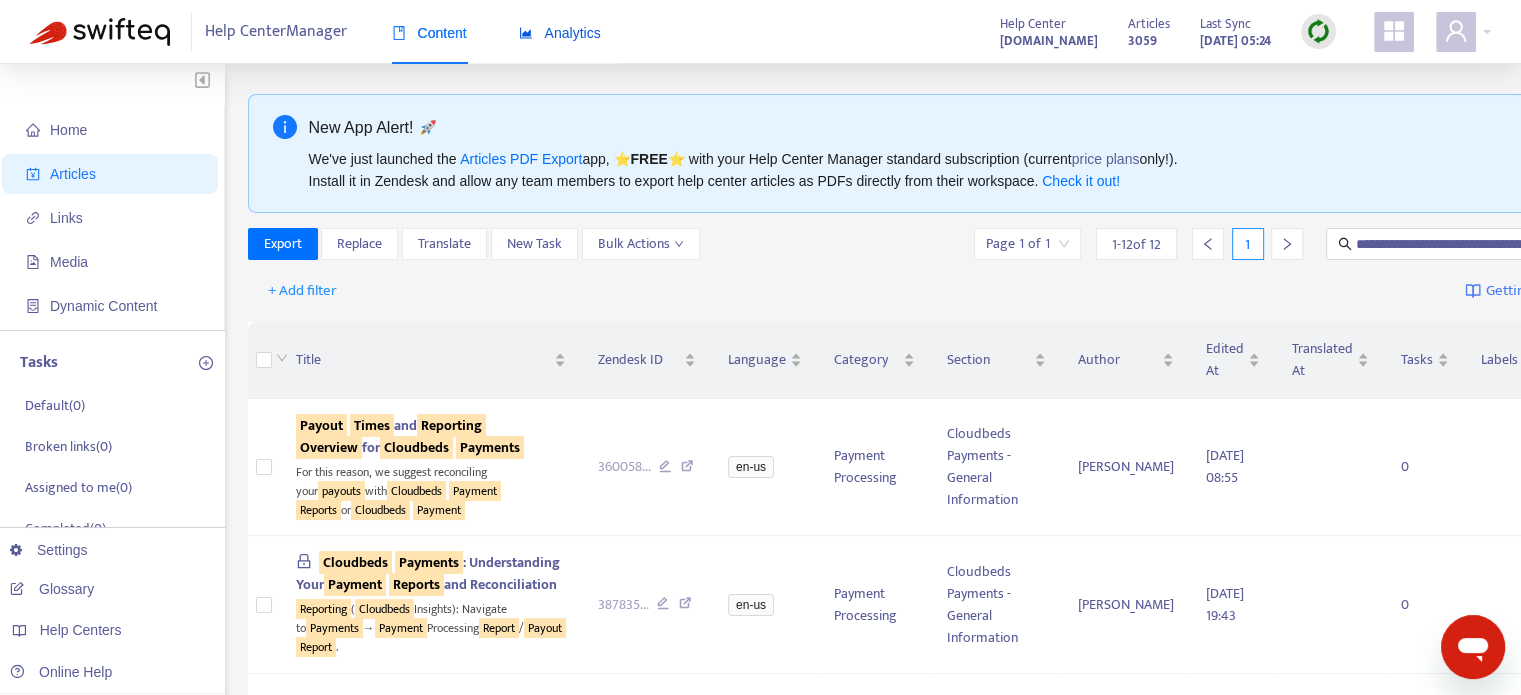 click on "Analytics" at bounding box center (560, 33) 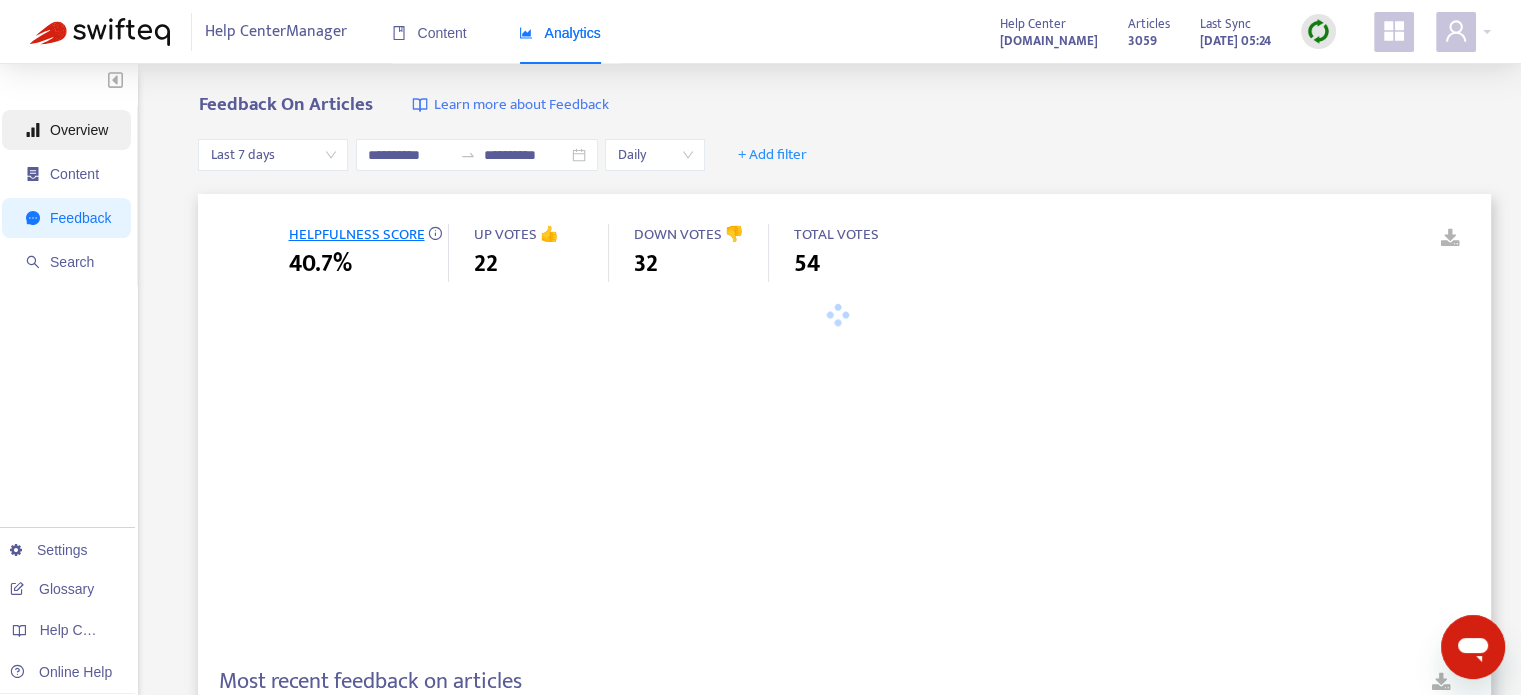 click on "Overview" at bounding box center [68, 130] 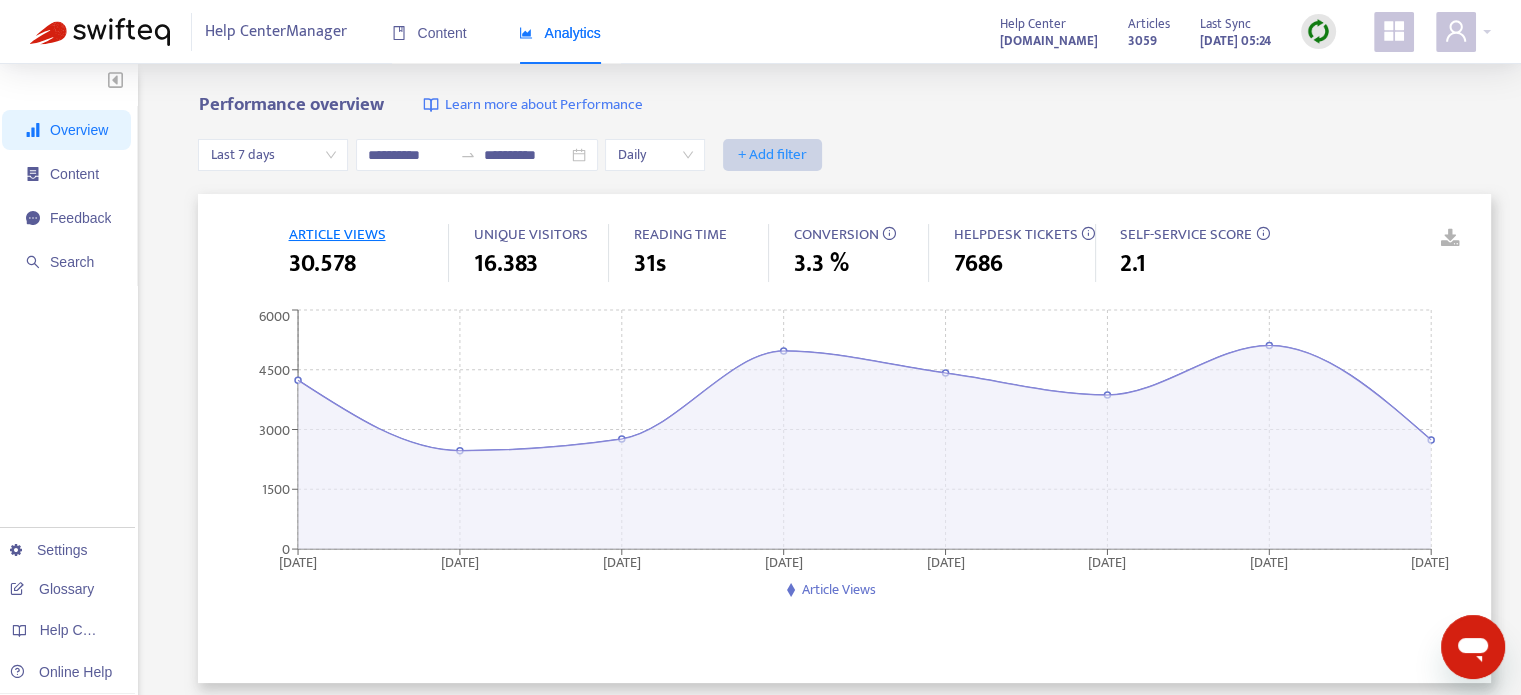 click on "+ Add filter" at bounding box center [772, 155] 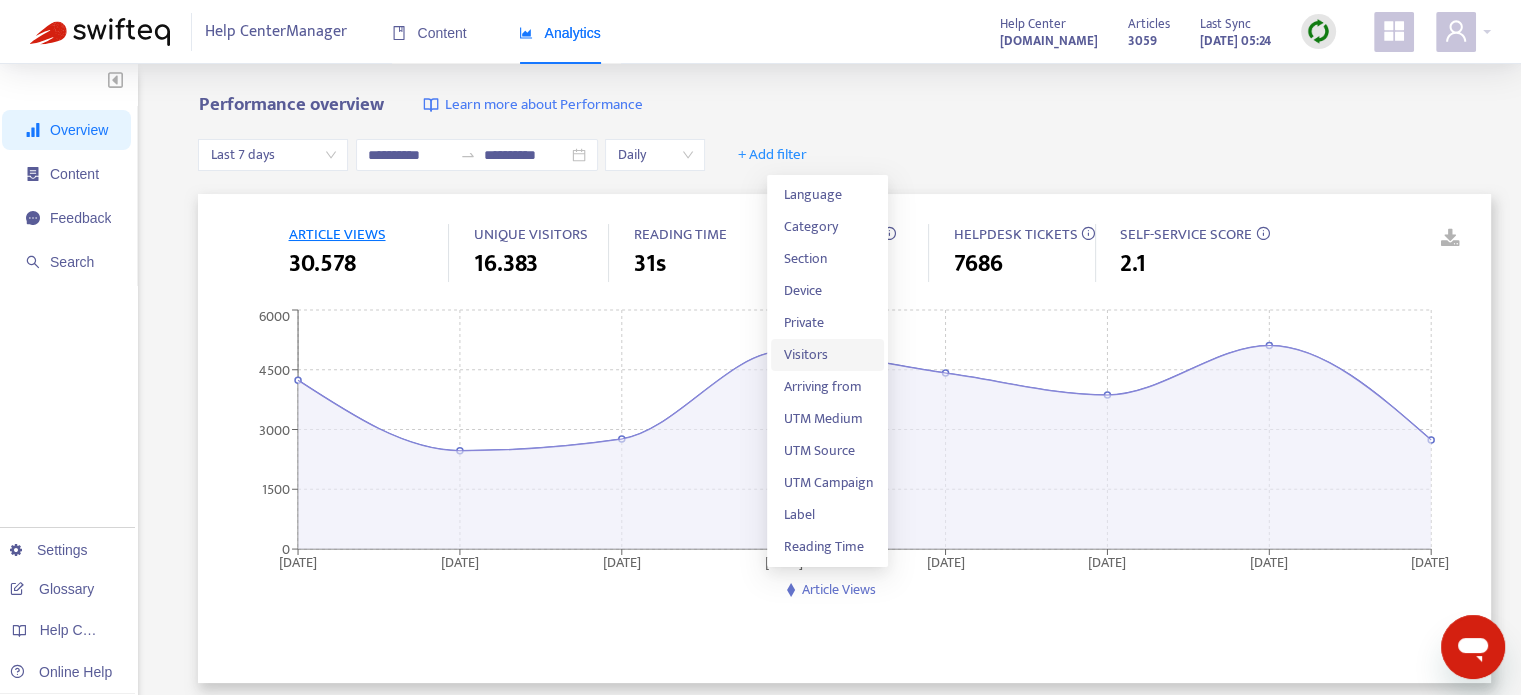 click on "Visitors" at bounding box center [827, 355] 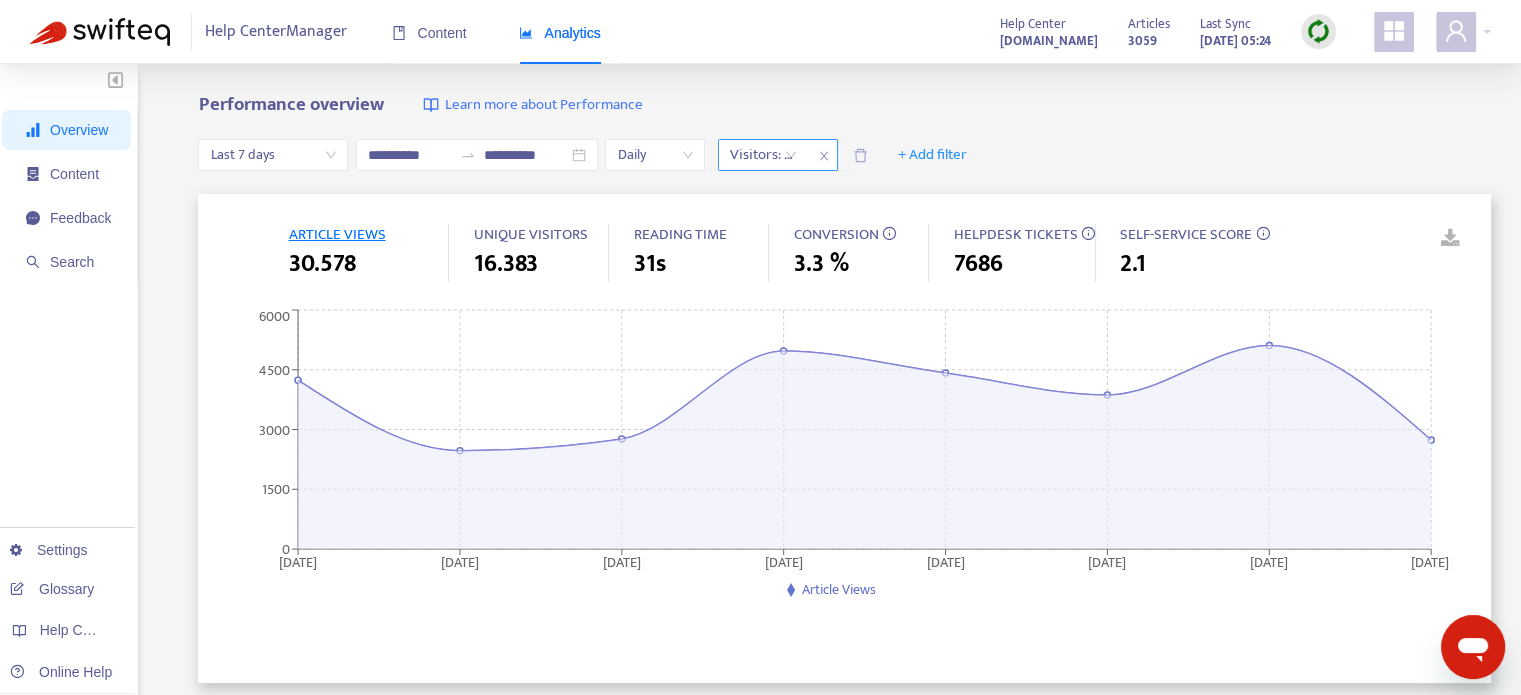 click on "Visitors: All" at bounding box center (763, 155) 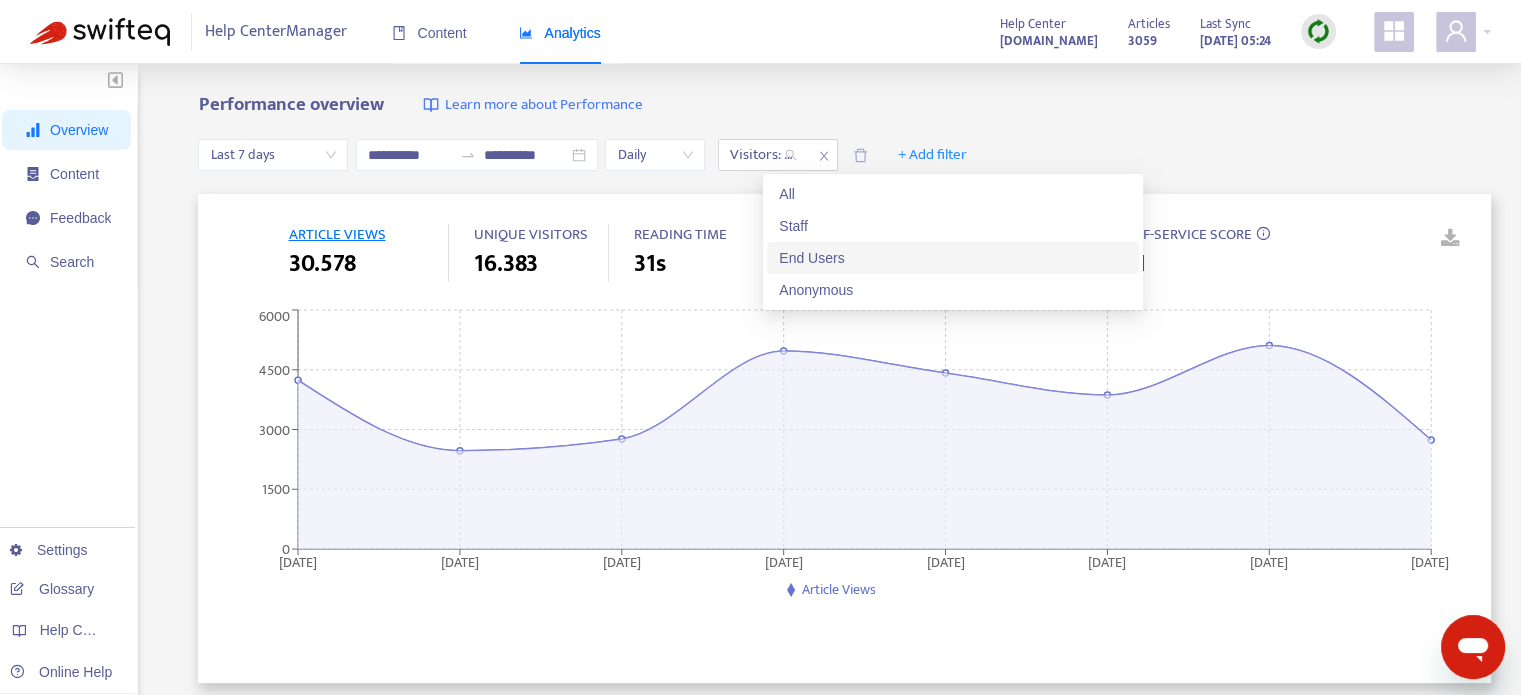 click on "End Users" at bounding box center [953, 258] 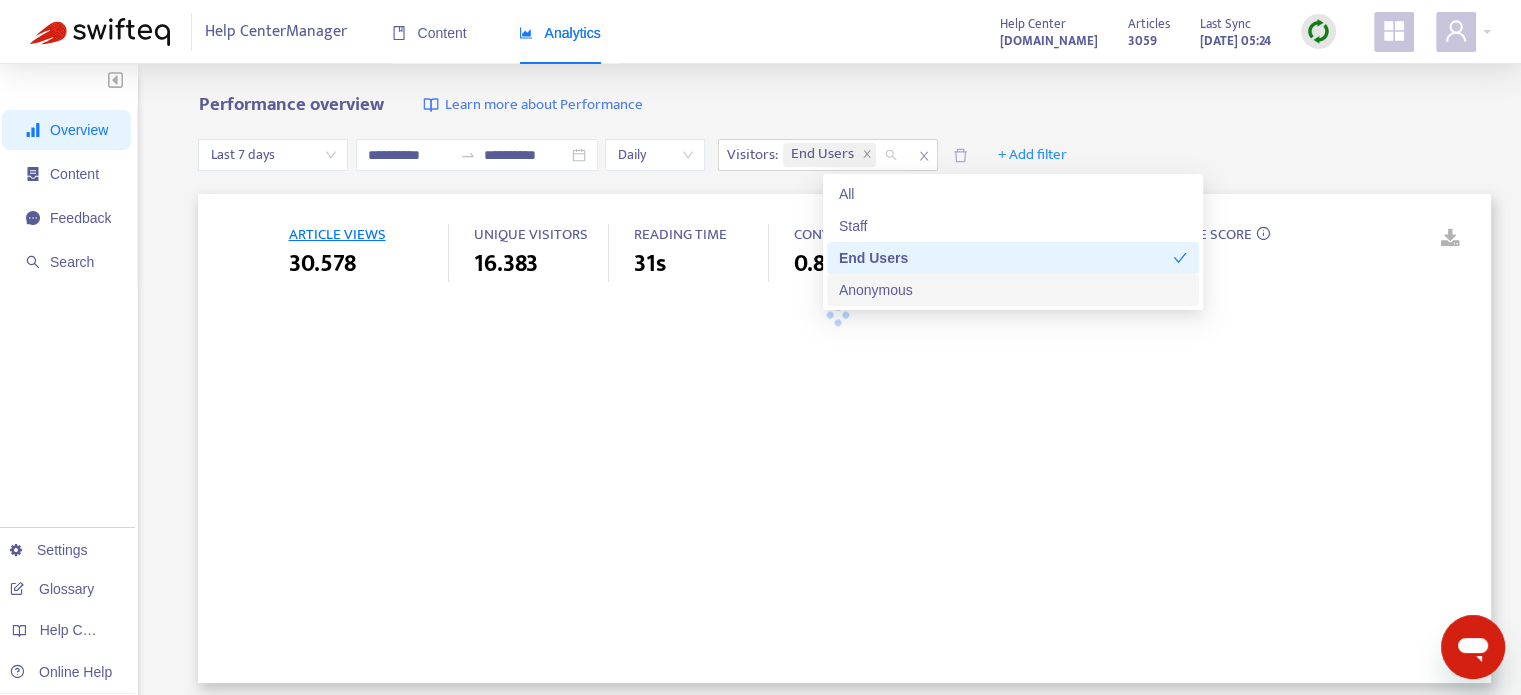 click on "Anonymous" at bounding box center [1013, 290] 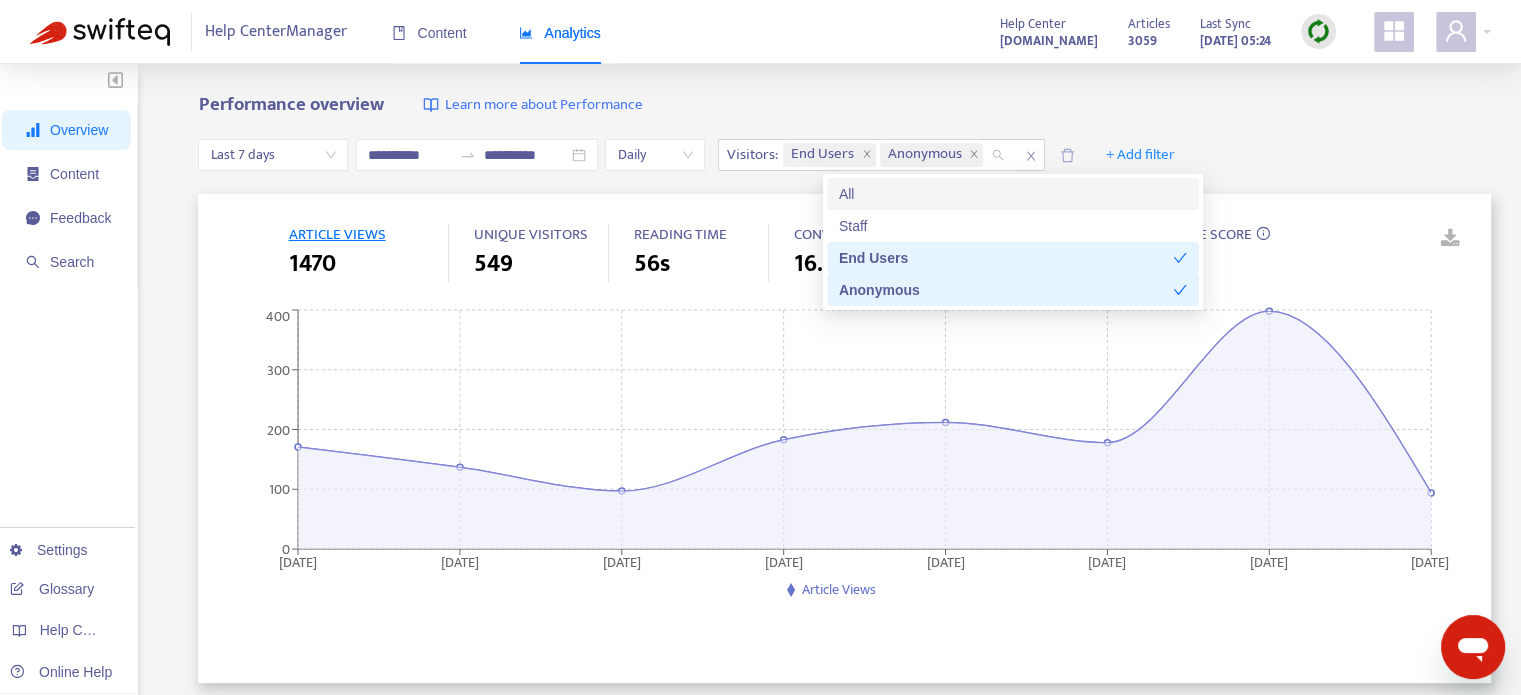 click on "**********" at bounding box center (844, 155) 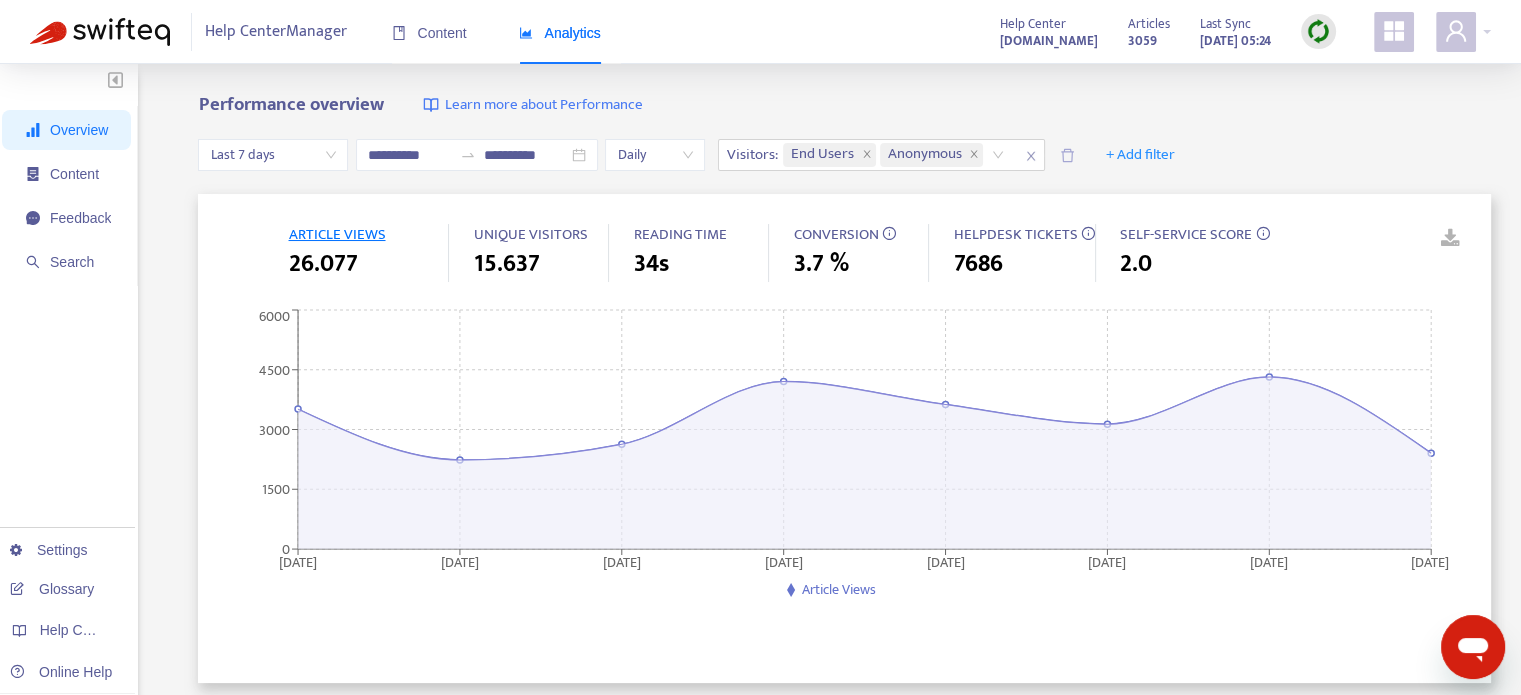 click on "CONVERSION" at bounding box center [835, 234] 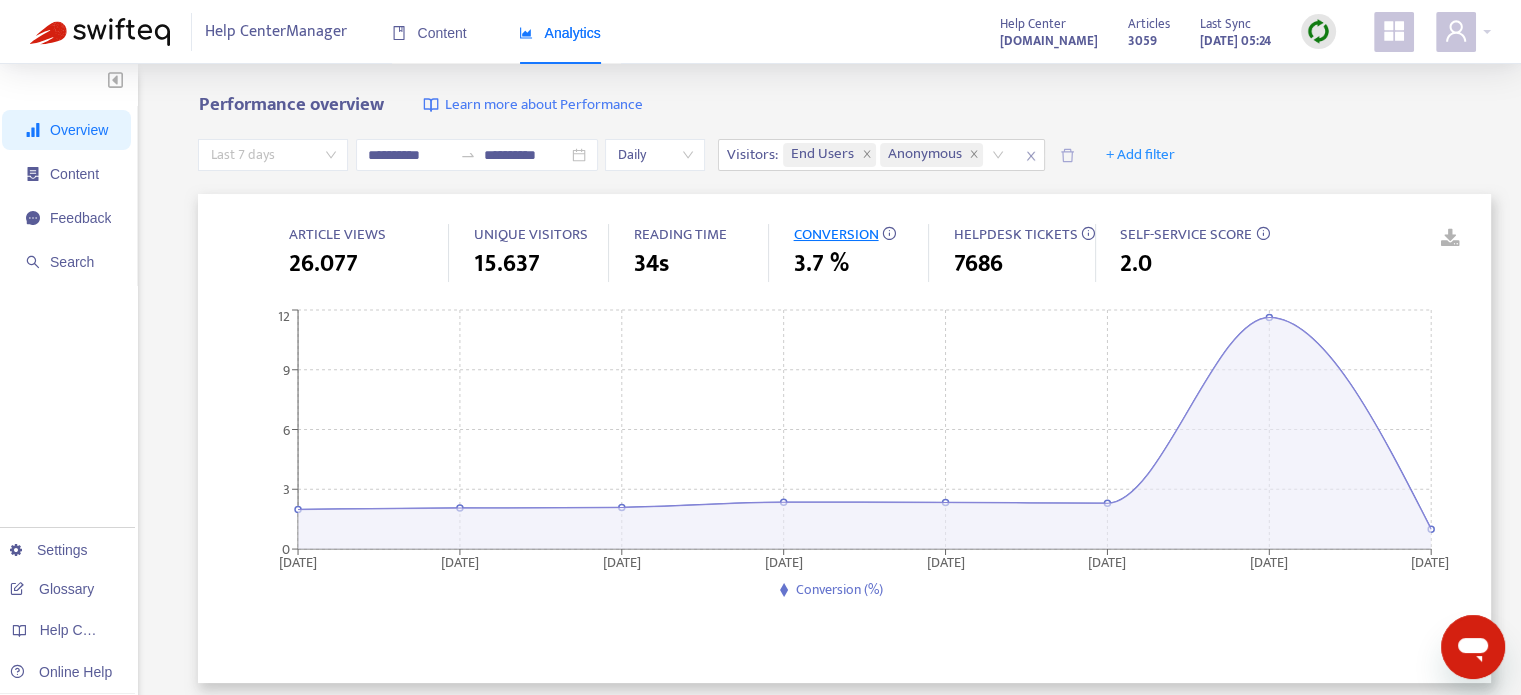 click on "Last 7 days" at bounding box center [273, 155] 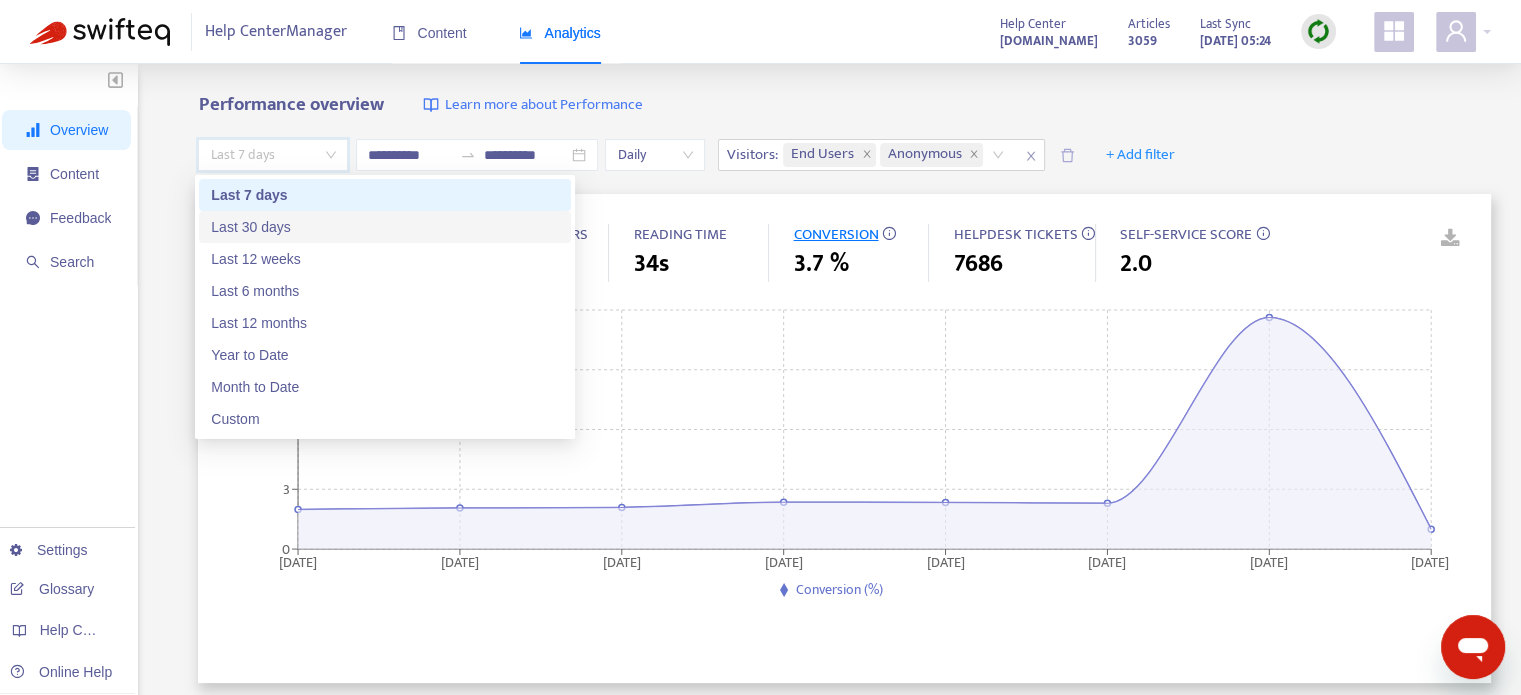 click on "Last 30 days" at bounding box center [385, 227] 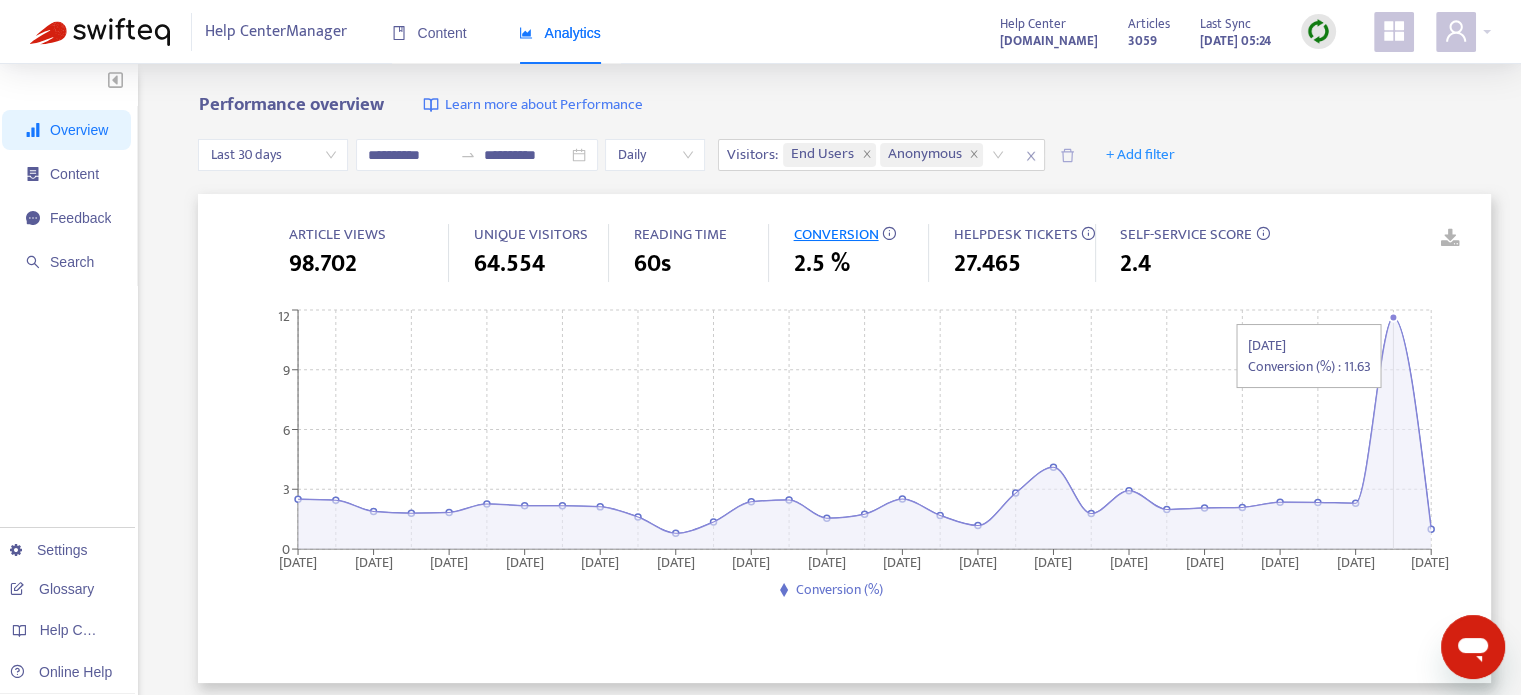click on "[DATE] [DATE] [DATE] [DATE] [DATE] [DATE] [DATE] [DATE] [DATE] [DATE] [DATE] [DATE] [DATE] [DATE] [DATE] [DATE] 0 3 6 9 12" 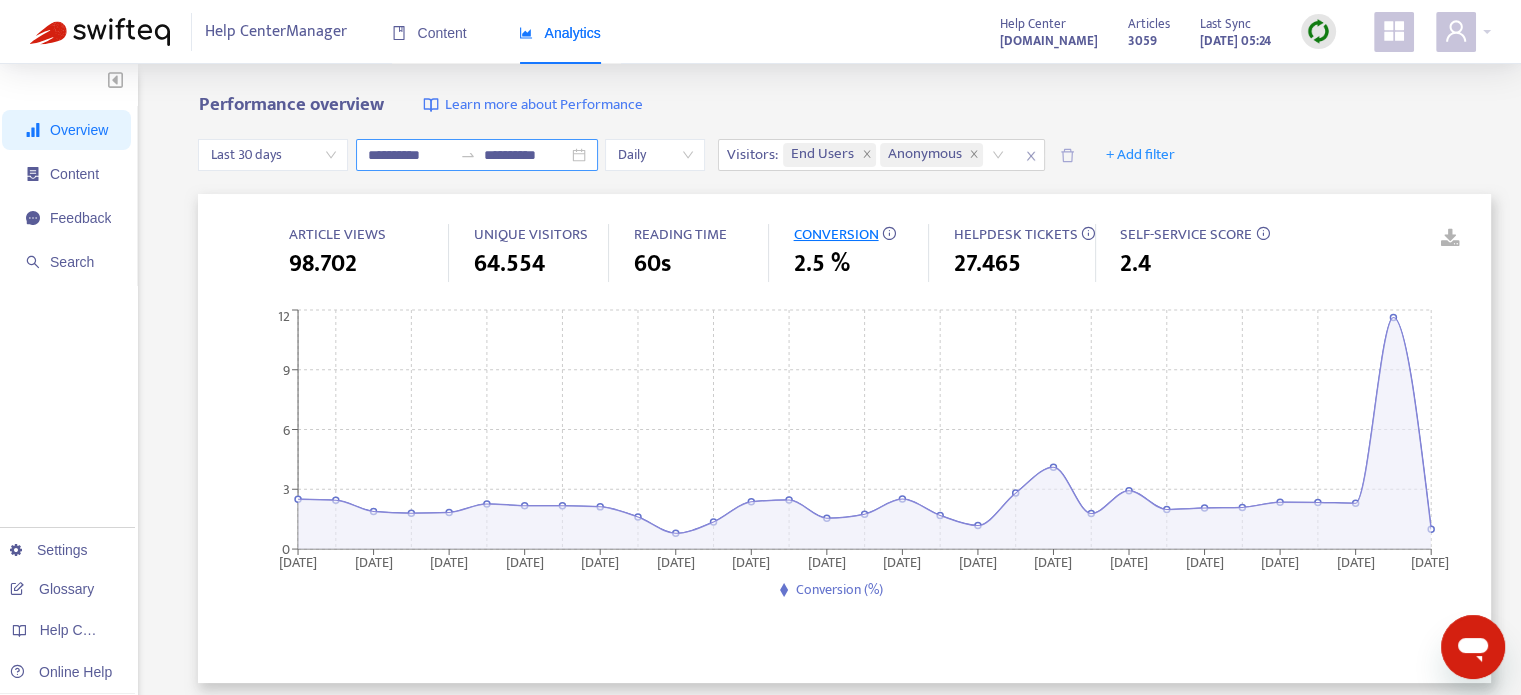 click on "**********" at bounding box center [410, 155] 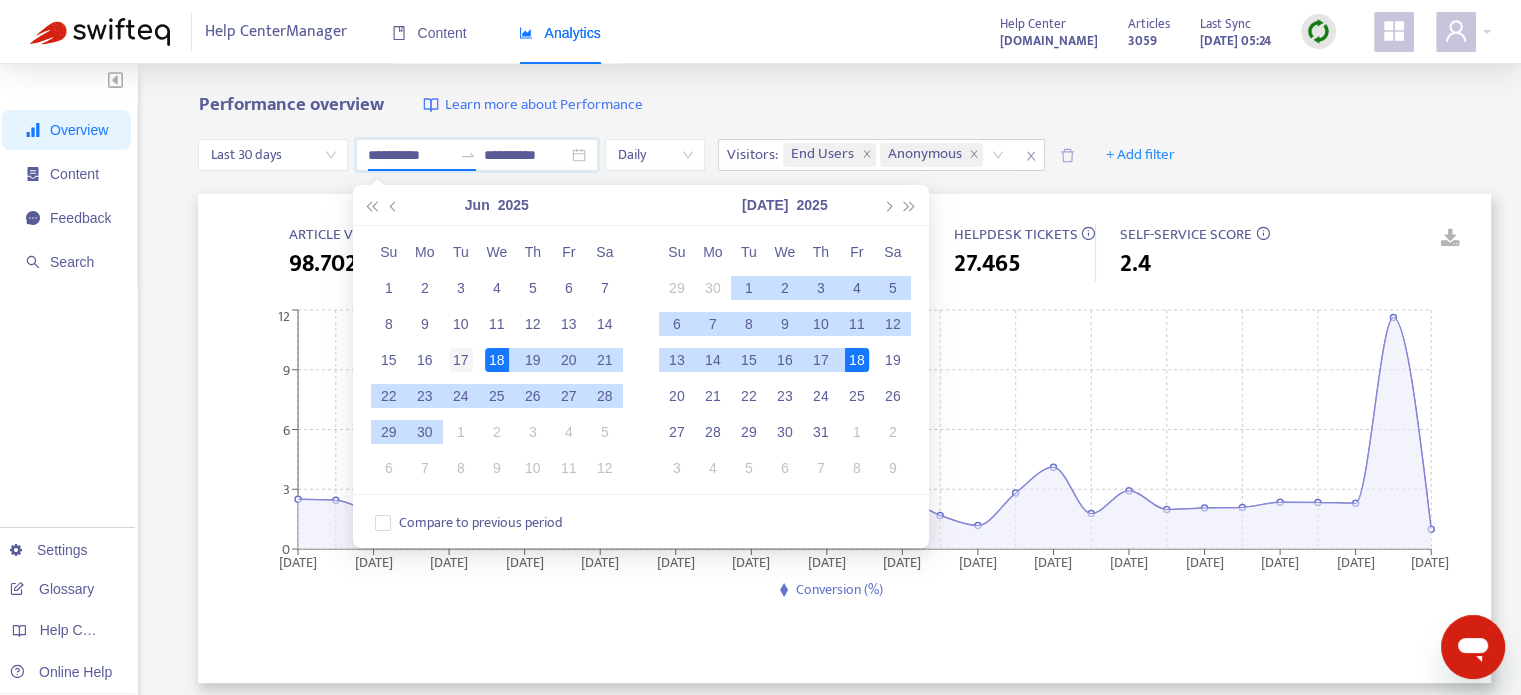 type on "**********" 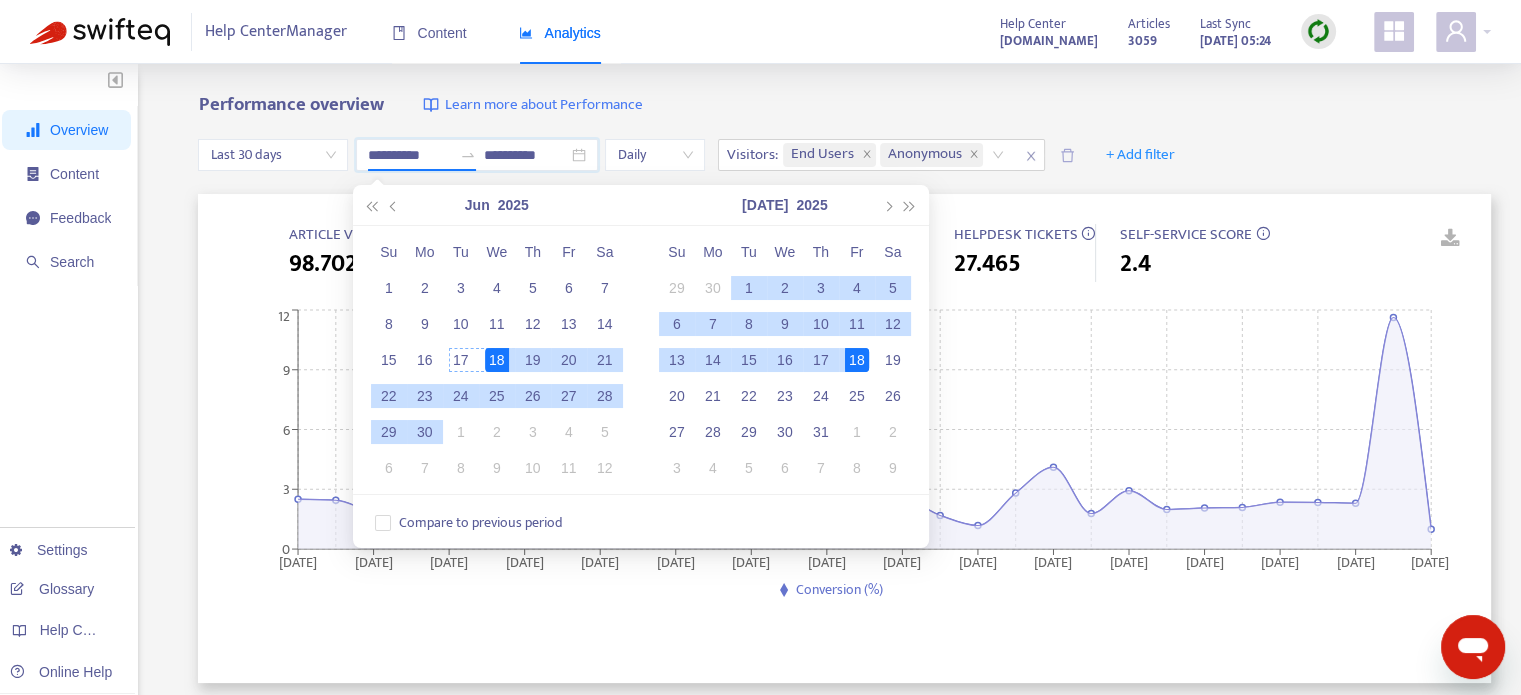 click on "17" at bounding box center [461, 360] 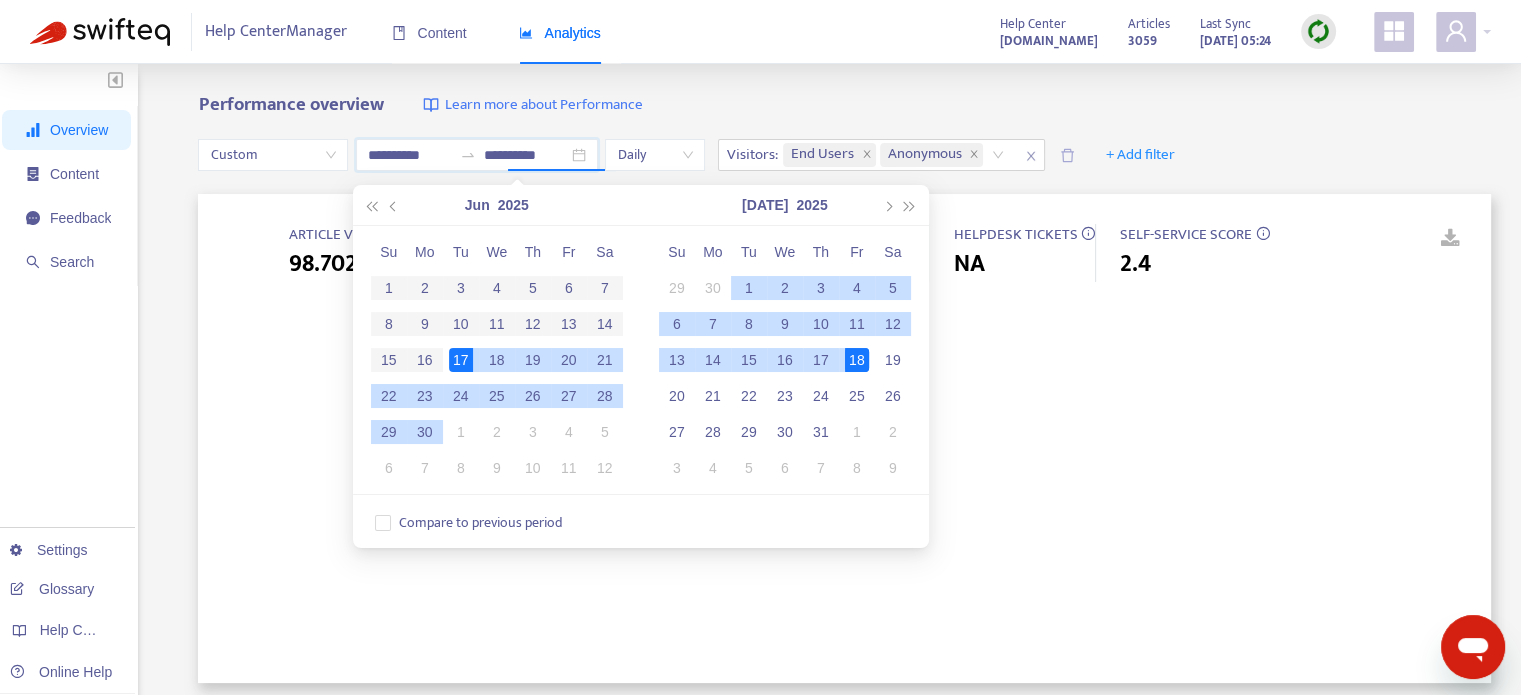 click on "17" at bounding box center (461, 360) 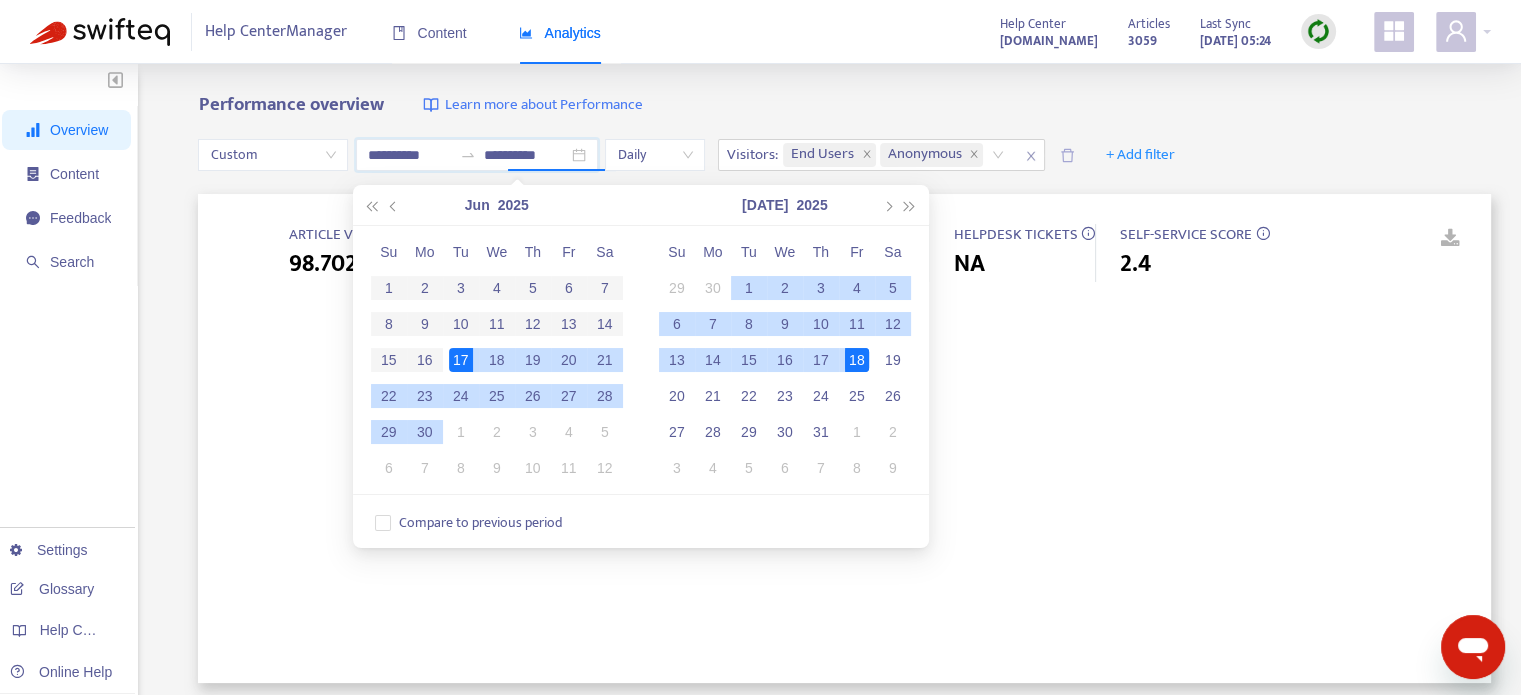 type on "**********" 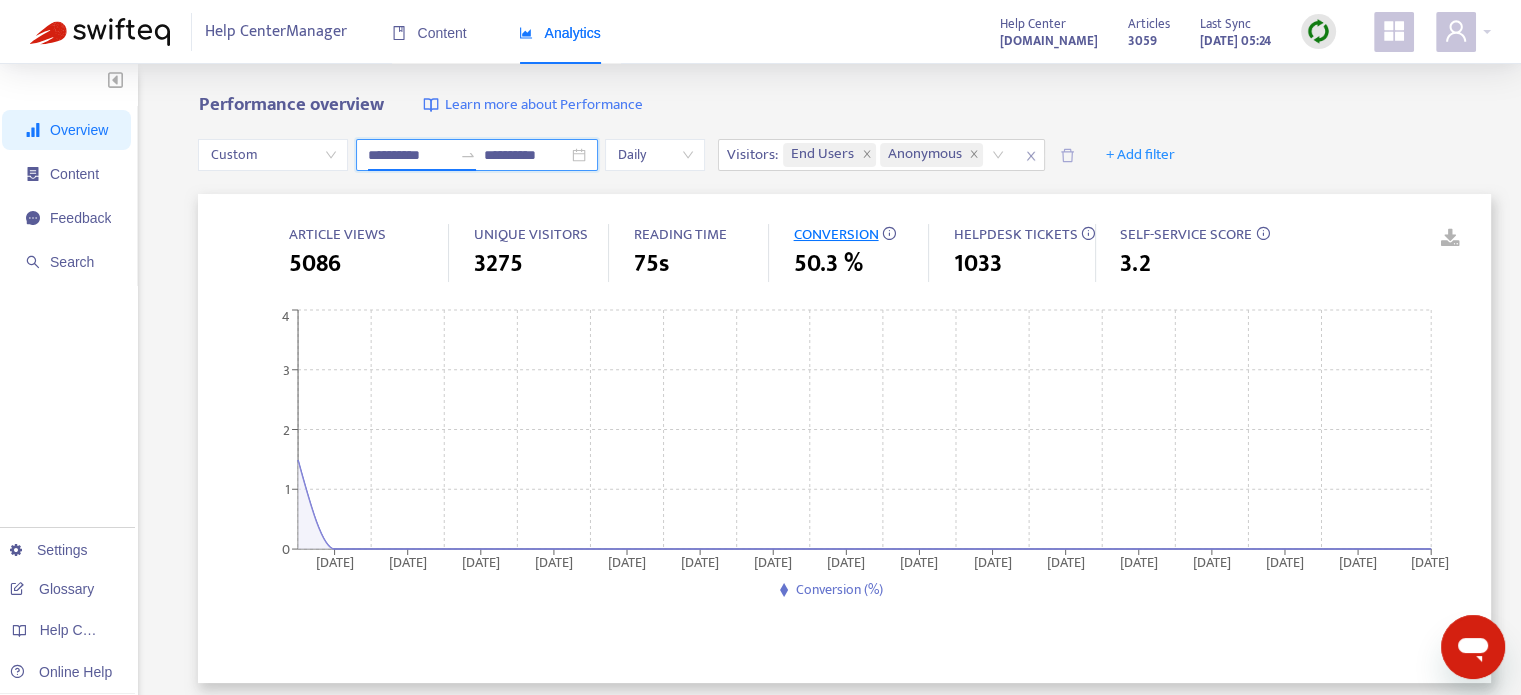 click on "**********" at bounding box center (410, 155) 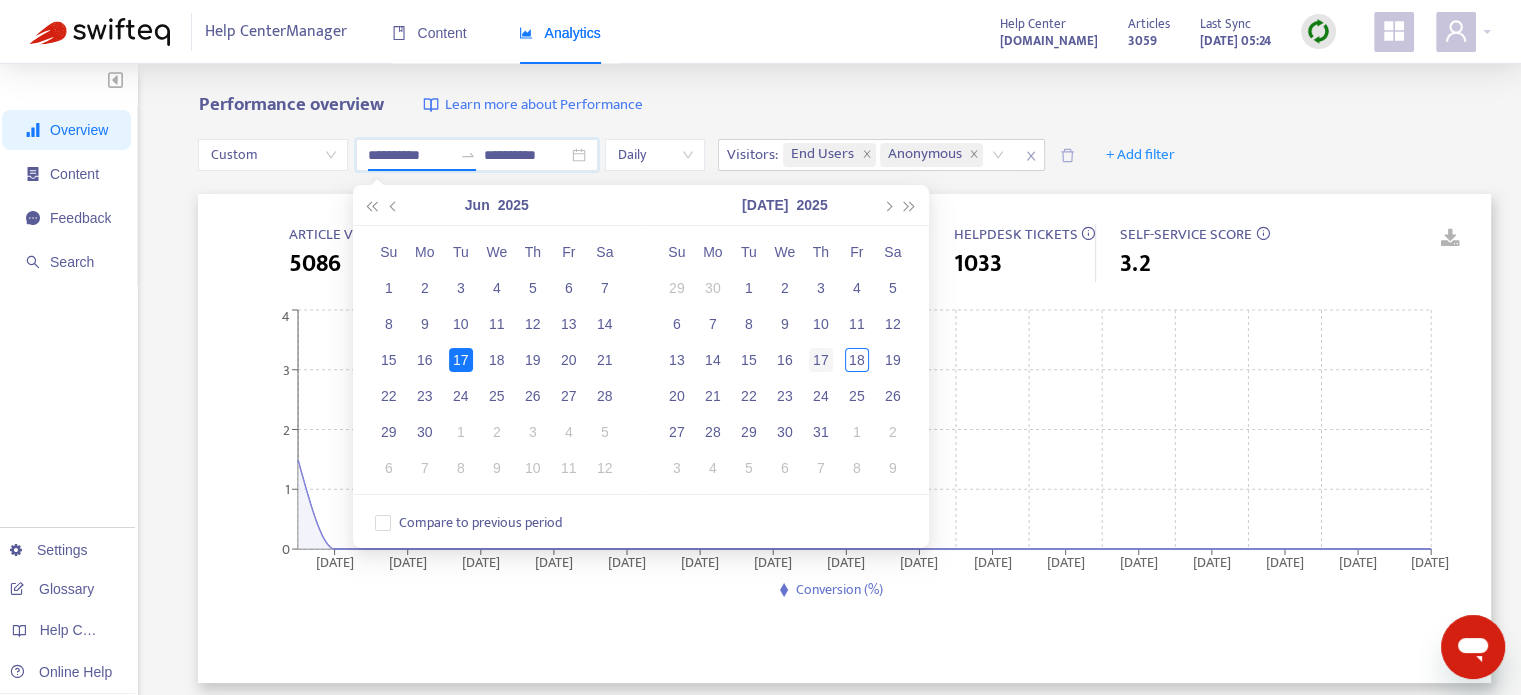 type on "**********" 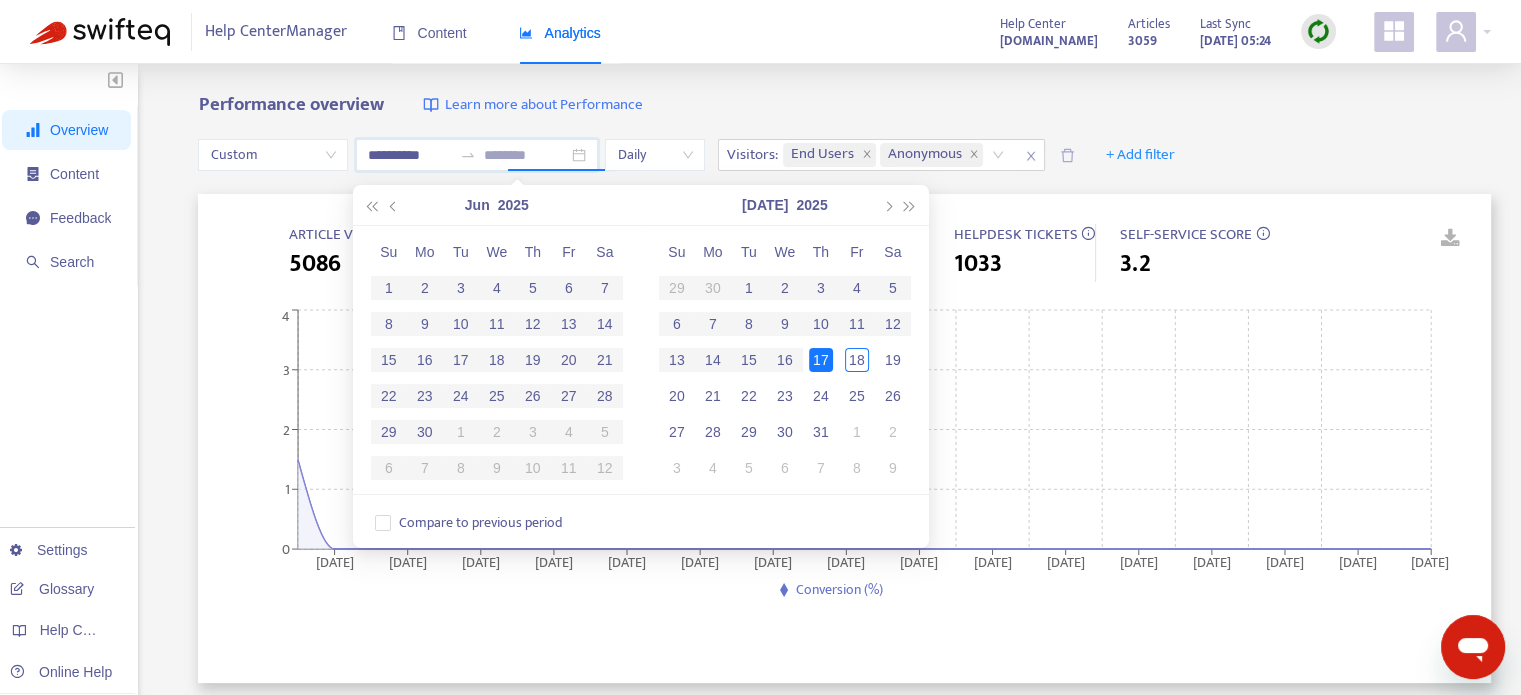 click on "17" at bounding box center [821, 360] 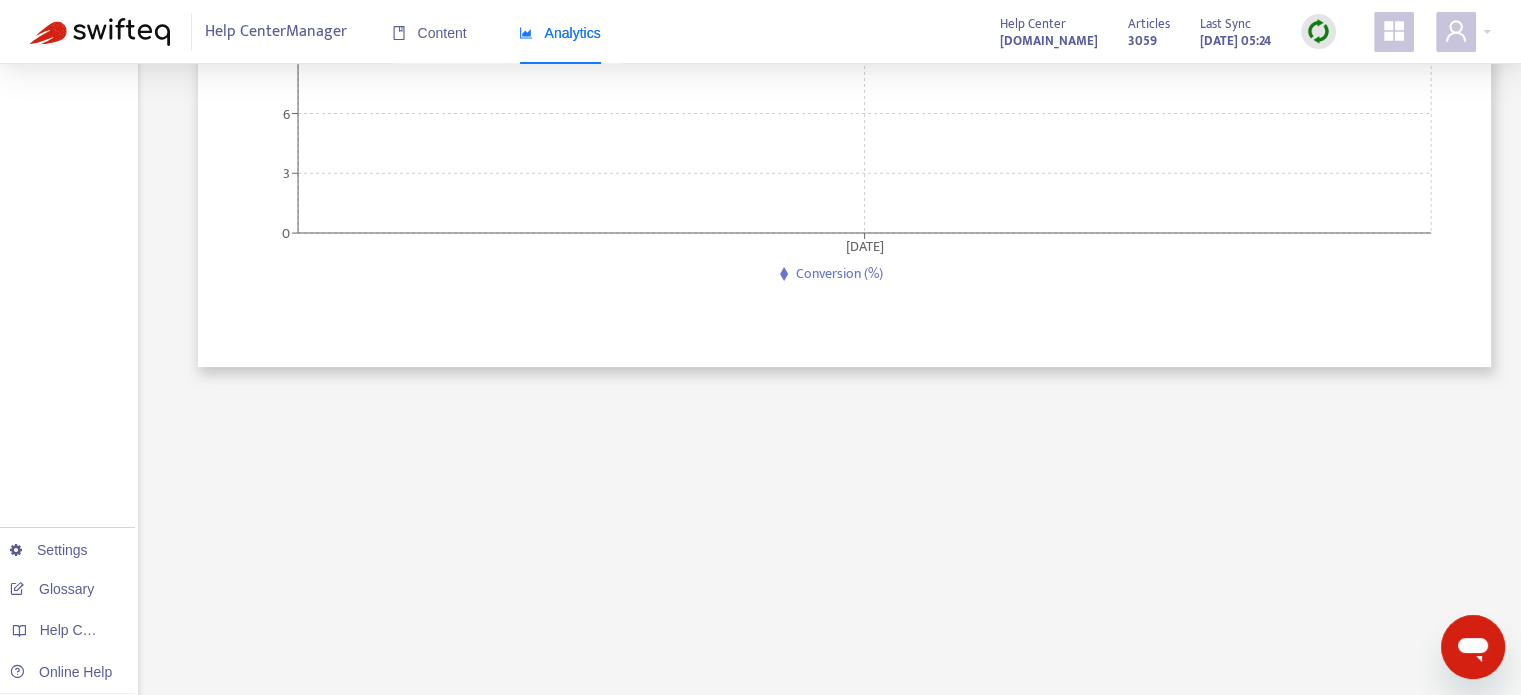 scroll, scrollTop: 68, scrollLeft: 0, axis: vertical 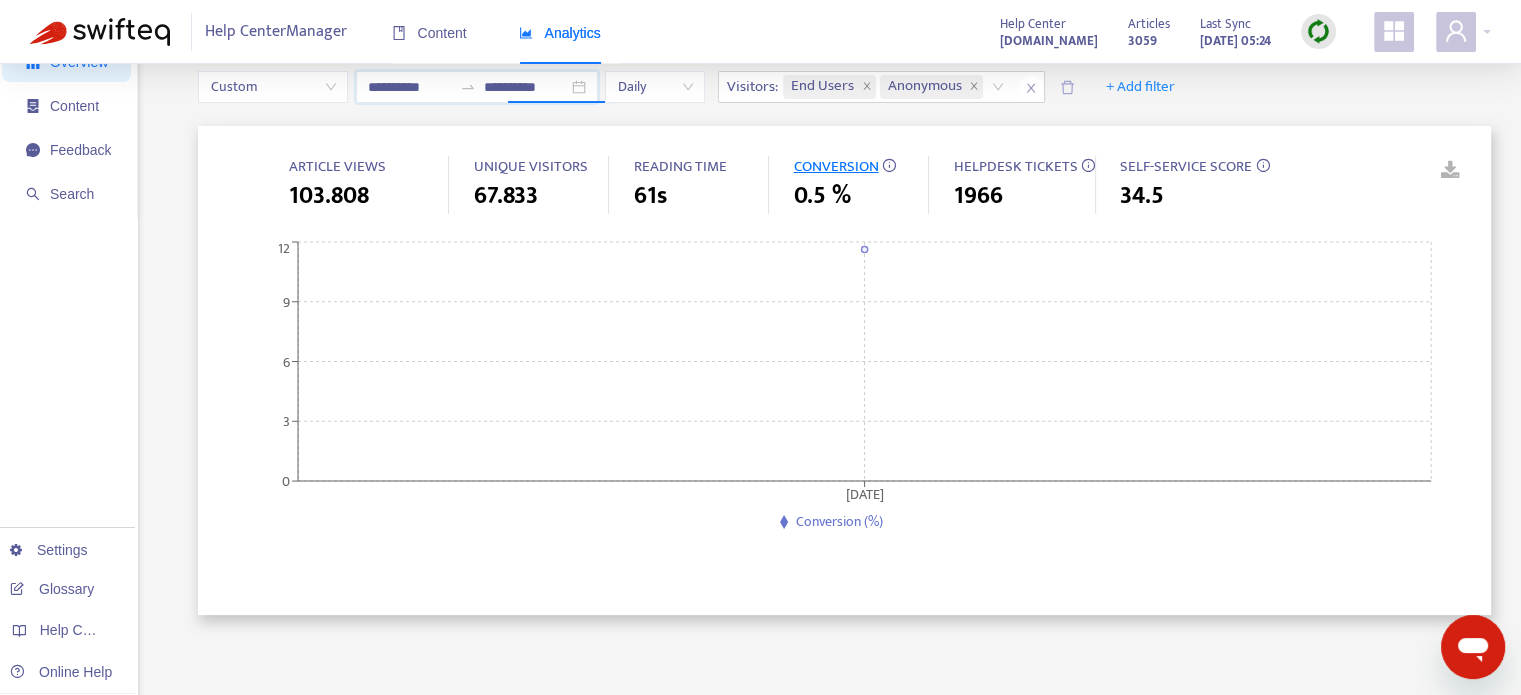 click on "ARTICLE VIEWS" at bounding box center (336, 166) 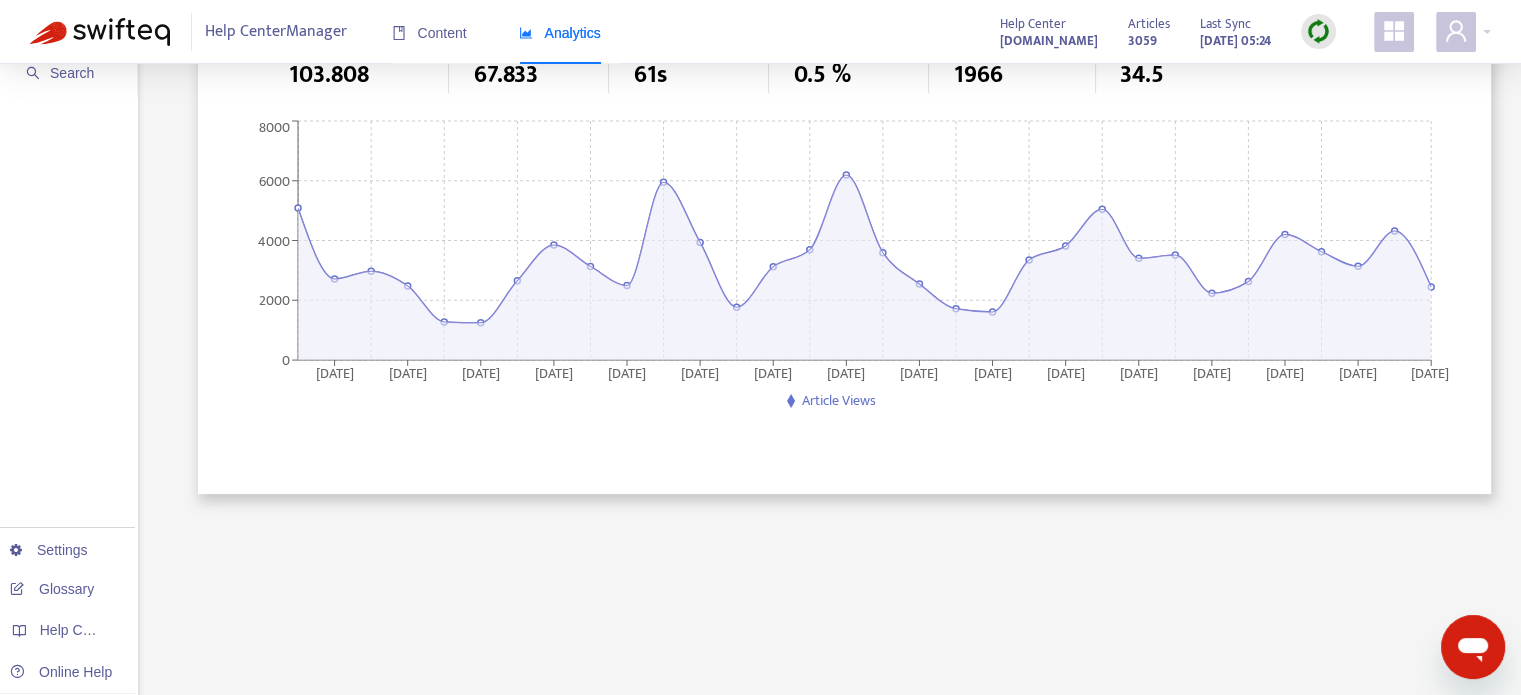 scroll, scrollTop: 0, scrollLeft: 0, axis: both 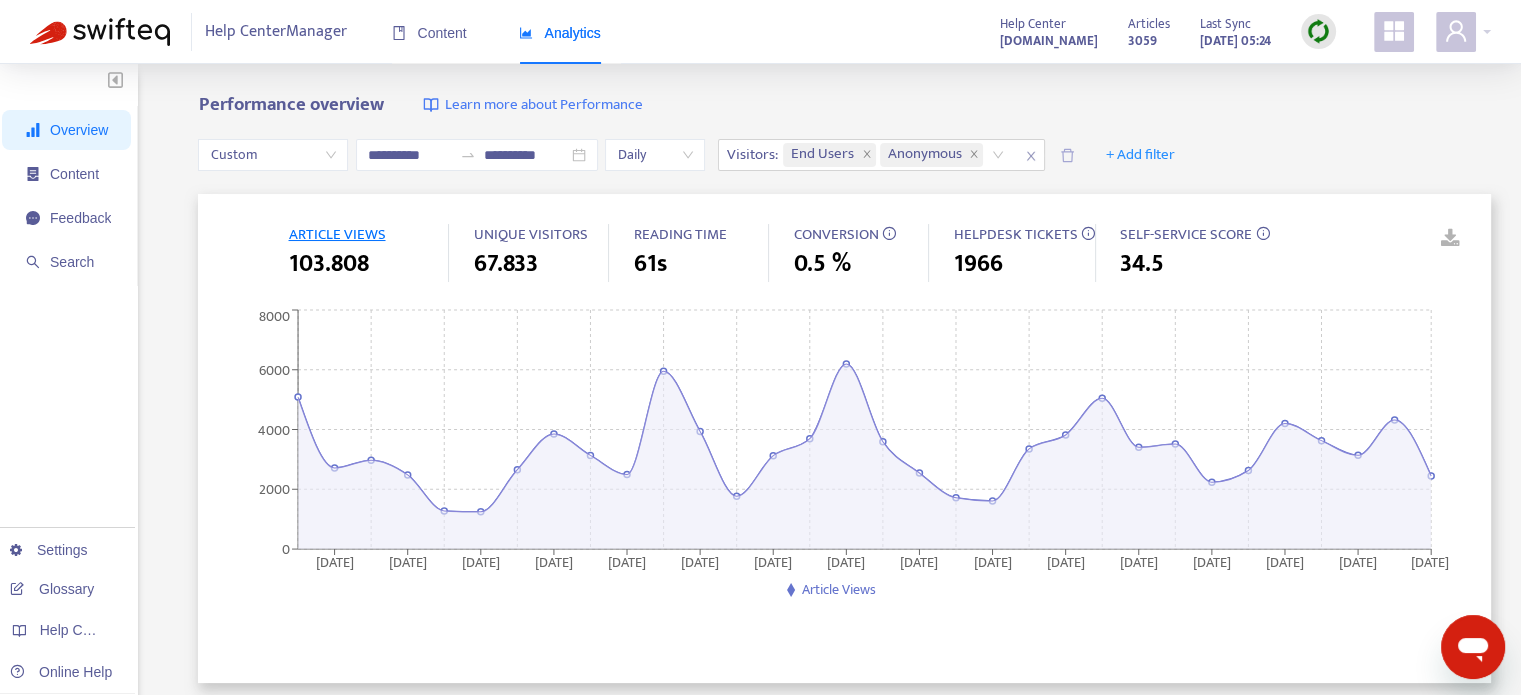 click on "HELPDESK TICKETS" at bounding box center (1015, 234) 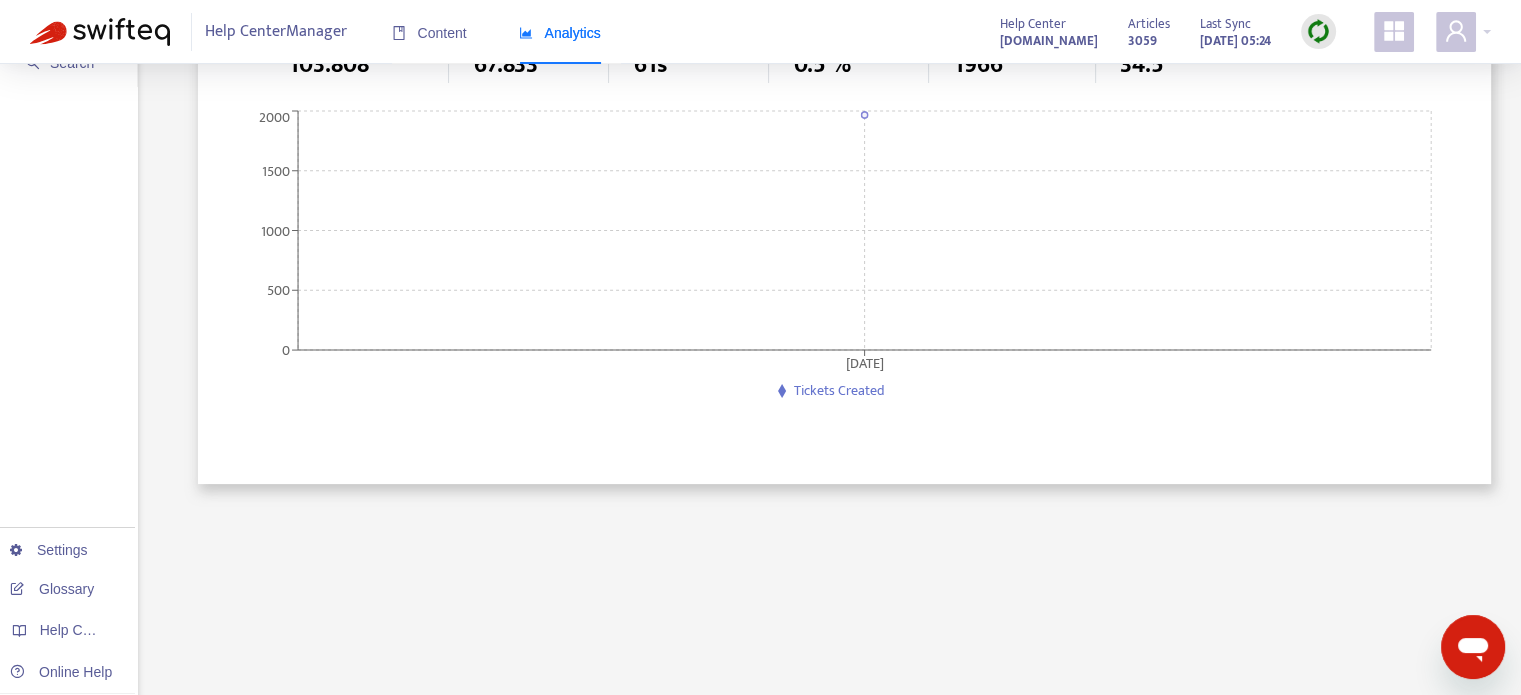 scroll, scrollTop: 0, scrollLeft: 0, axis: both 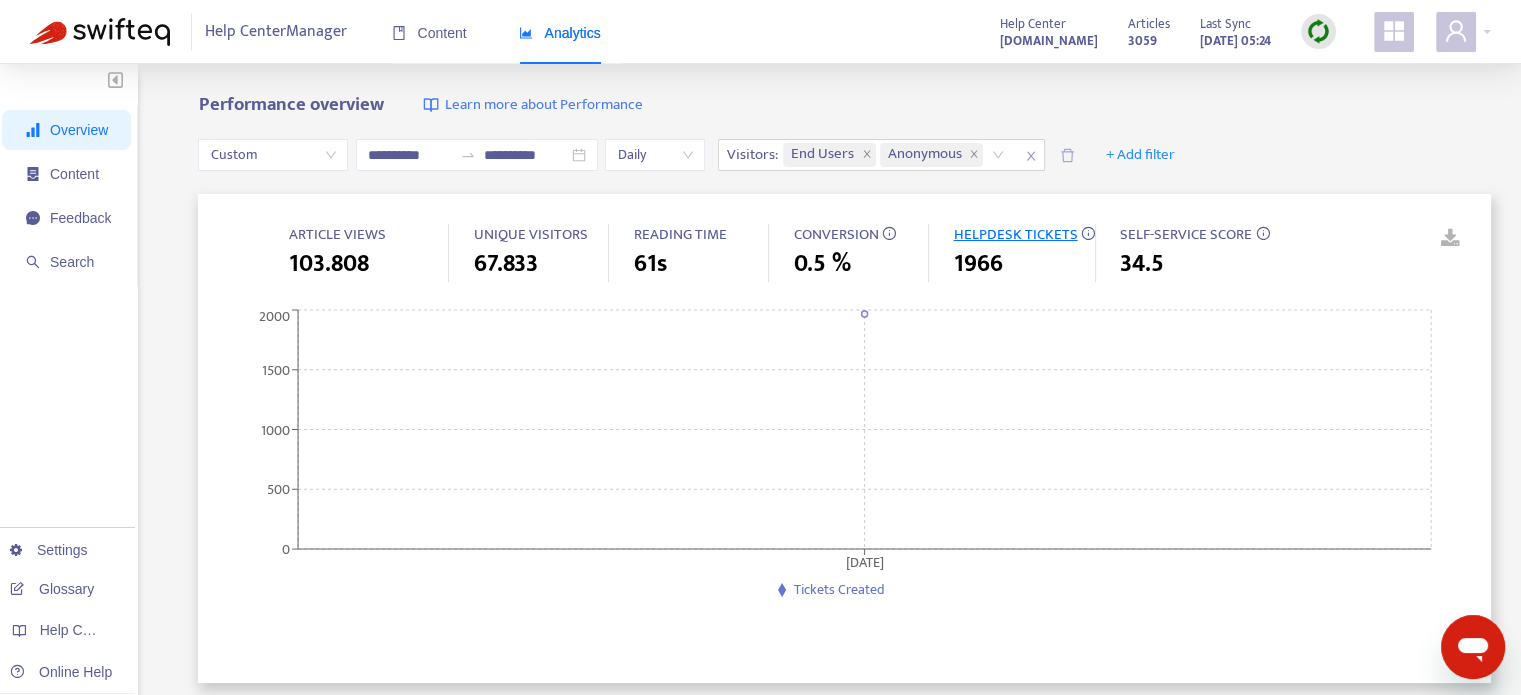 click on "CONVERSION" at bounding box center (835, 234) 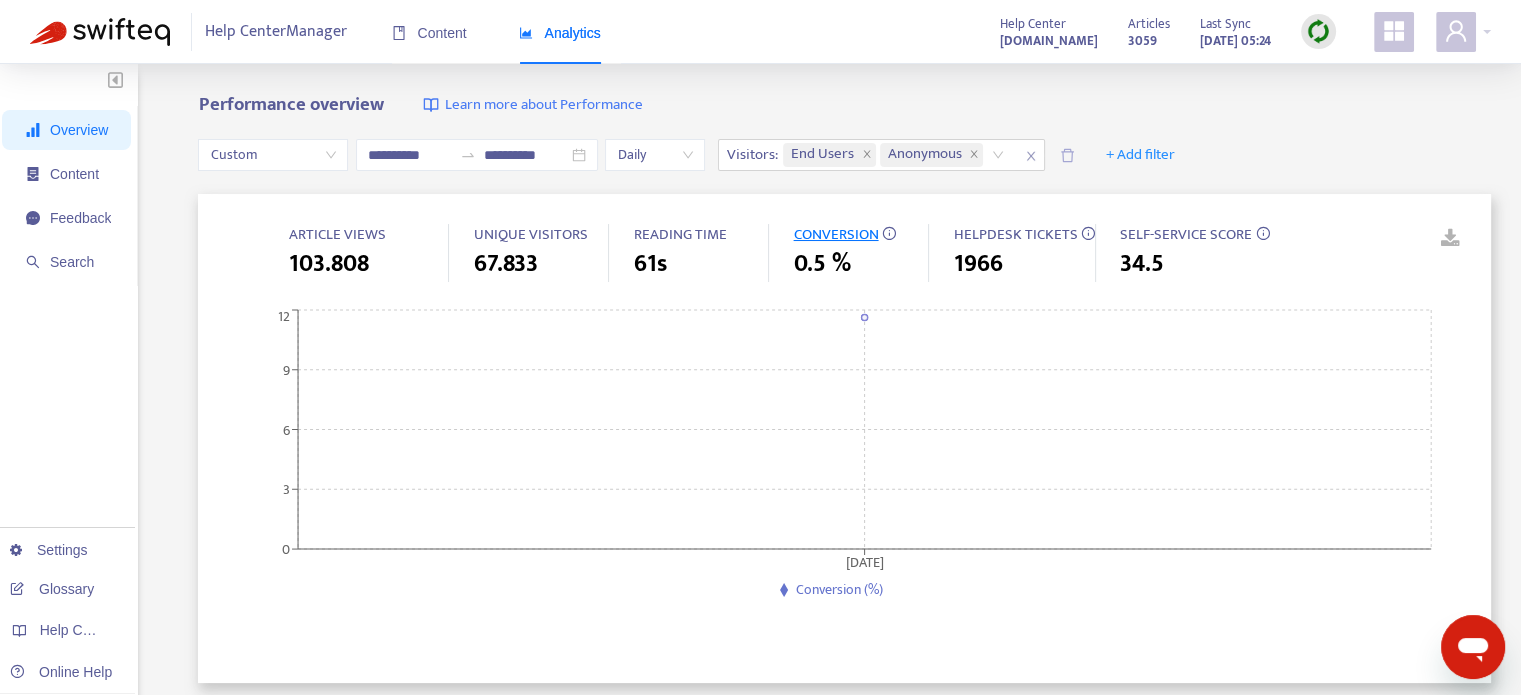click on "Custom" at bounding box center (273, 155) 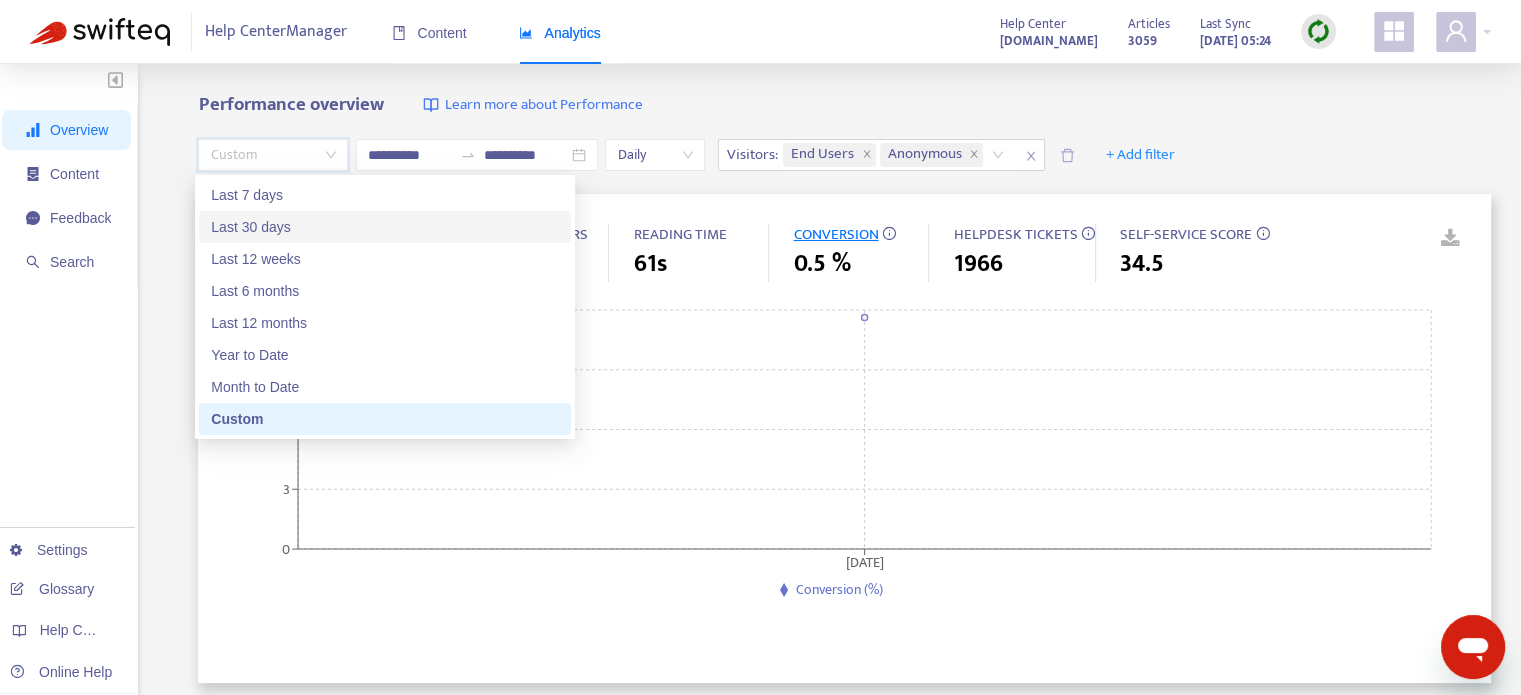 click on "Last 30 days" at bounding box center (385, 227) 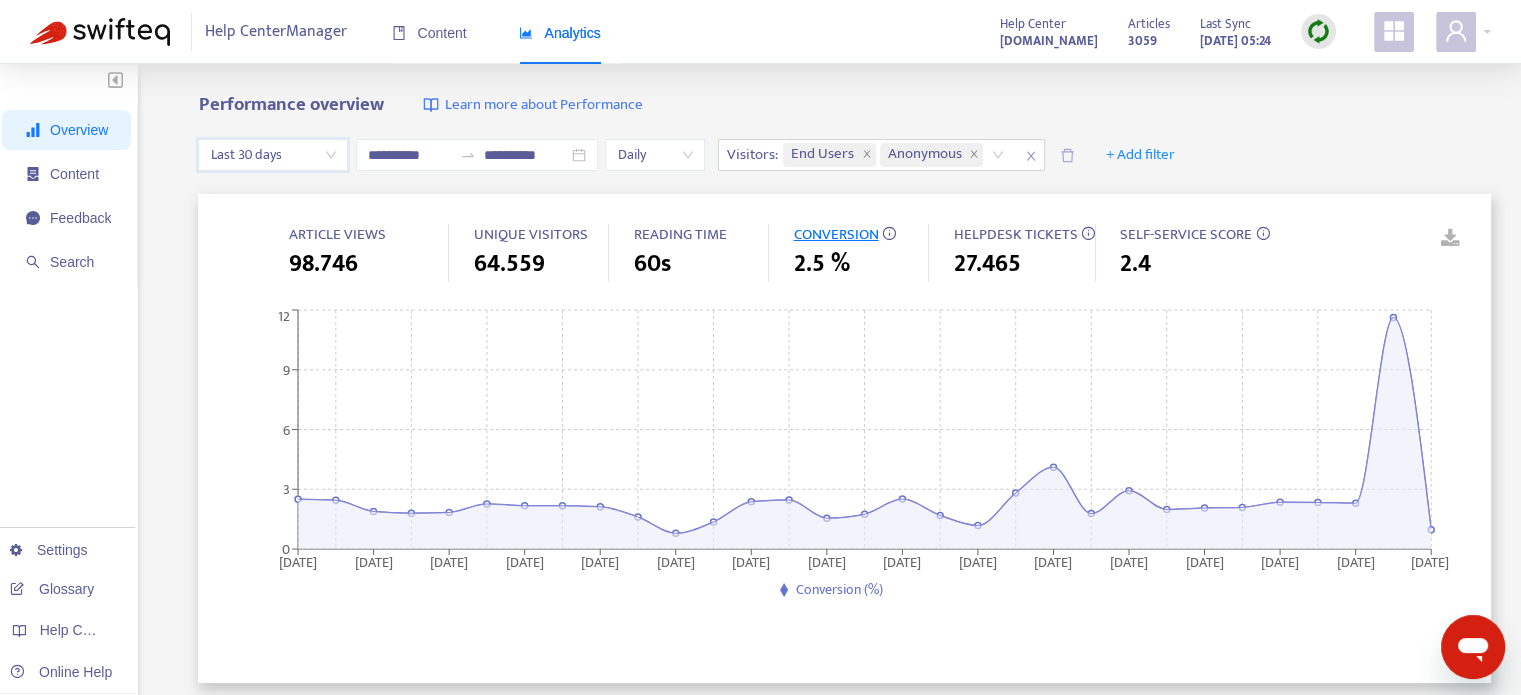 click on "Last 30 days" at bounding box center [273, 155] 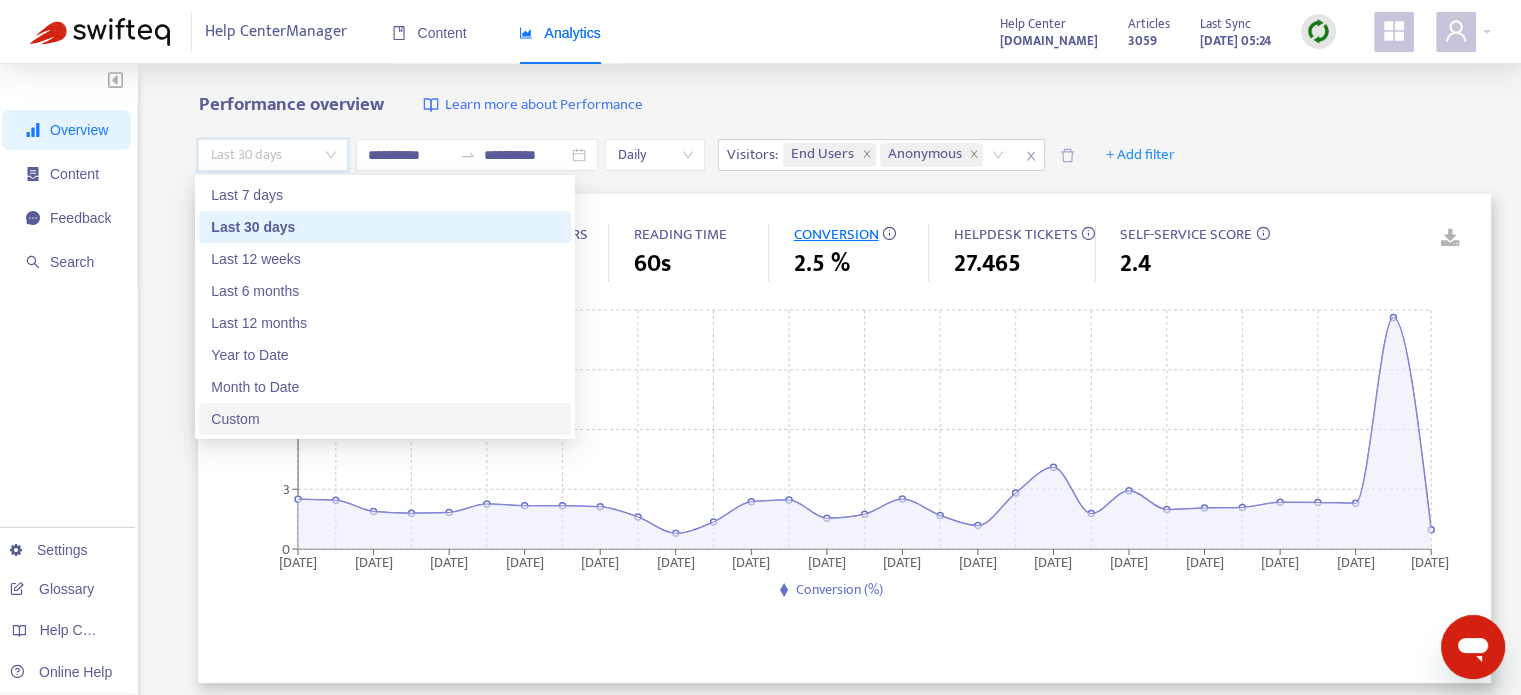click on "Custom" at bounding box center (385, 419) 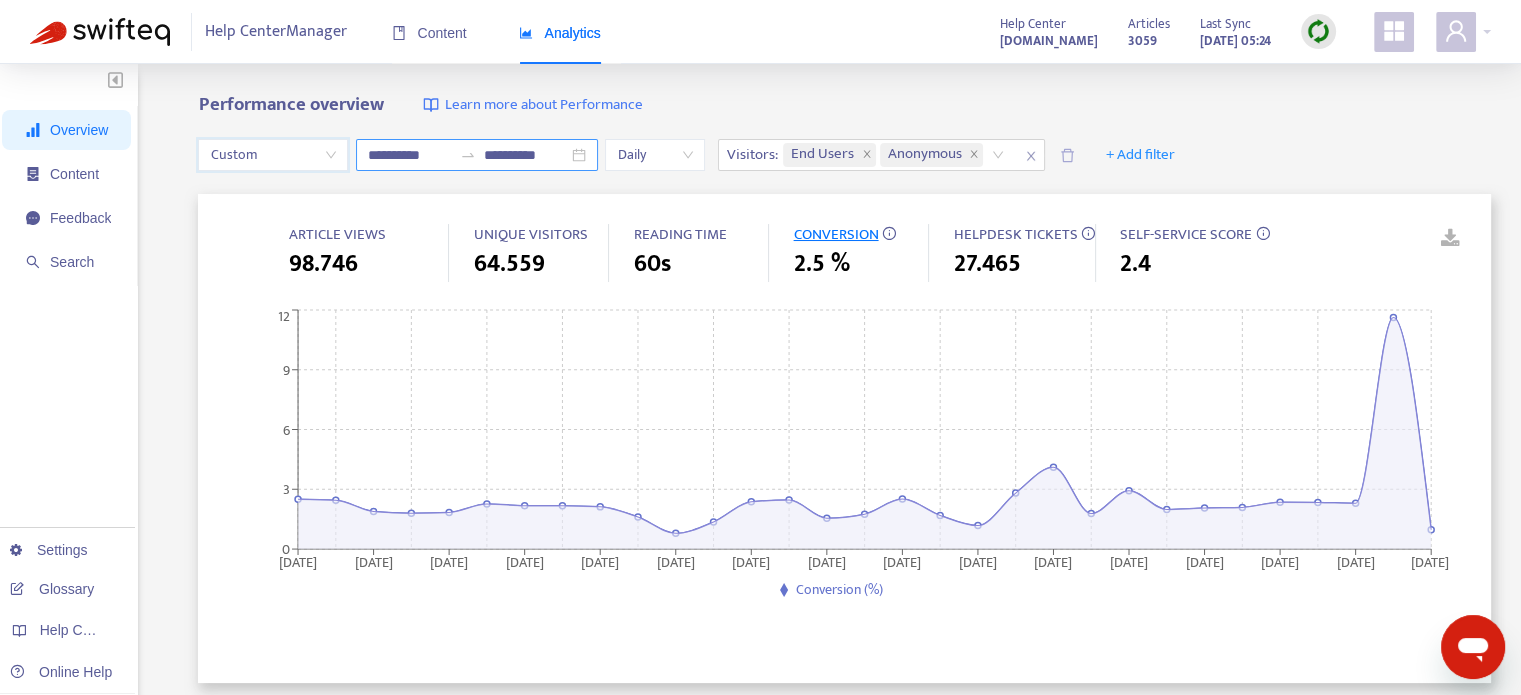 click on "**********" at bounding box center (410, 155) 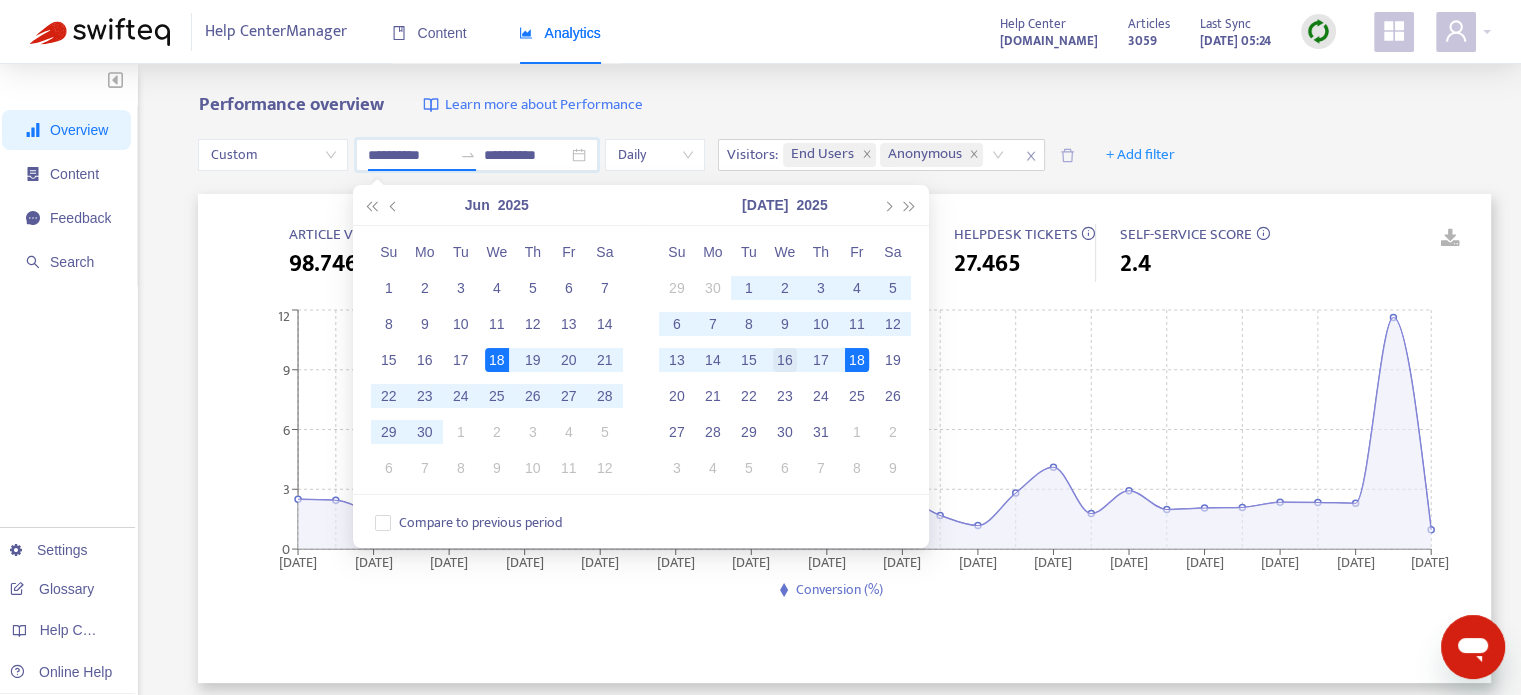 type on "**********" 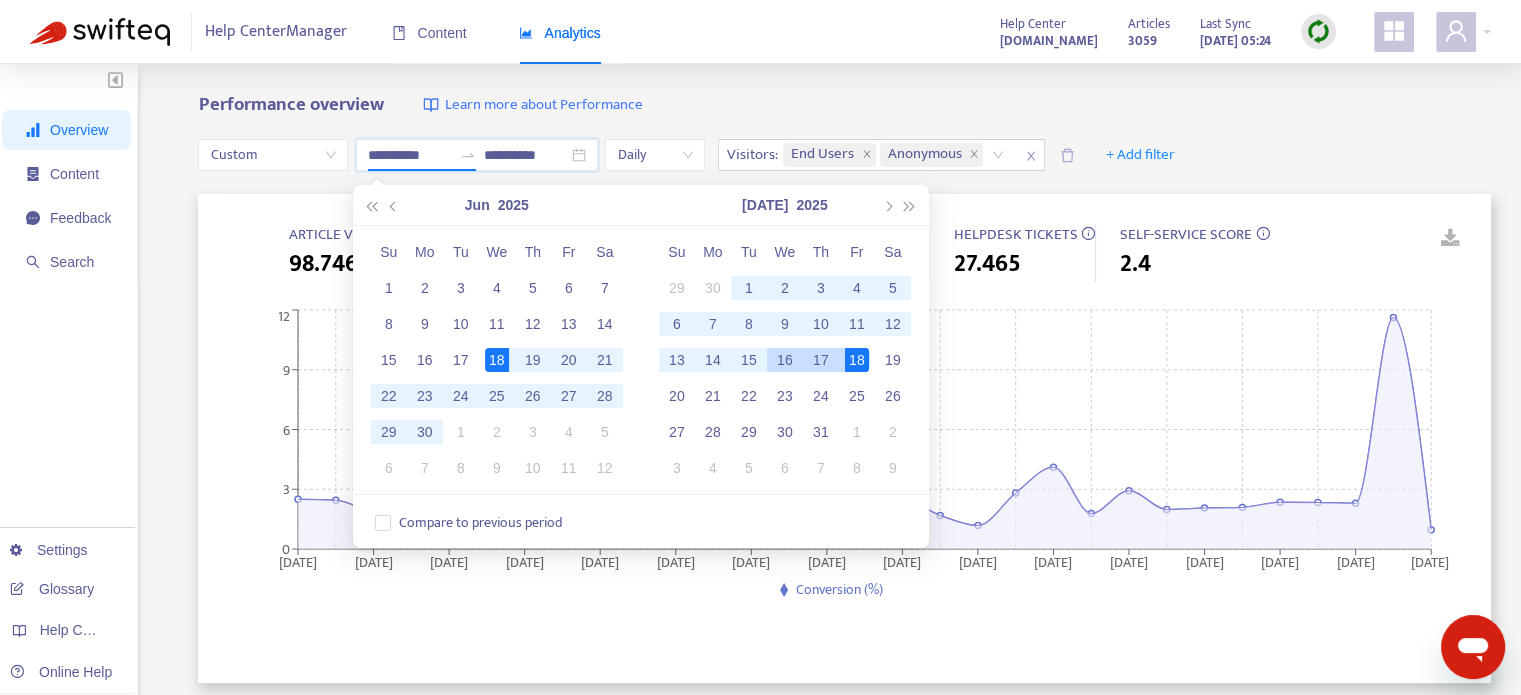 click on "16" at bounding box center [785, 360] 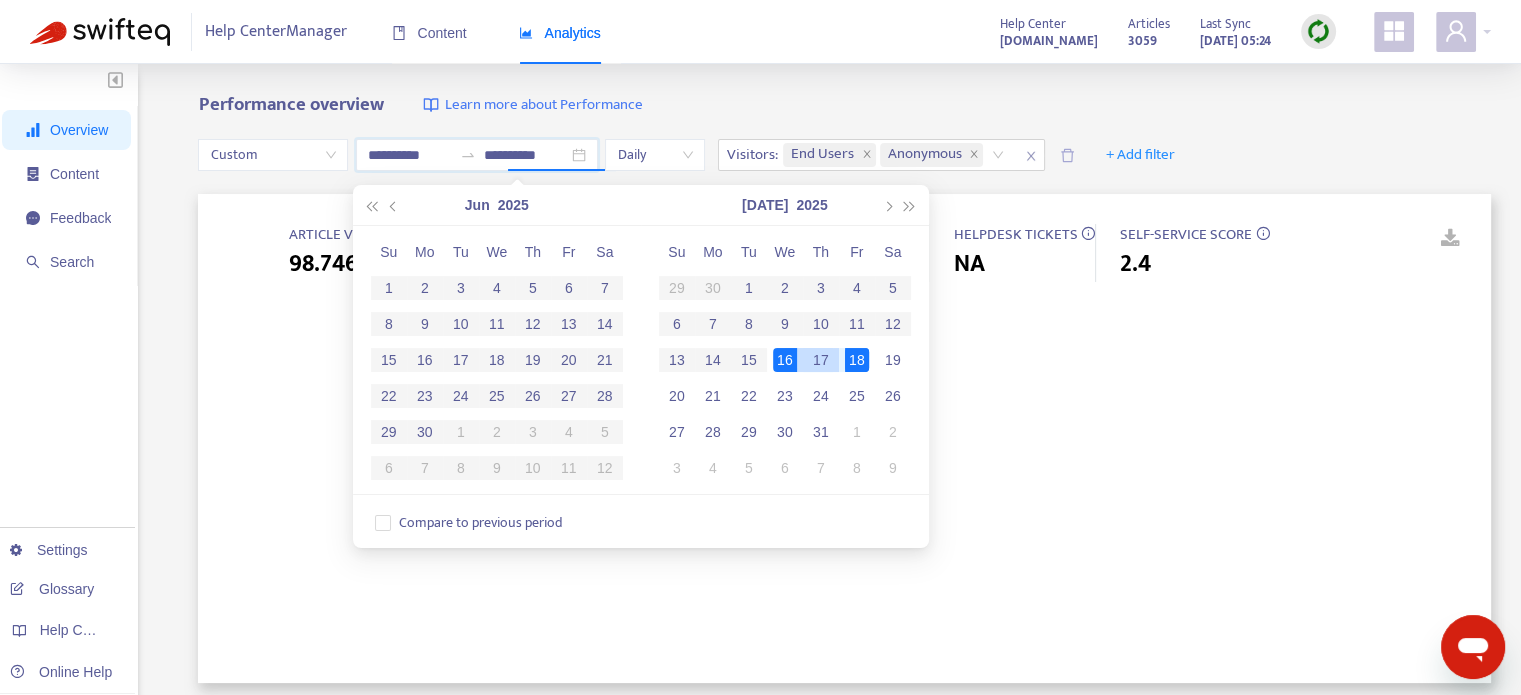 type on "**********" 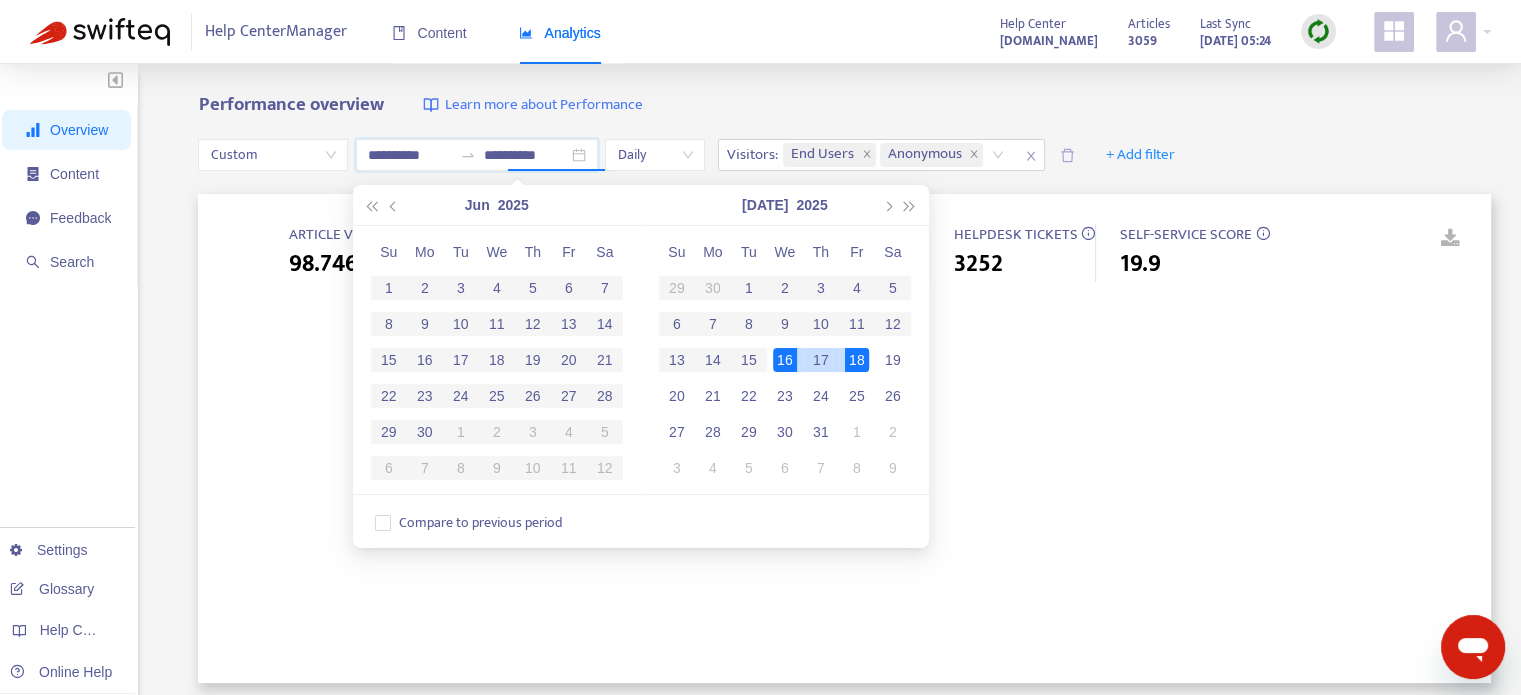 click on "18" at bounding box center (857, 360) 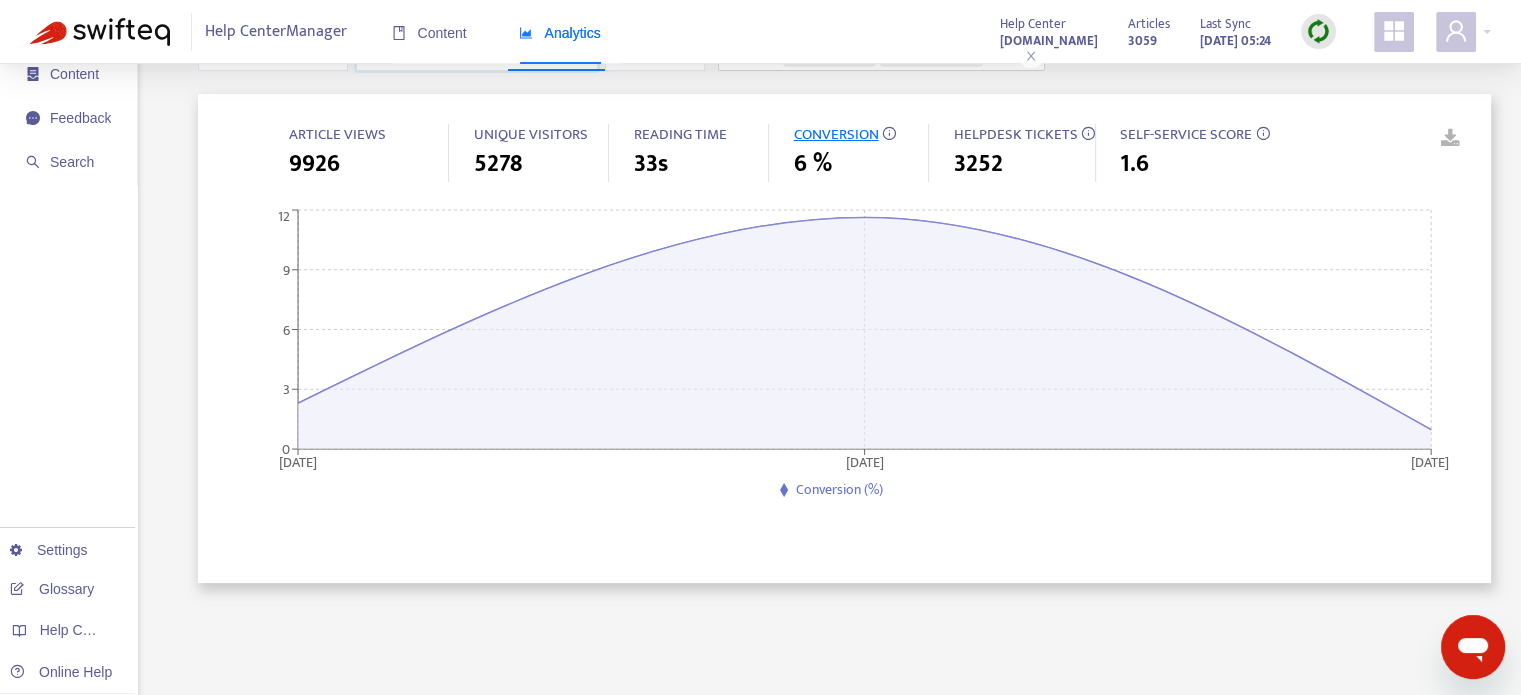 scroll, scrollTop: 0, scrollLeft: 0, axis: both 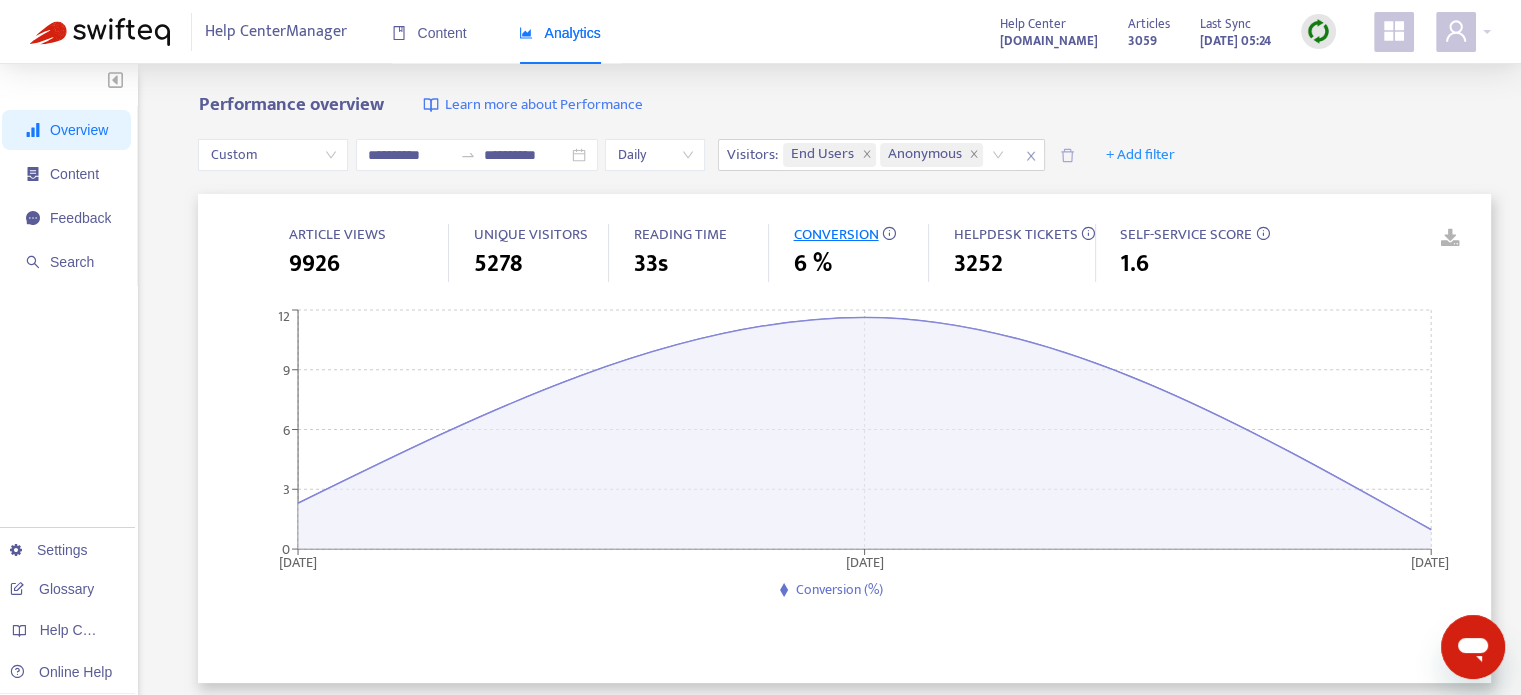 click on "ARTICLE VIEWS" at bounding box center [336, 234] 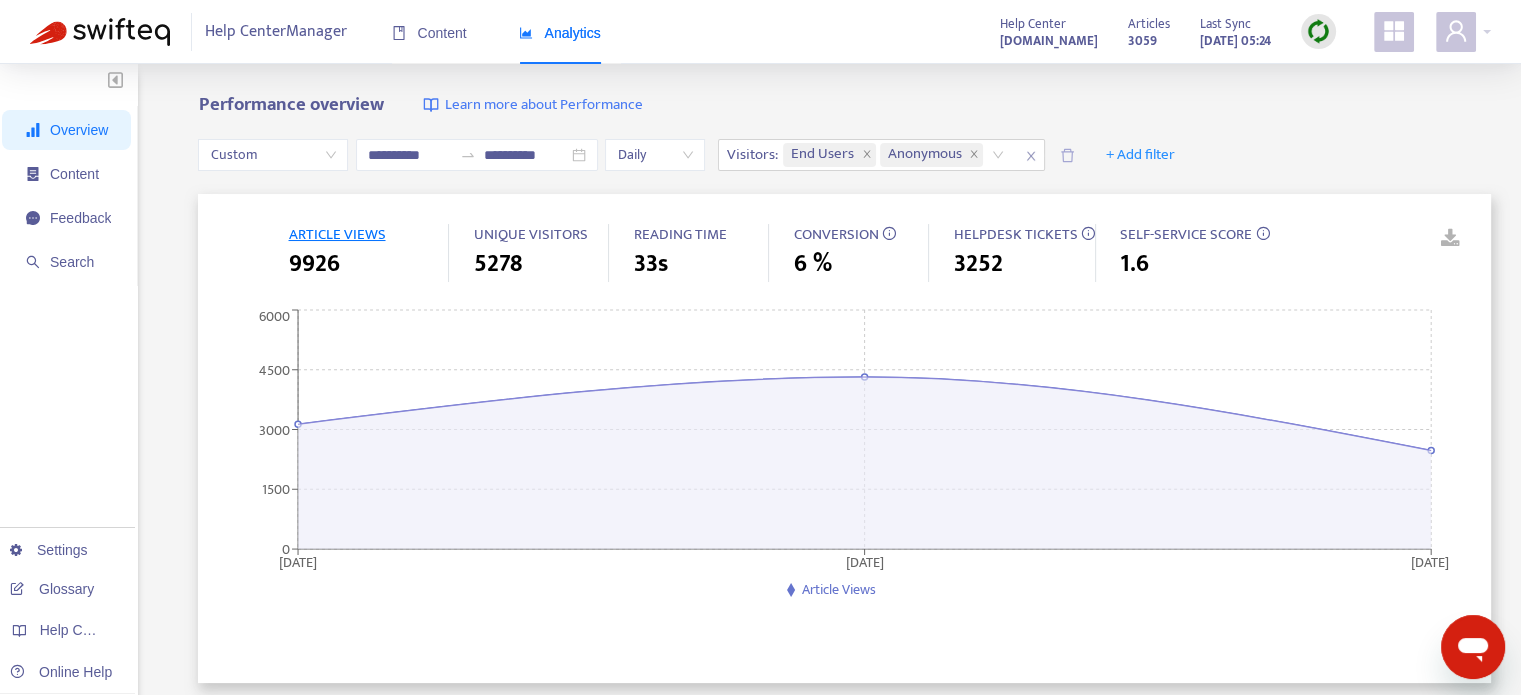 click on "HELPDESK TICKETS" at bounding box center (1015, 234) 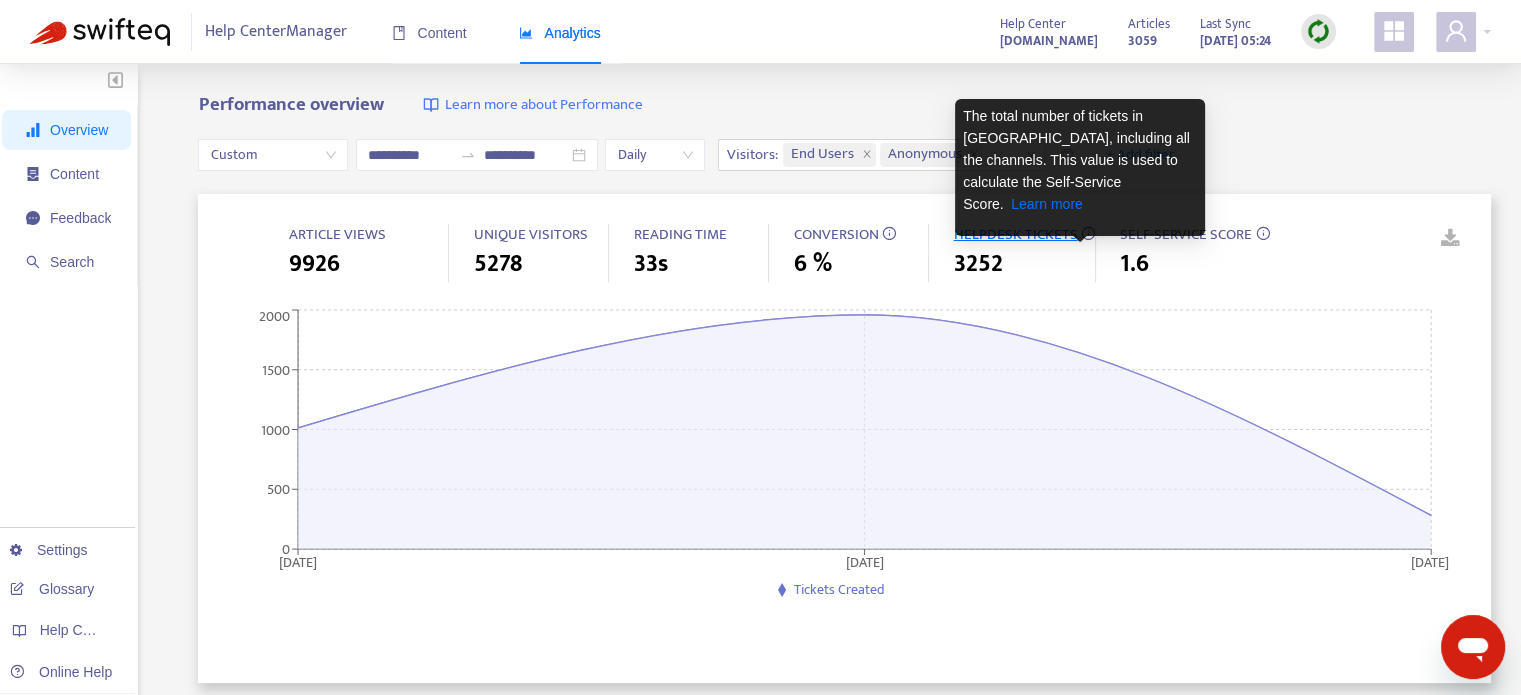 click at bounding box center (1088, 233) 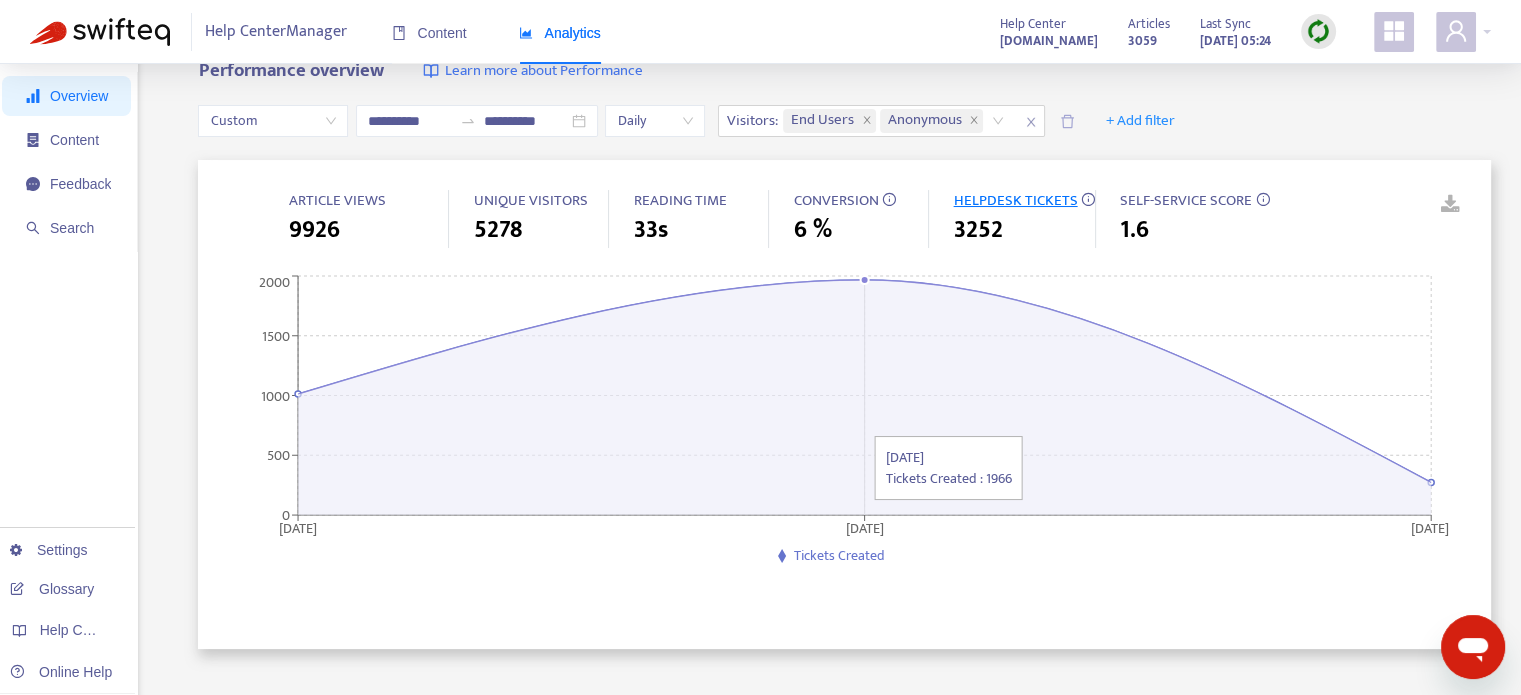 scroll, scrollTop: 0, scrollLeft: 0, axis: both 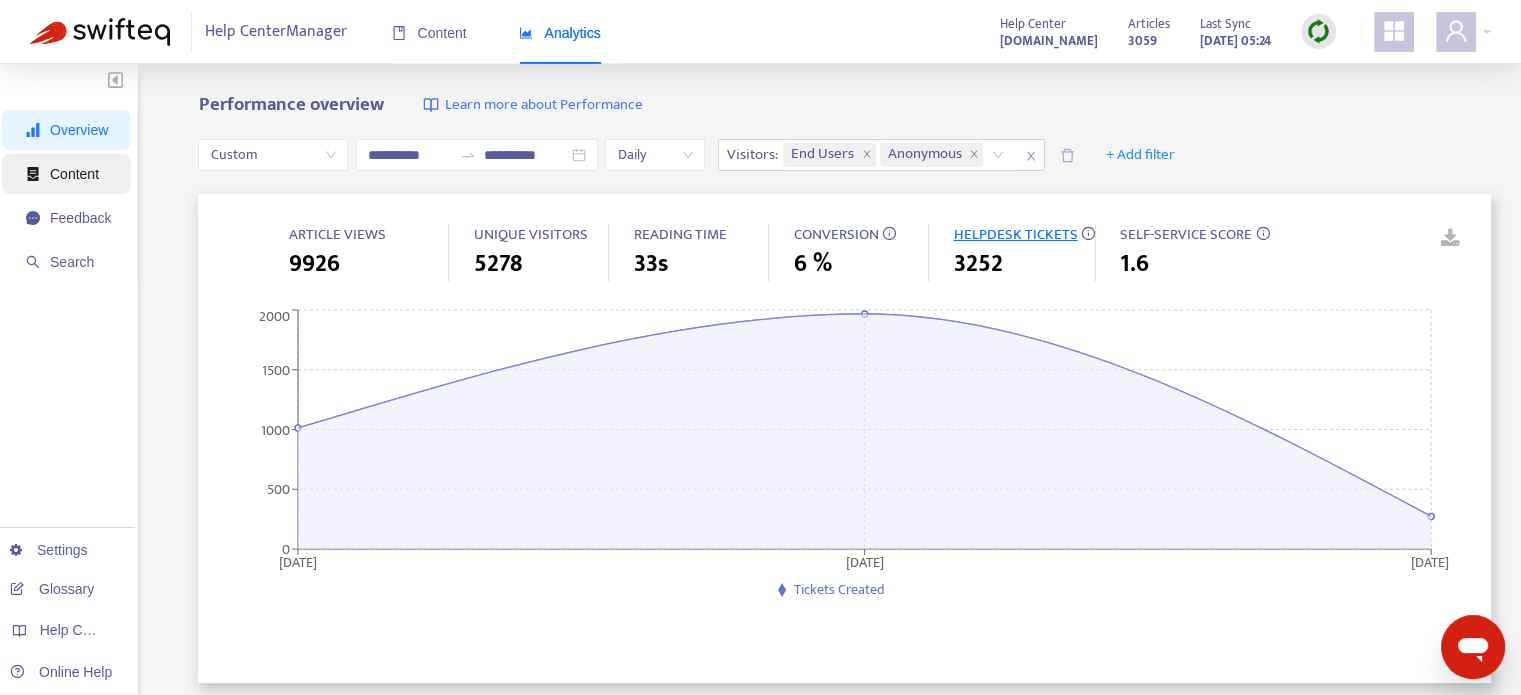 click on "Content" at bounding box center (68, 174) 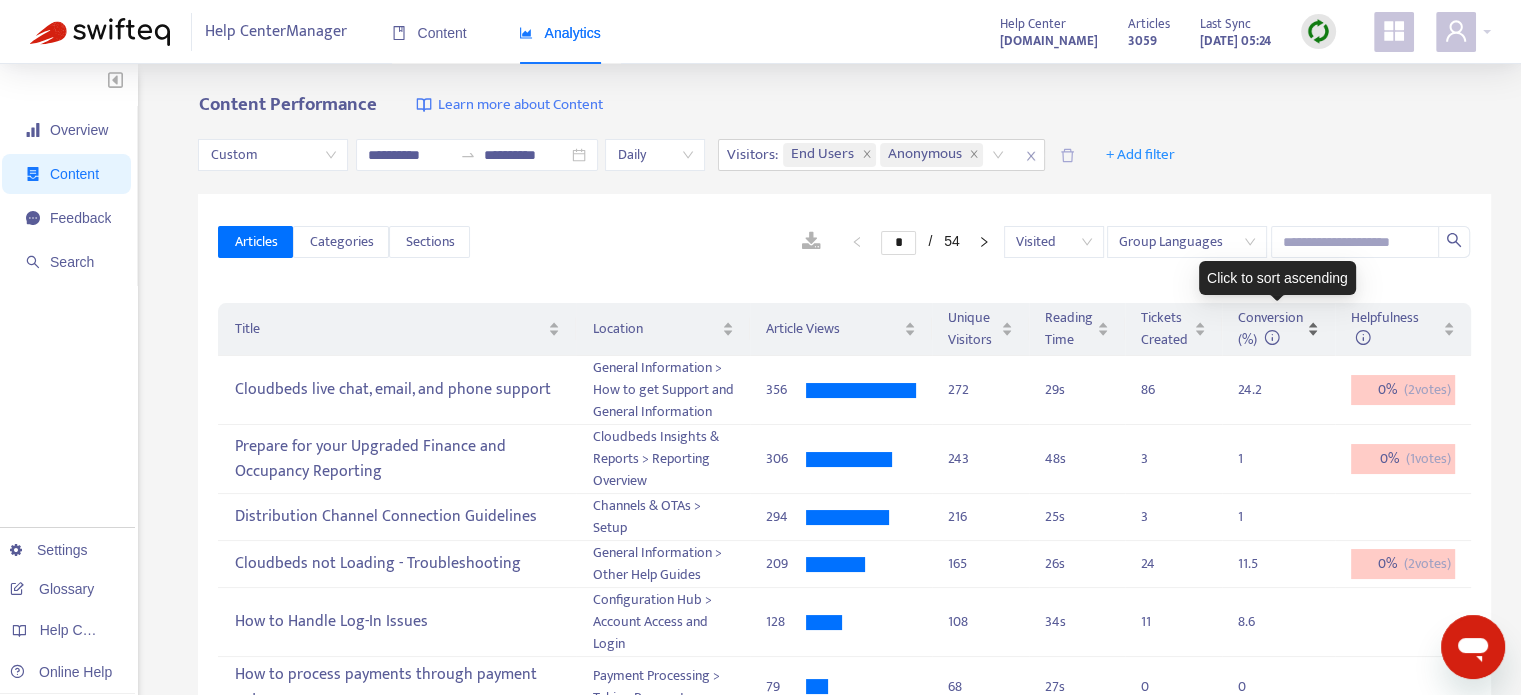 click on "Conversion (%)" at bounding box center (1278, 329) 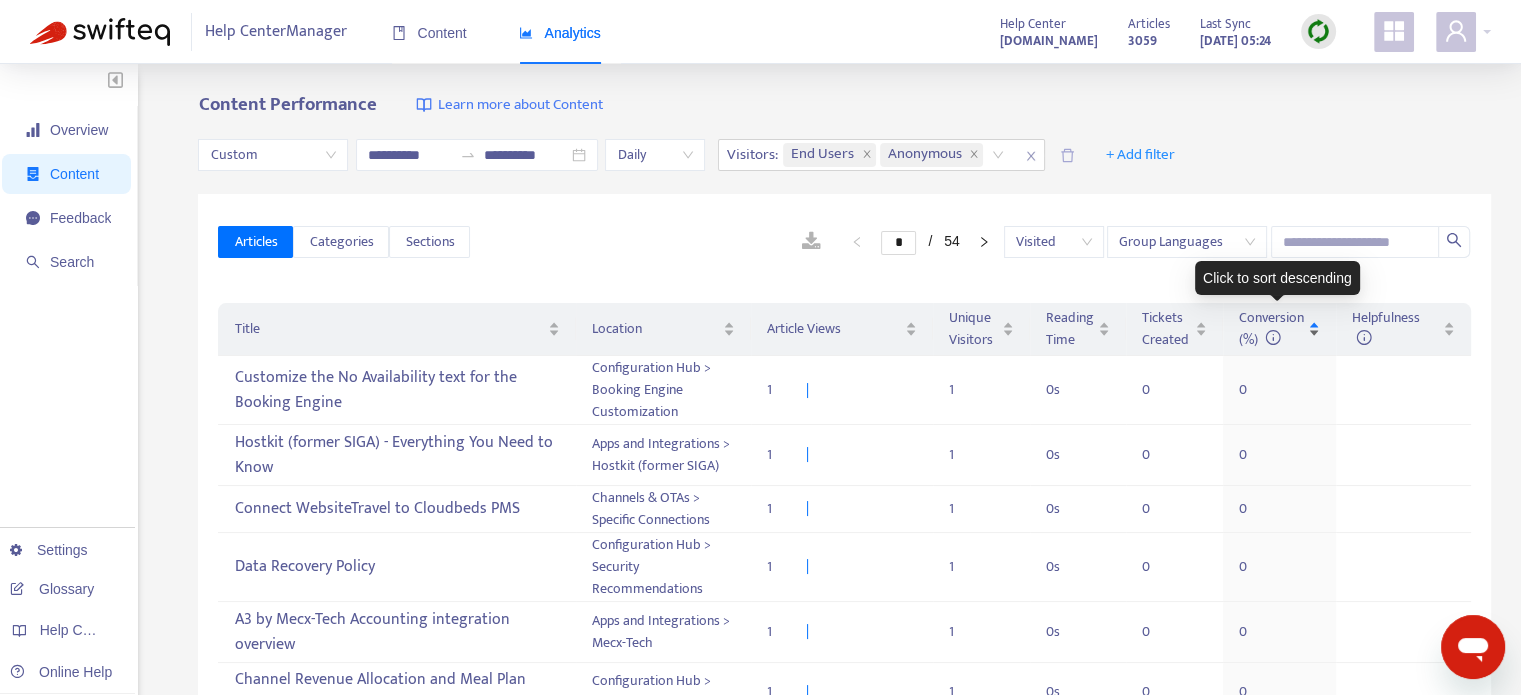 click on "Conversion (%)" at bounding box center (1279, 329) 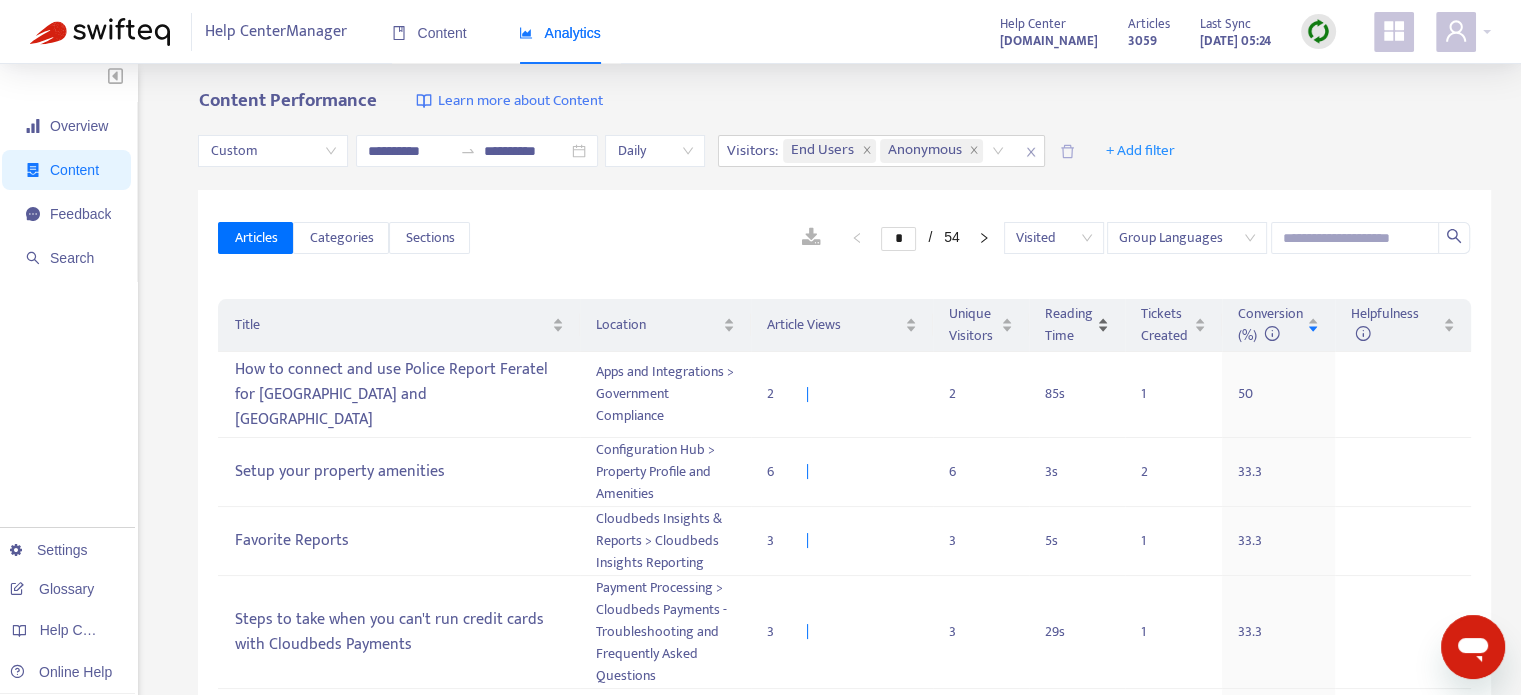 scroll, scrollTop: 0, scrollLeft: 0, axis: both 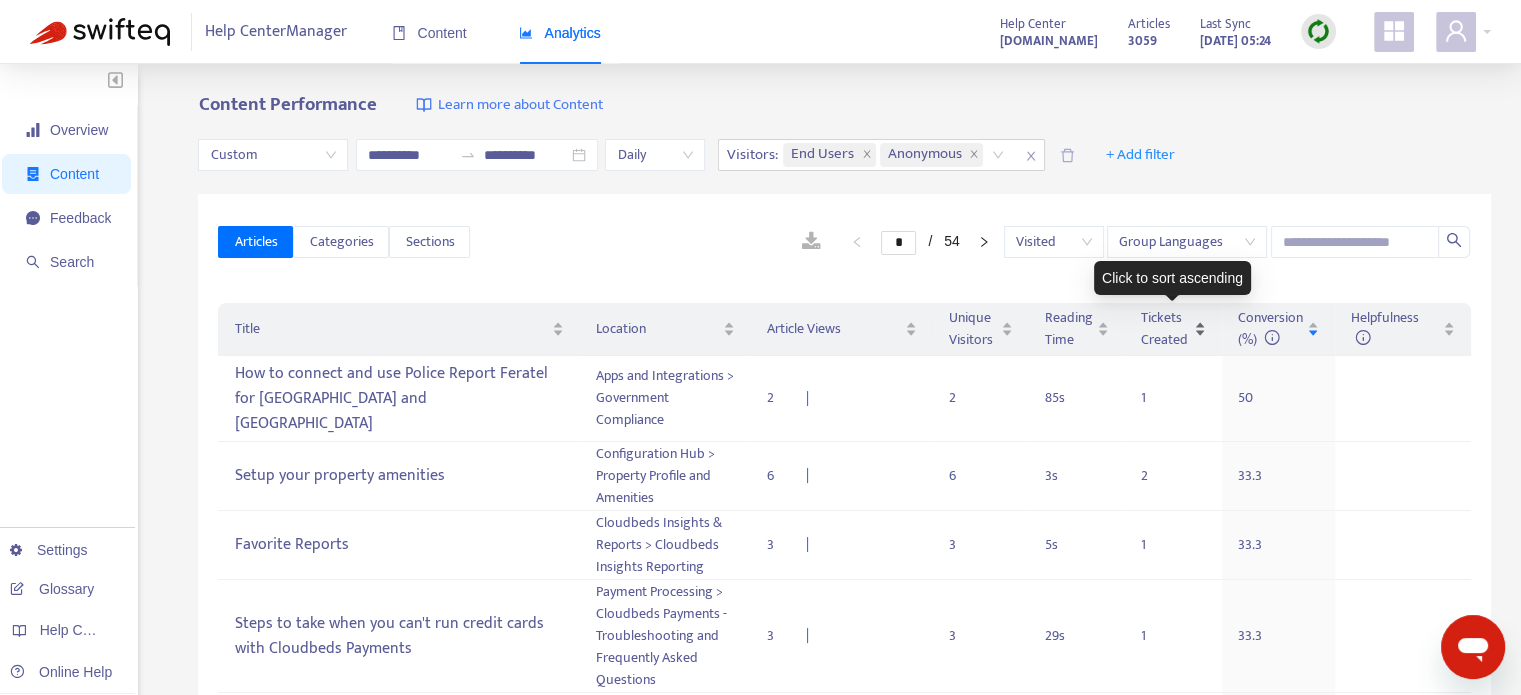 click on "Tickets Created" at bounding box center (1173, 329) 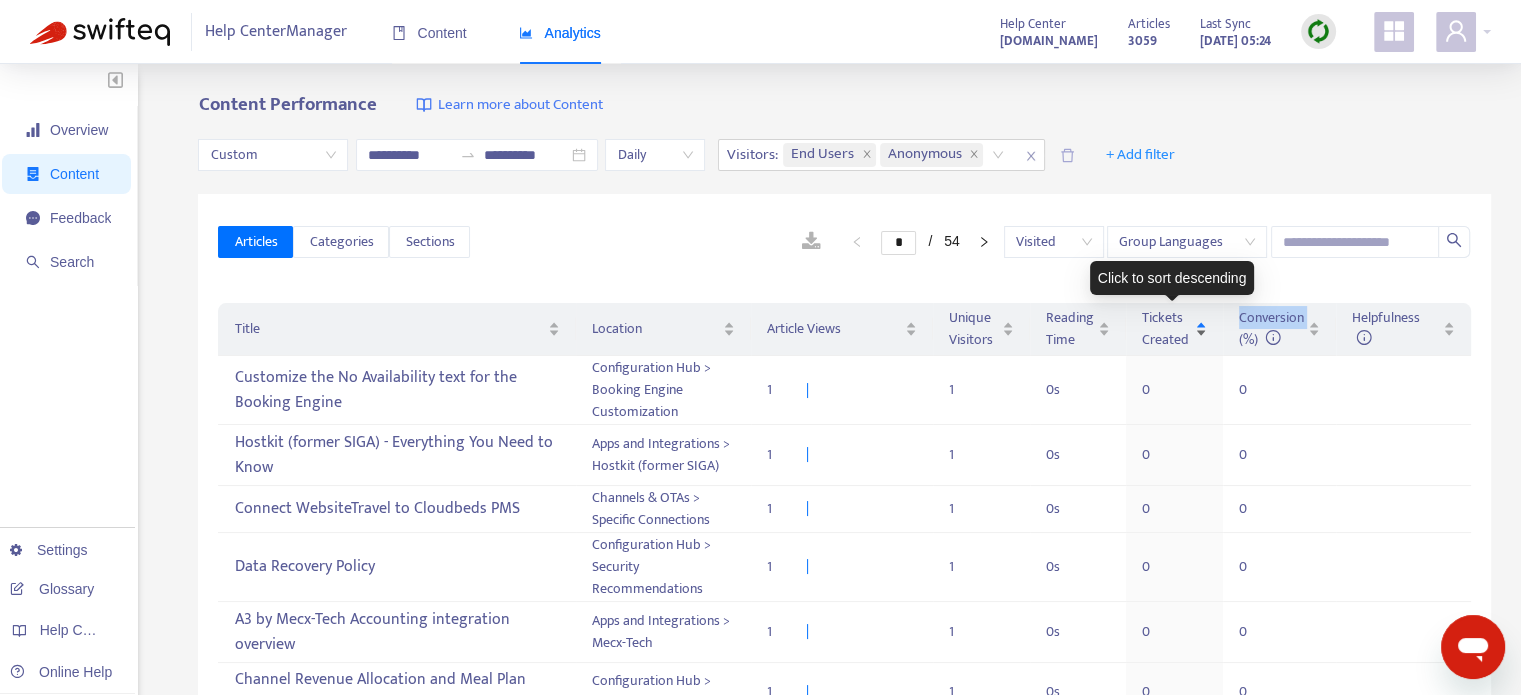 click on "Tickets Created" at bounding box center (1174, 329) 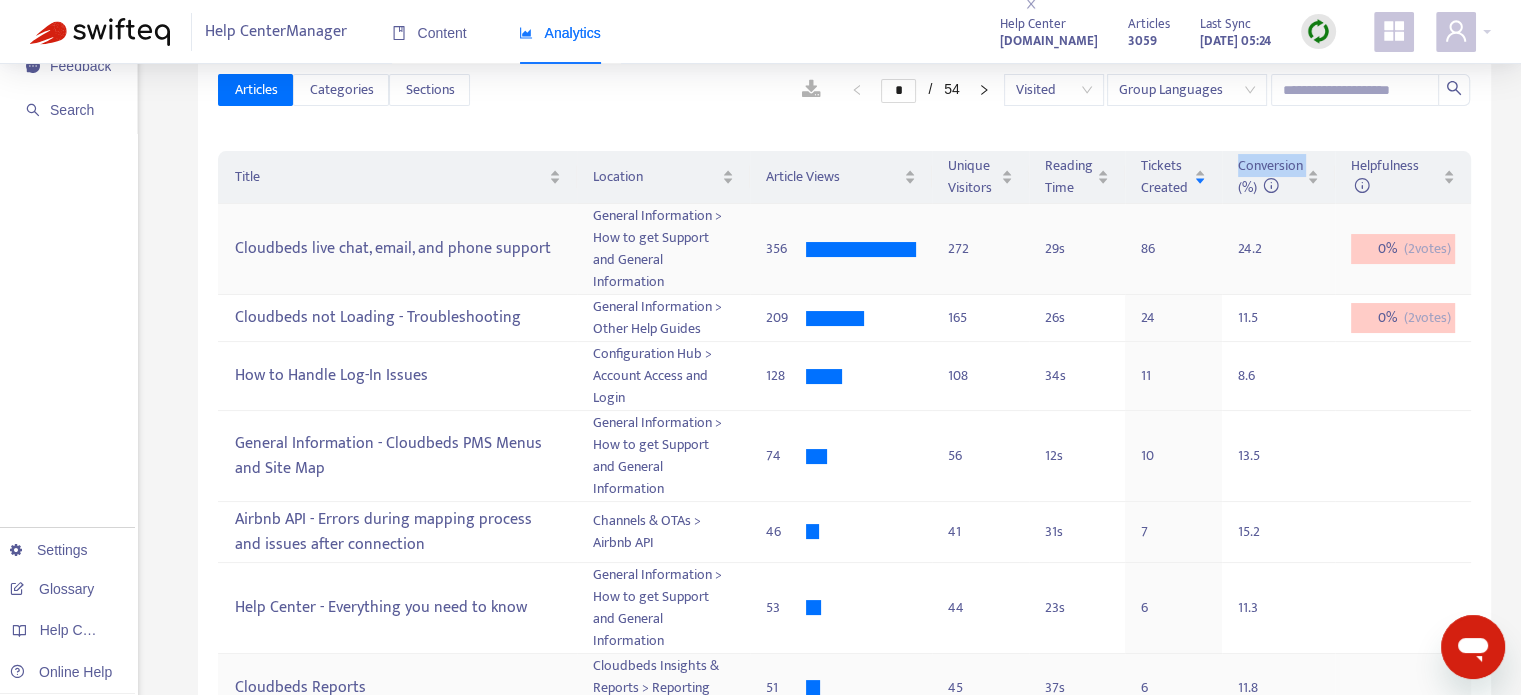 scroll, scrollTop: 0, scrollLeft: 0, axis: both 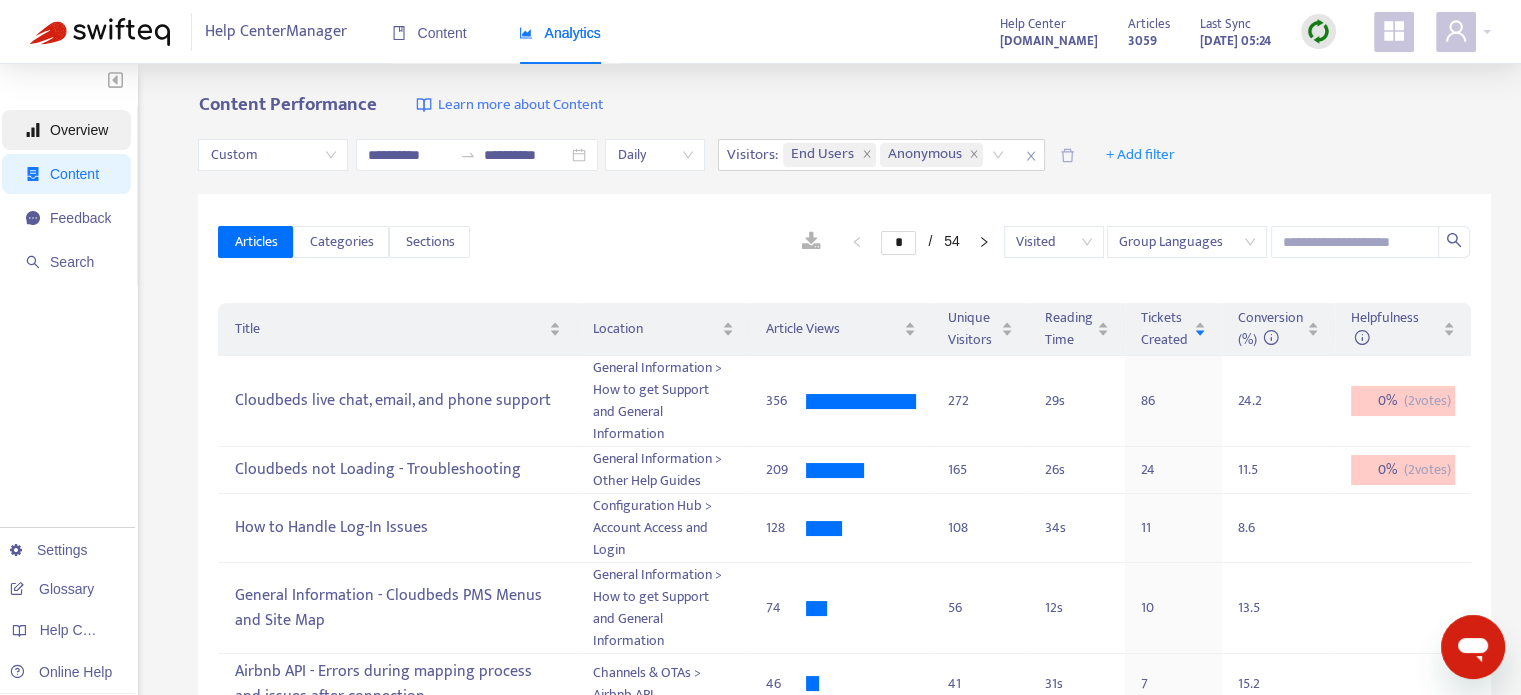click on "Overview" at bounding box center [79, 130] 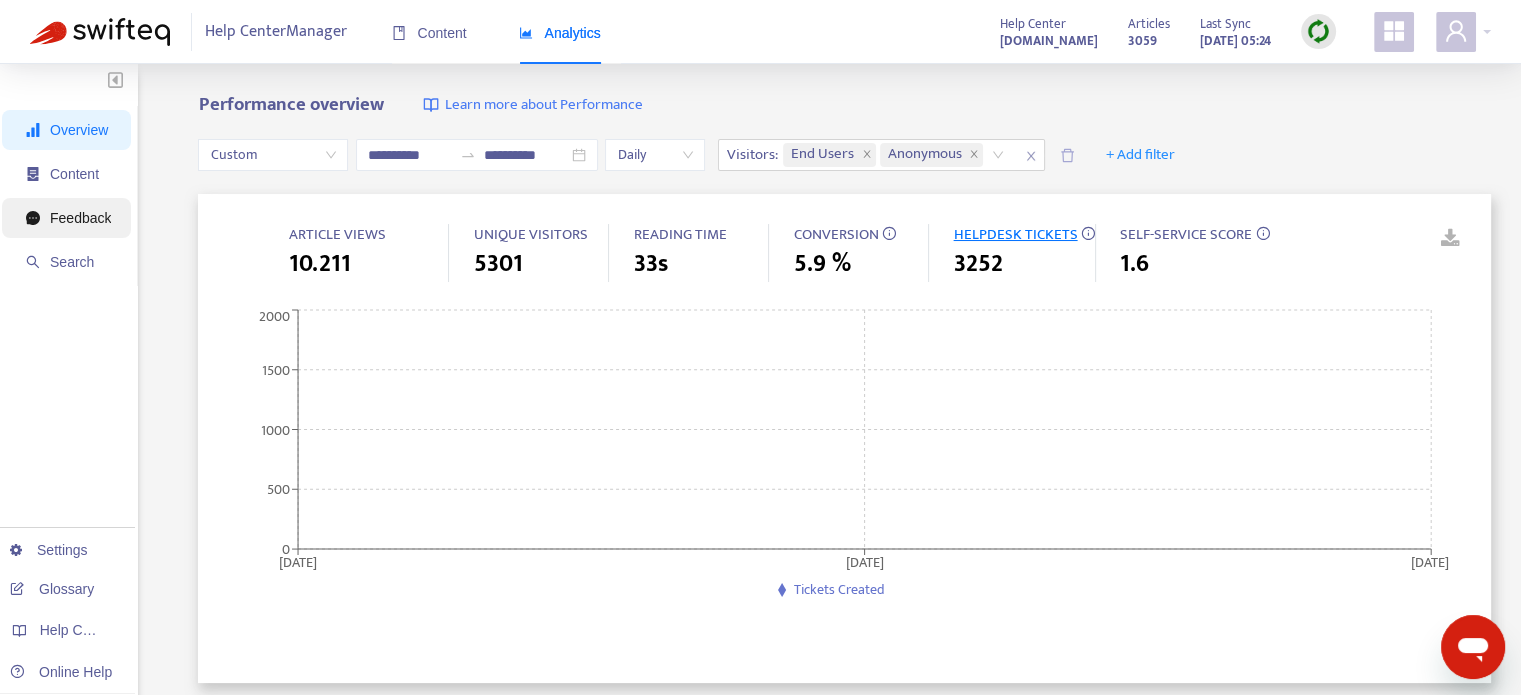 click on "Feedback" at bounding box center (80, 218) 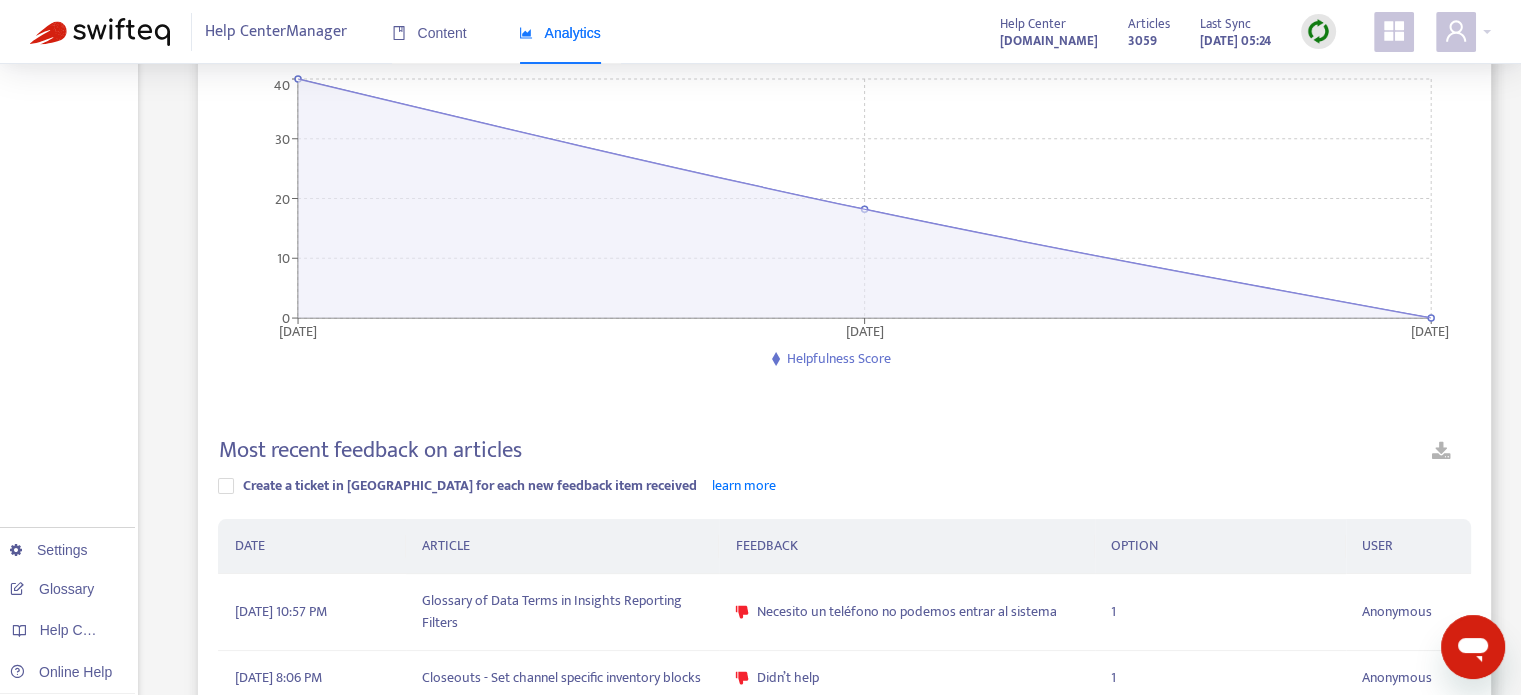 scroll, scrollTop: 0, scrollLeft: 0, axis: both 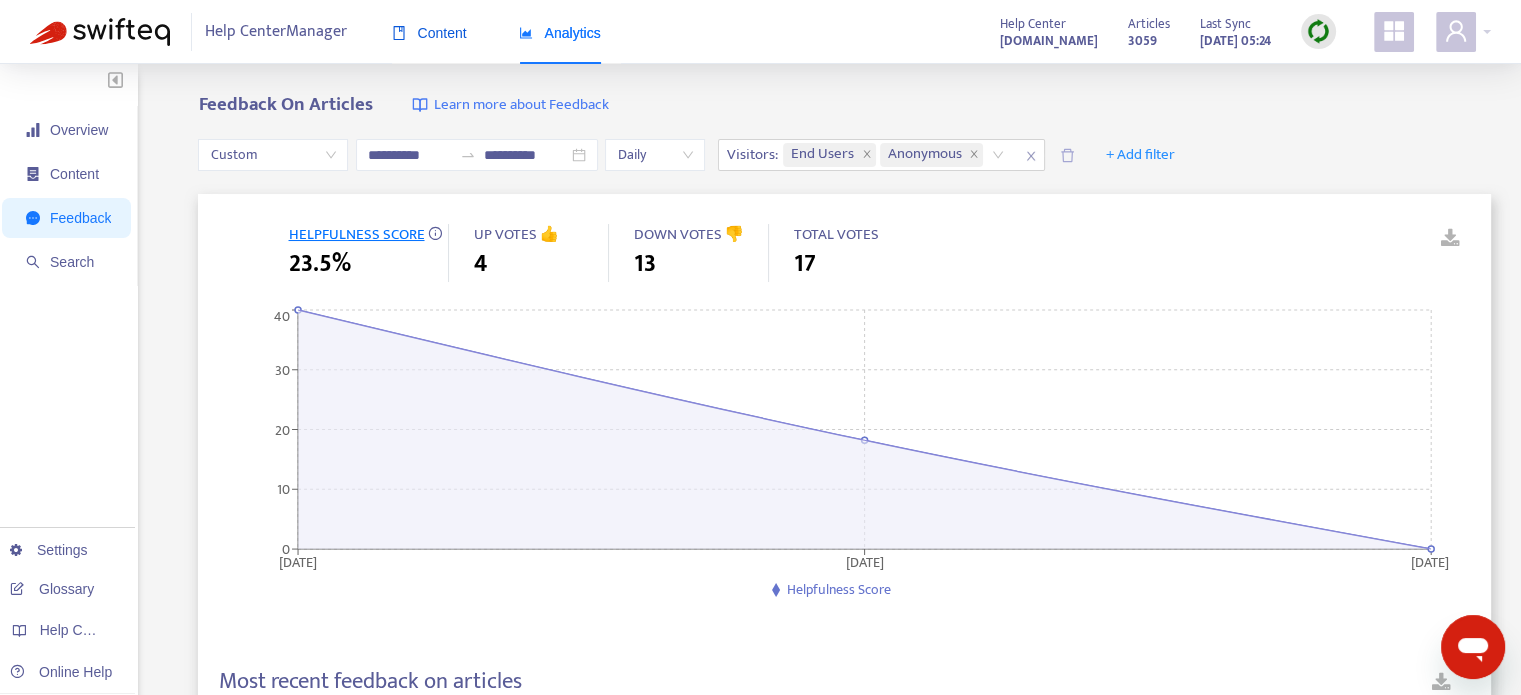 click on "Content" at bounding box center [429, 33] 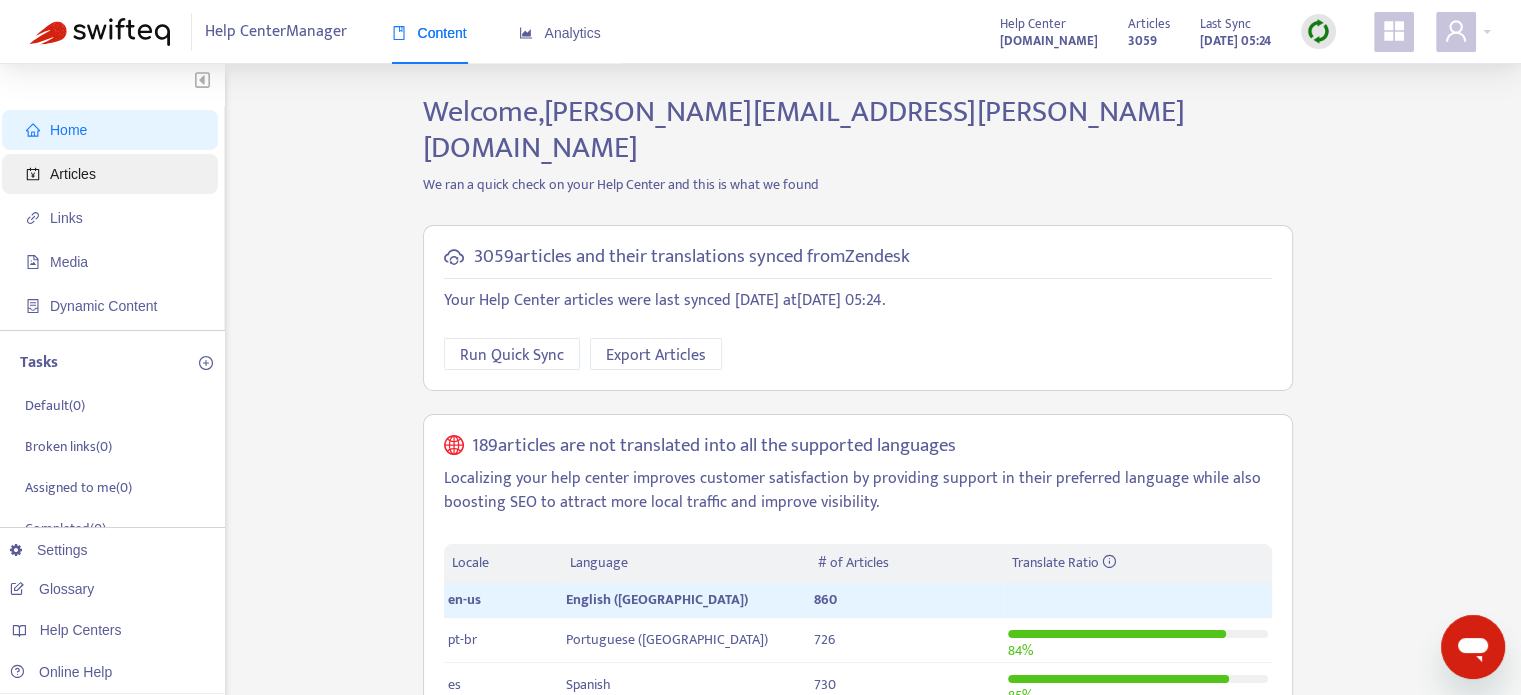 click on "Articles" at bounding box center [73, 174] 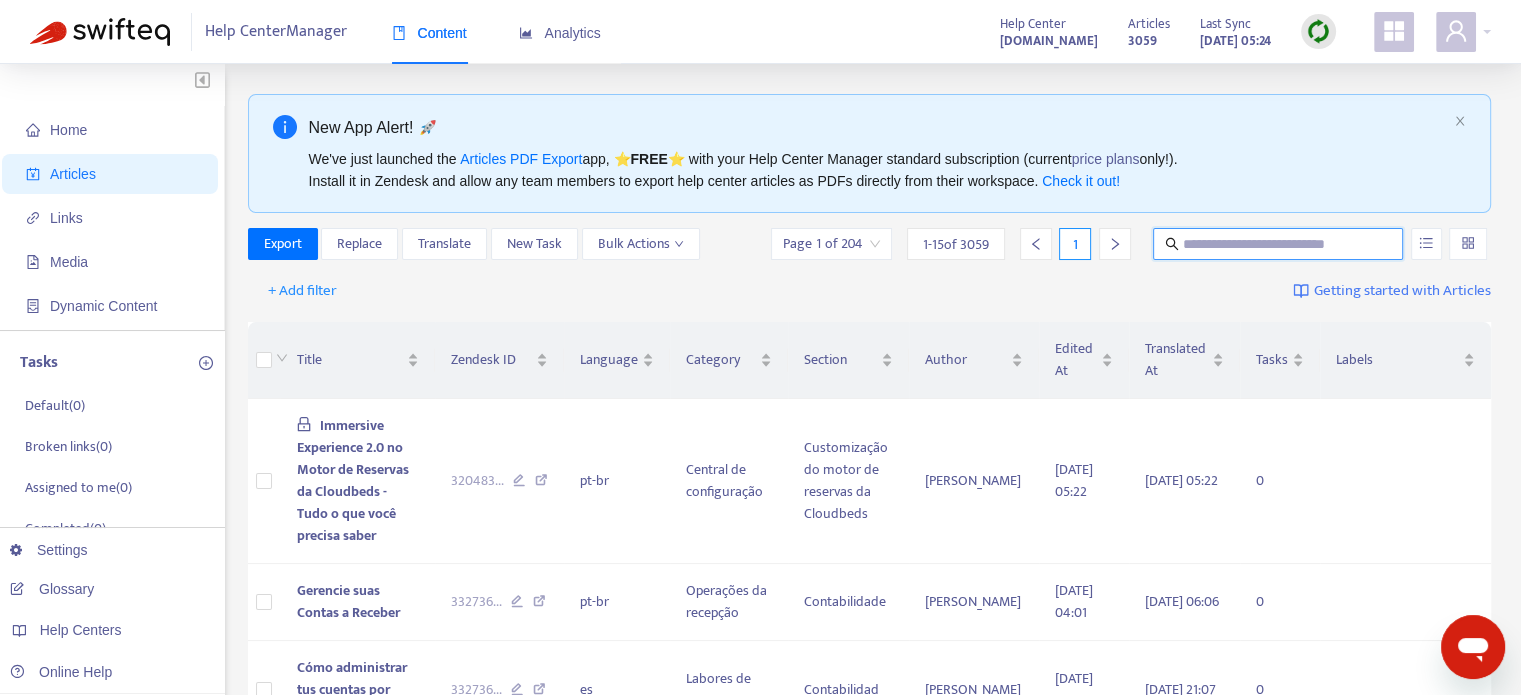 click at bounding box center (1279, 244) 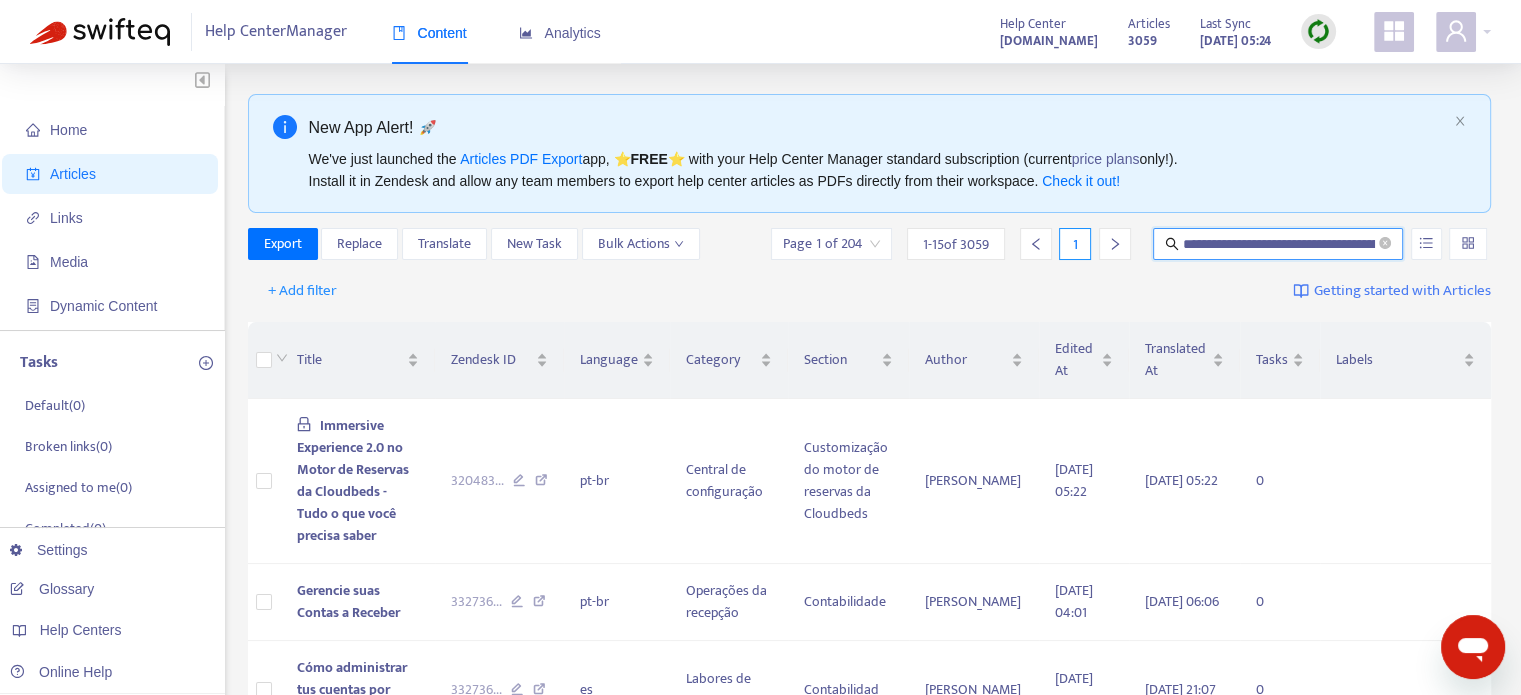 scroll, scrollTop: 0, scrollLeft: 196, axis: horizontal 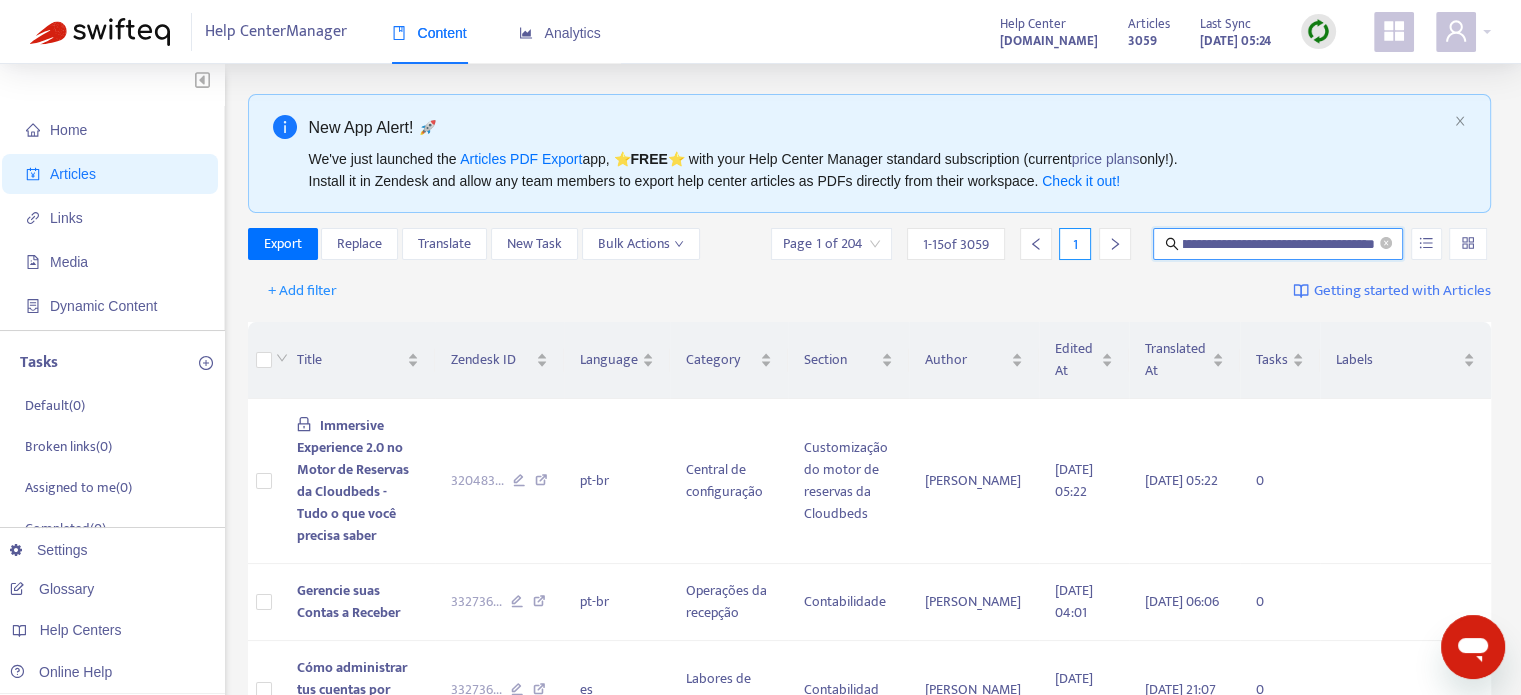 type on "**********" 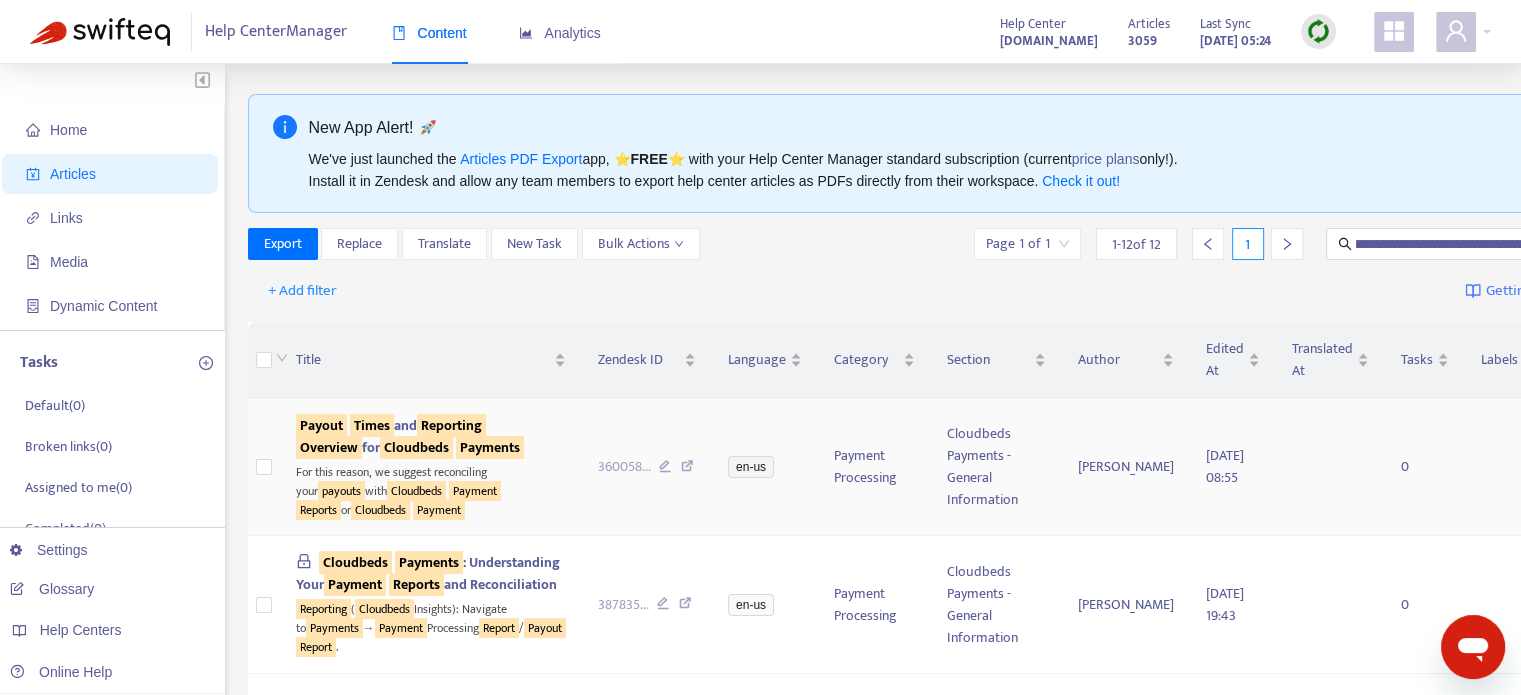 click on "Overview" at bounding box center [329, 447] 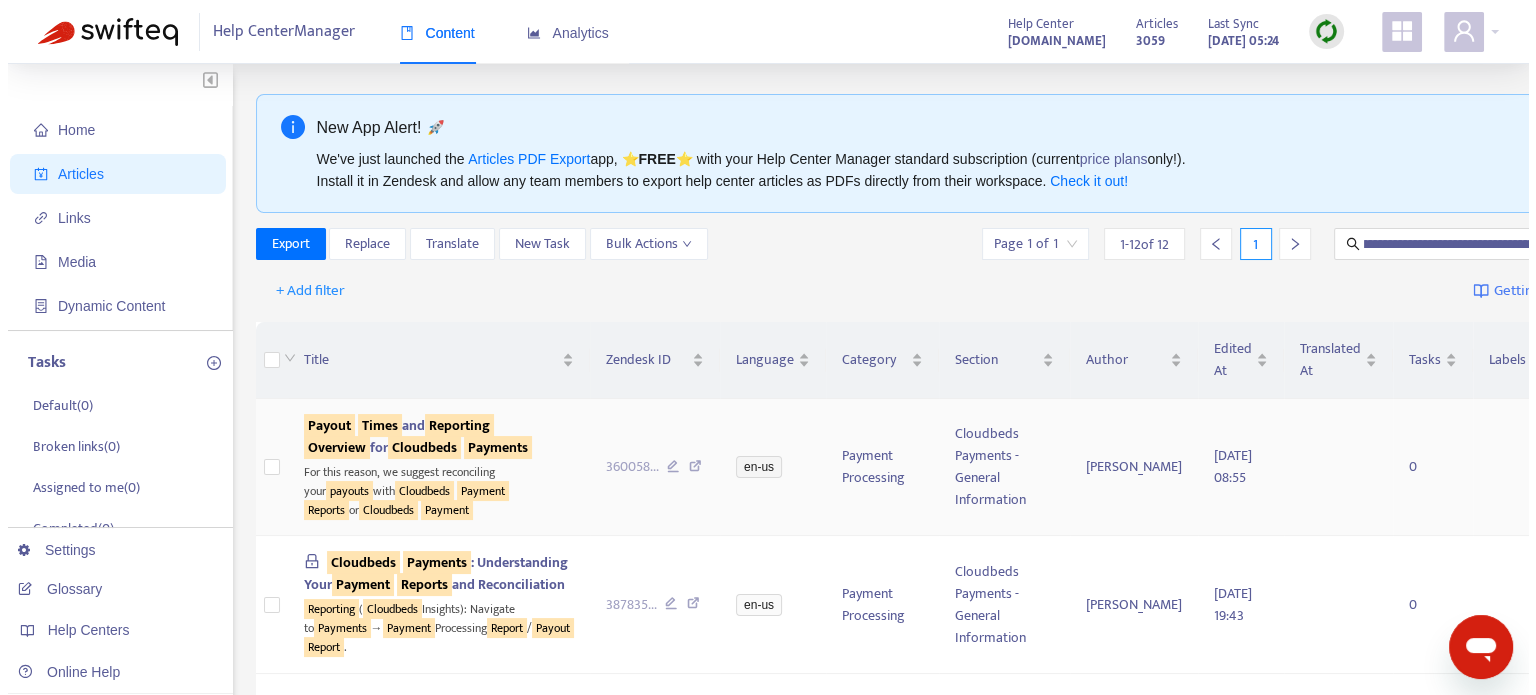 scroll, scrollTop: 0, scrollLeft: 0, axis: both 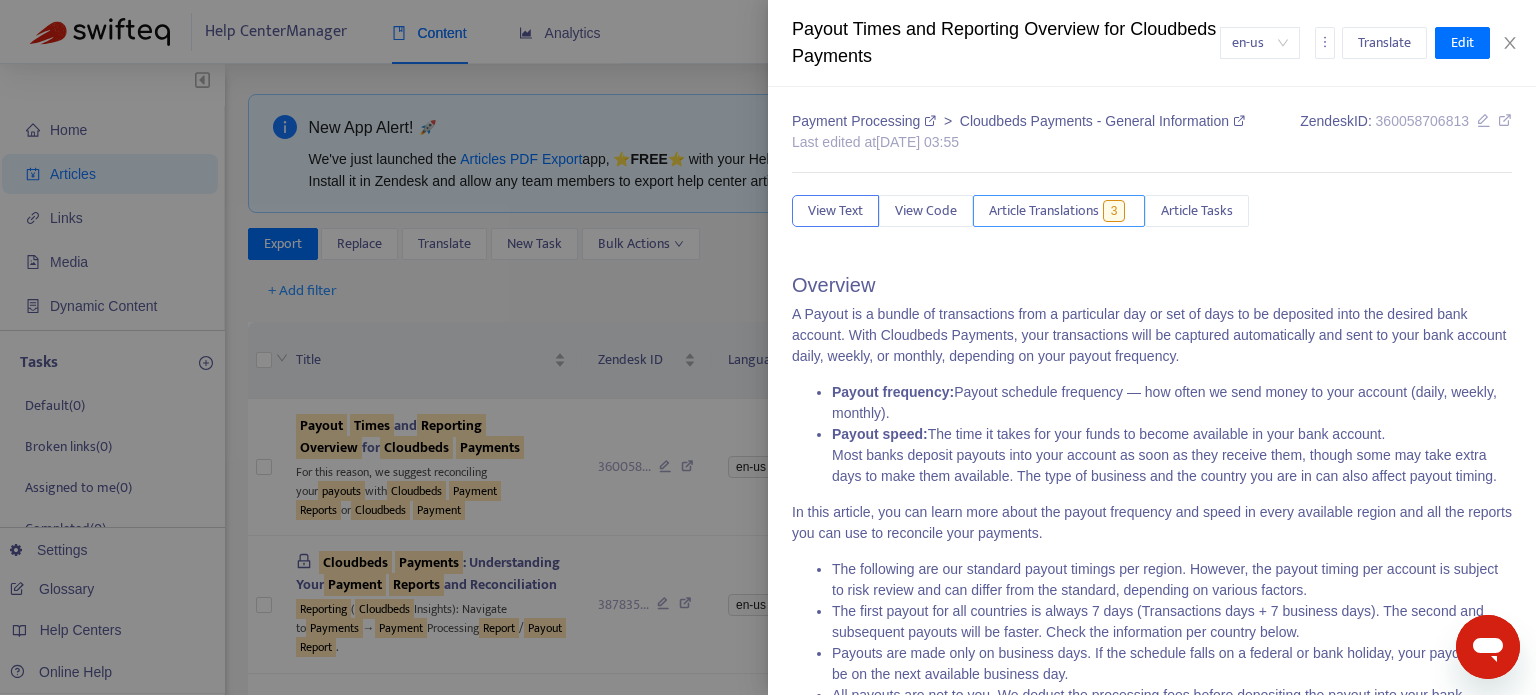 click on "Article Translations" at bounding box center (1044, 211) 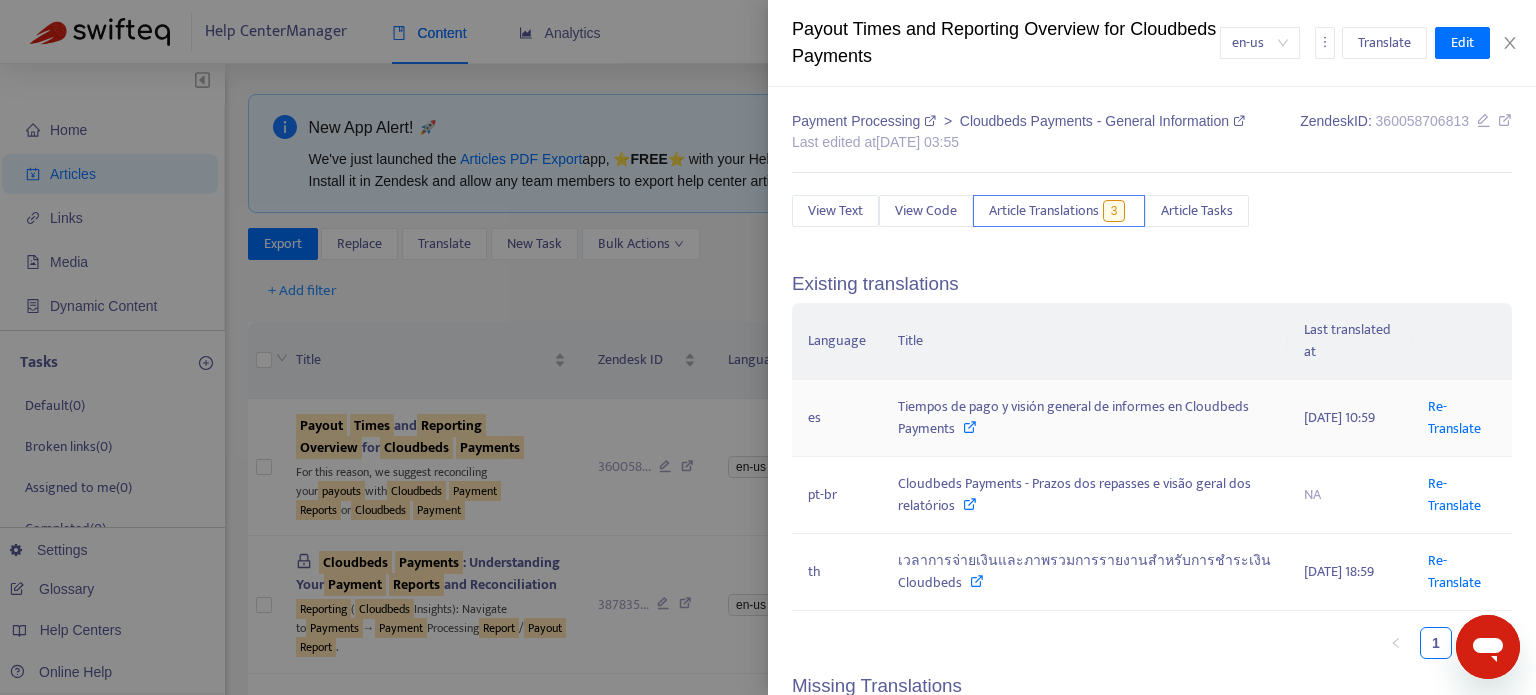 click on "Tiempos de pago y visión general de informes en Cloudbeds Payments" at bounding box center [1085, 418] 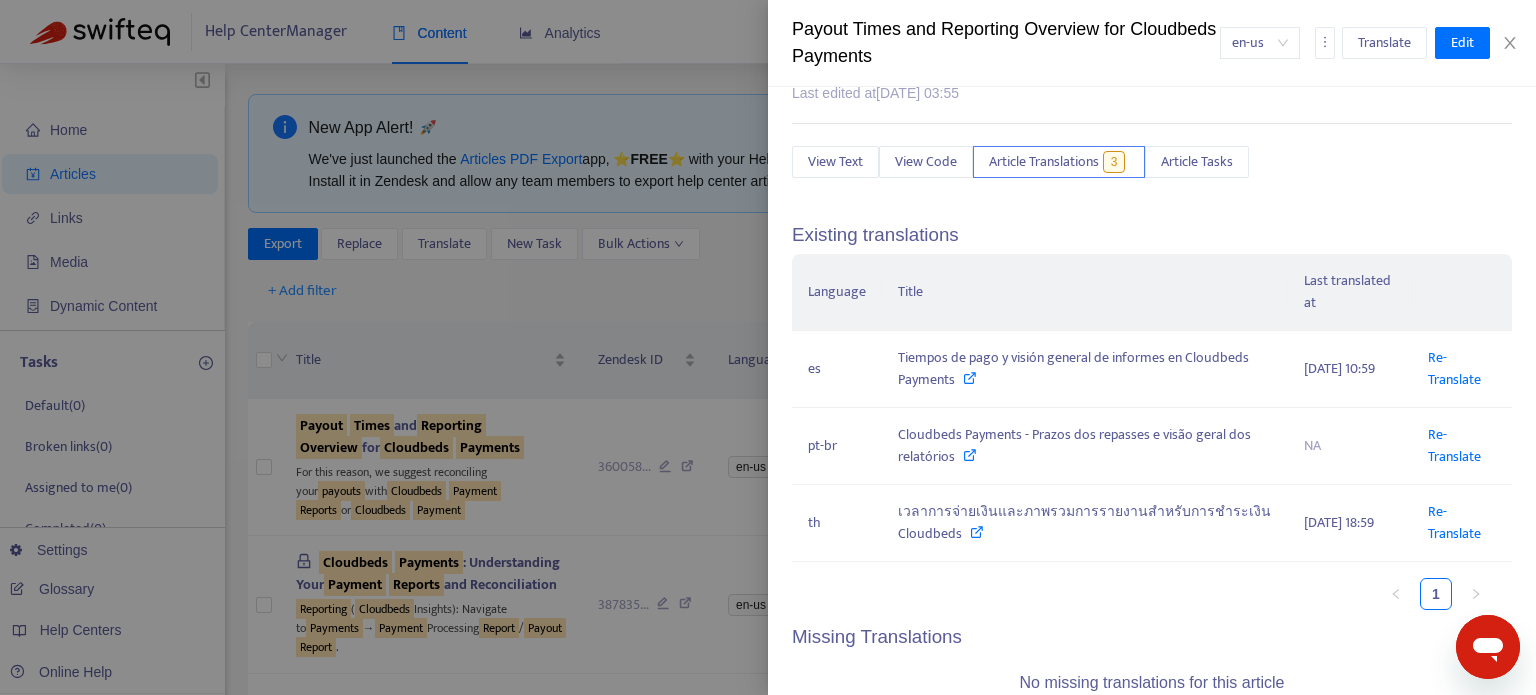 scroll, scrollTop: 120, scrollLeft: 0, axis: vertical 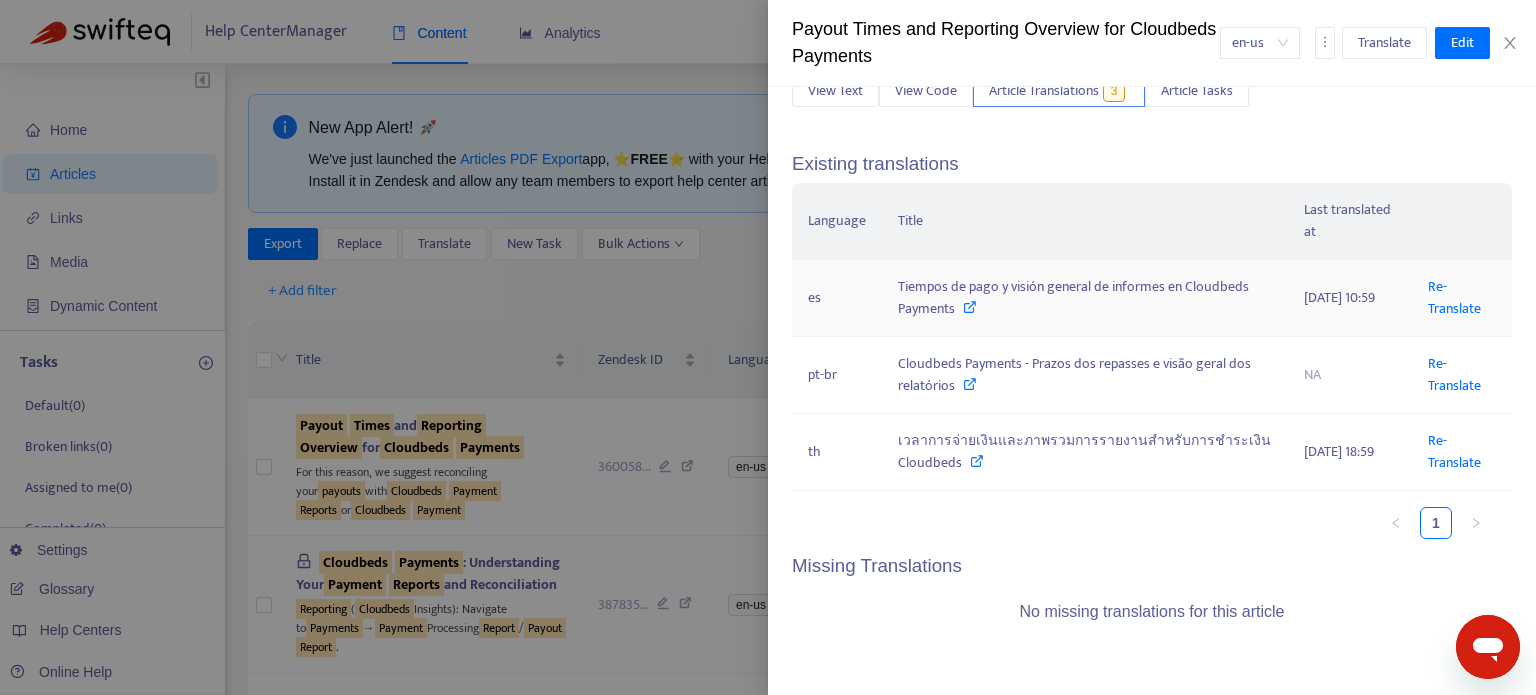 click on "Tiempos de pago y visión general de informes en Cloudbeds Payments" at bounding box center [1085, 298] 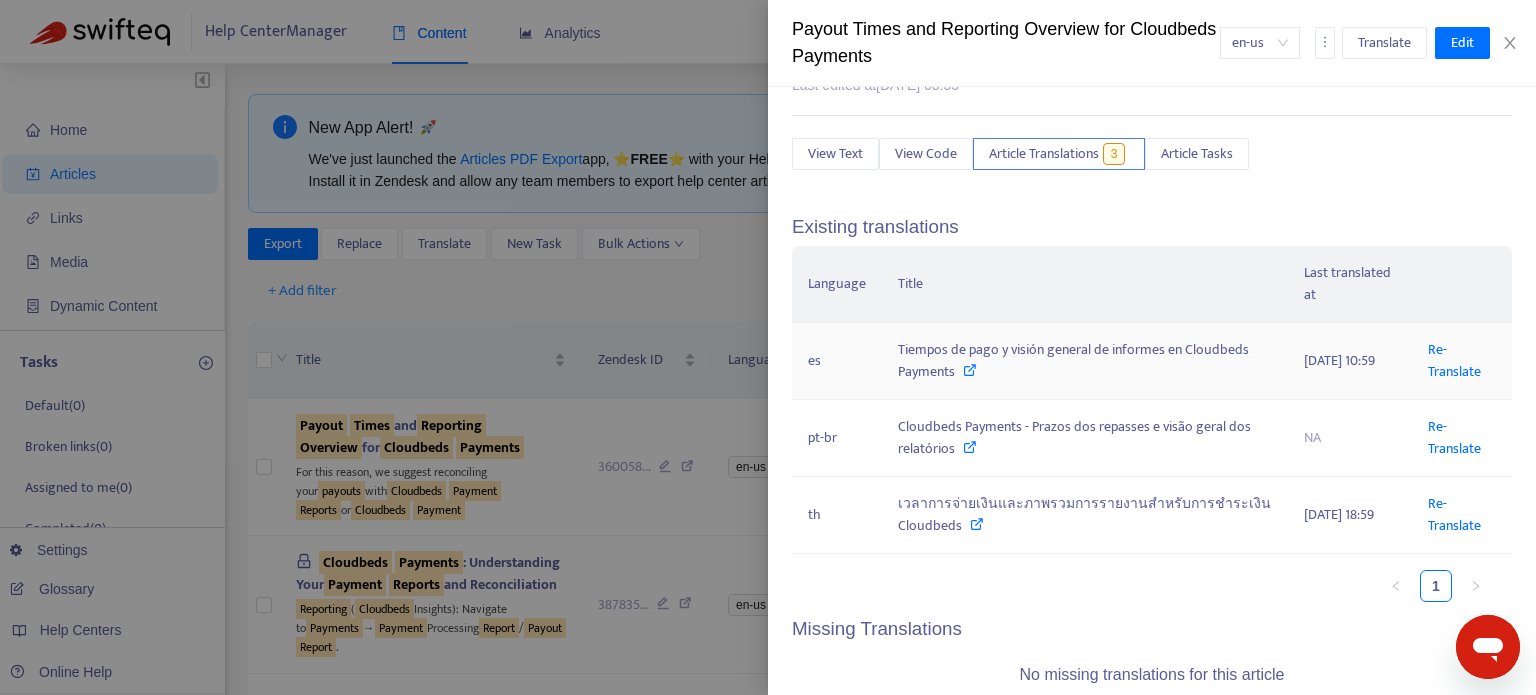 scroll, scrollTop: 0, scrollLeft: 0, axis: both 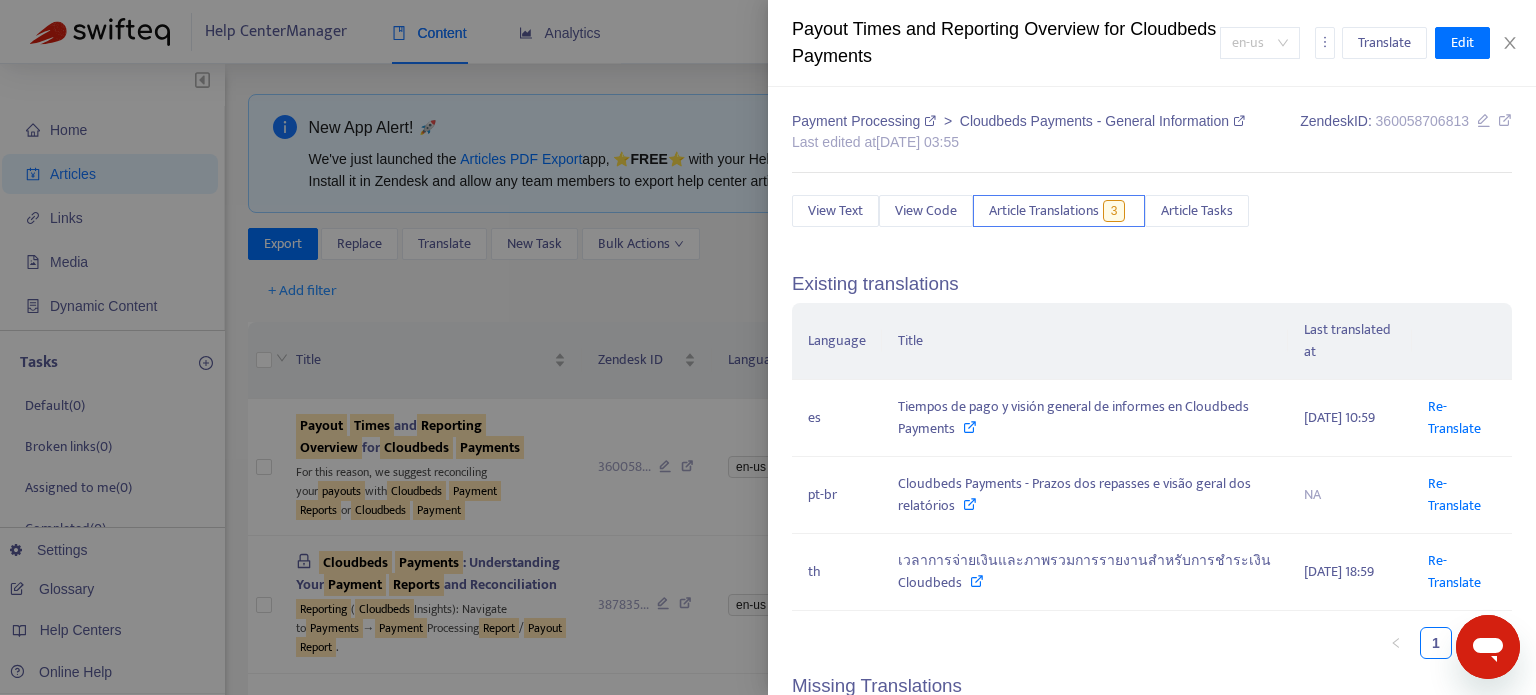 click on "en-us" at bounding box center (1260, 43) 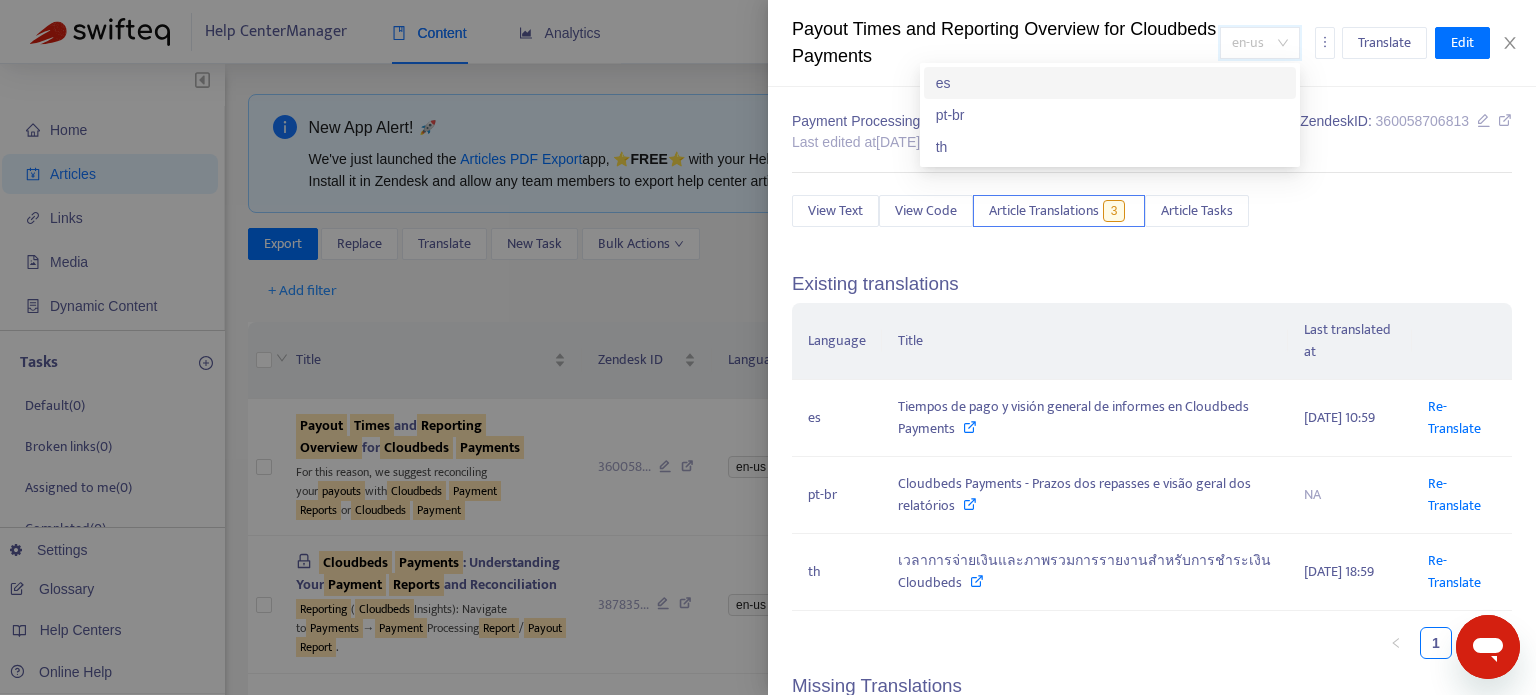 click on "es" at bounding box center (1110, 83) 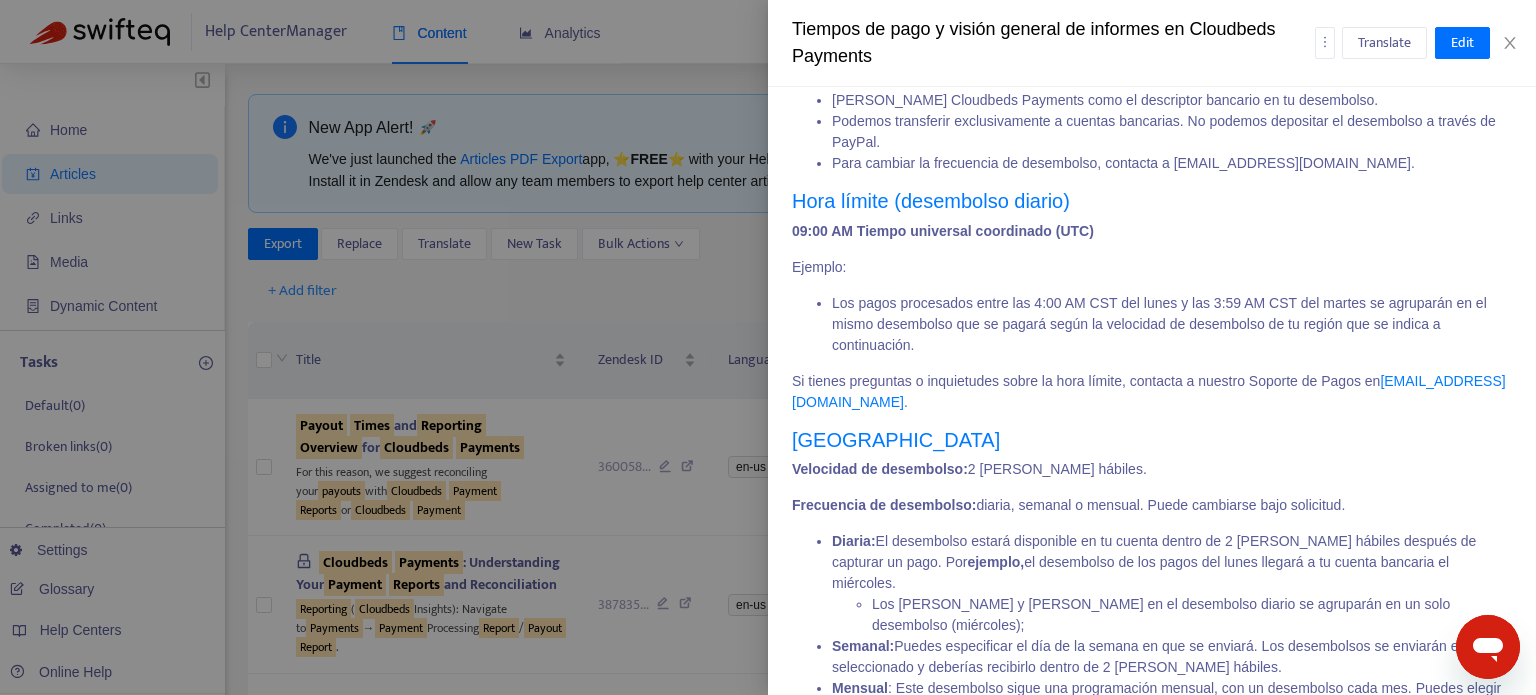 scroll, scrollTop: 0, scrollLeft: 0, axis: both 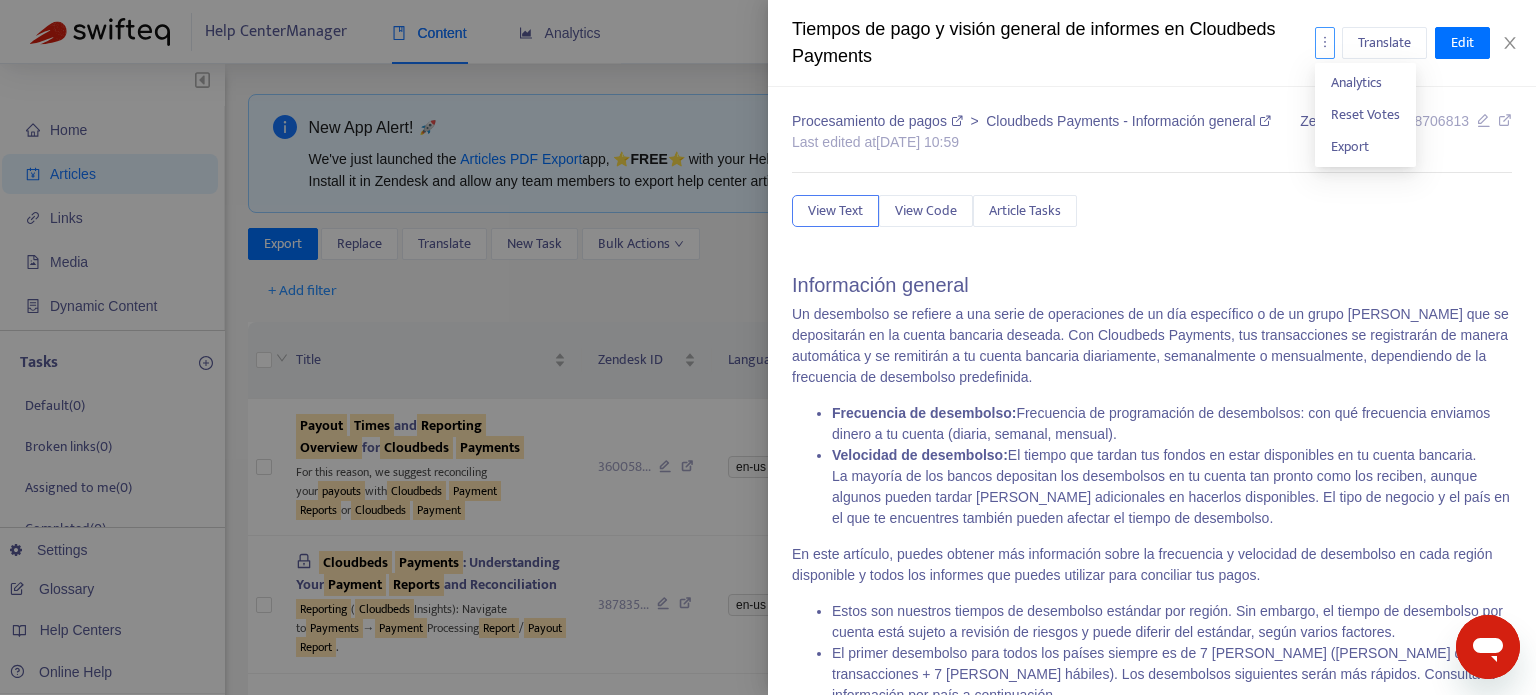 click 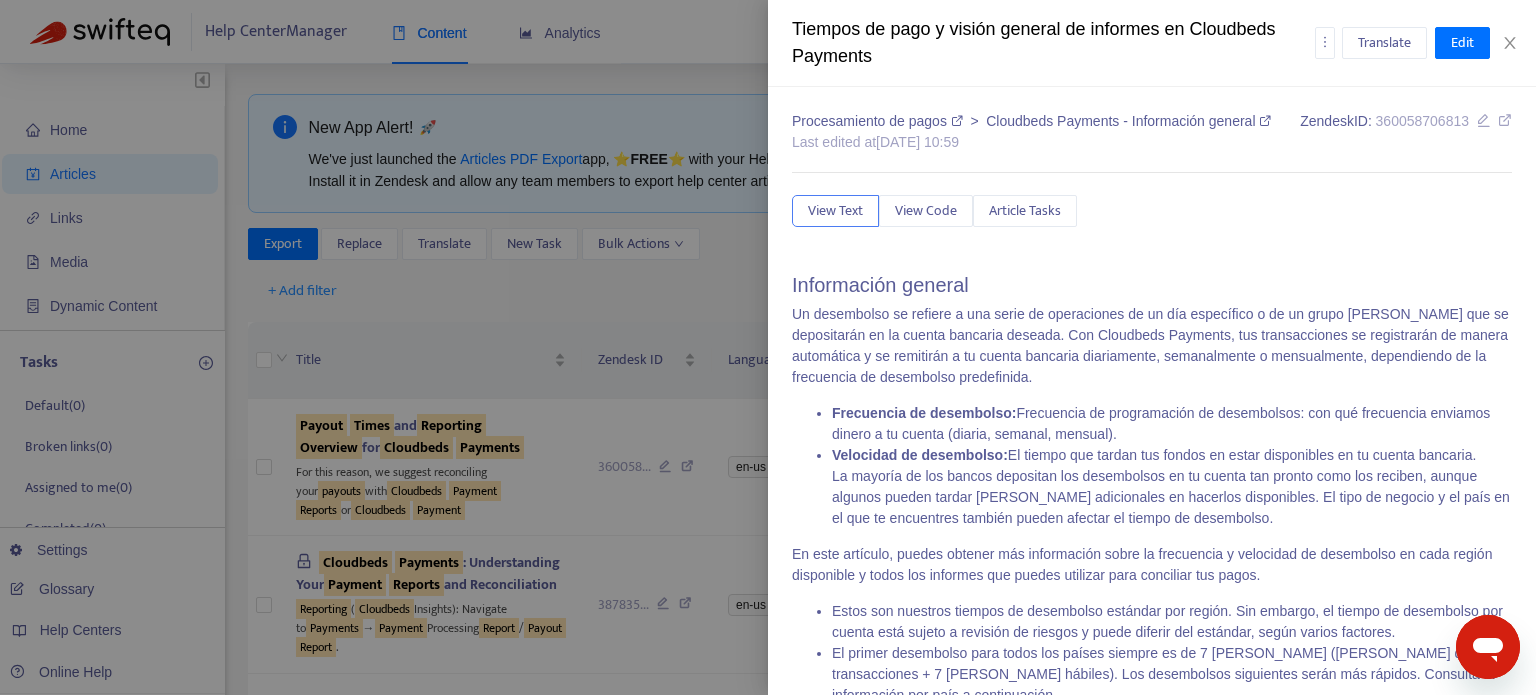 click at bounding box center [768, 347] 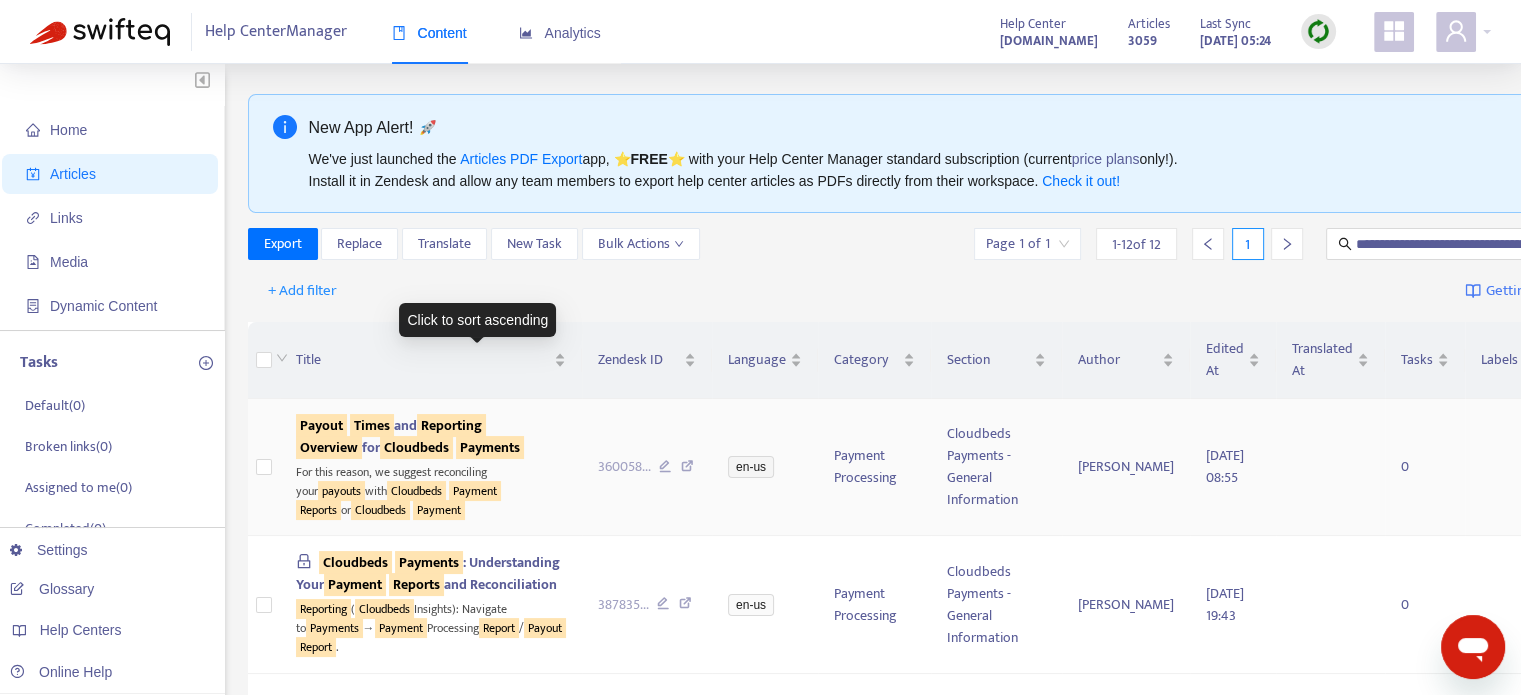 click on "Reporting" at bounding box center (451, 425) 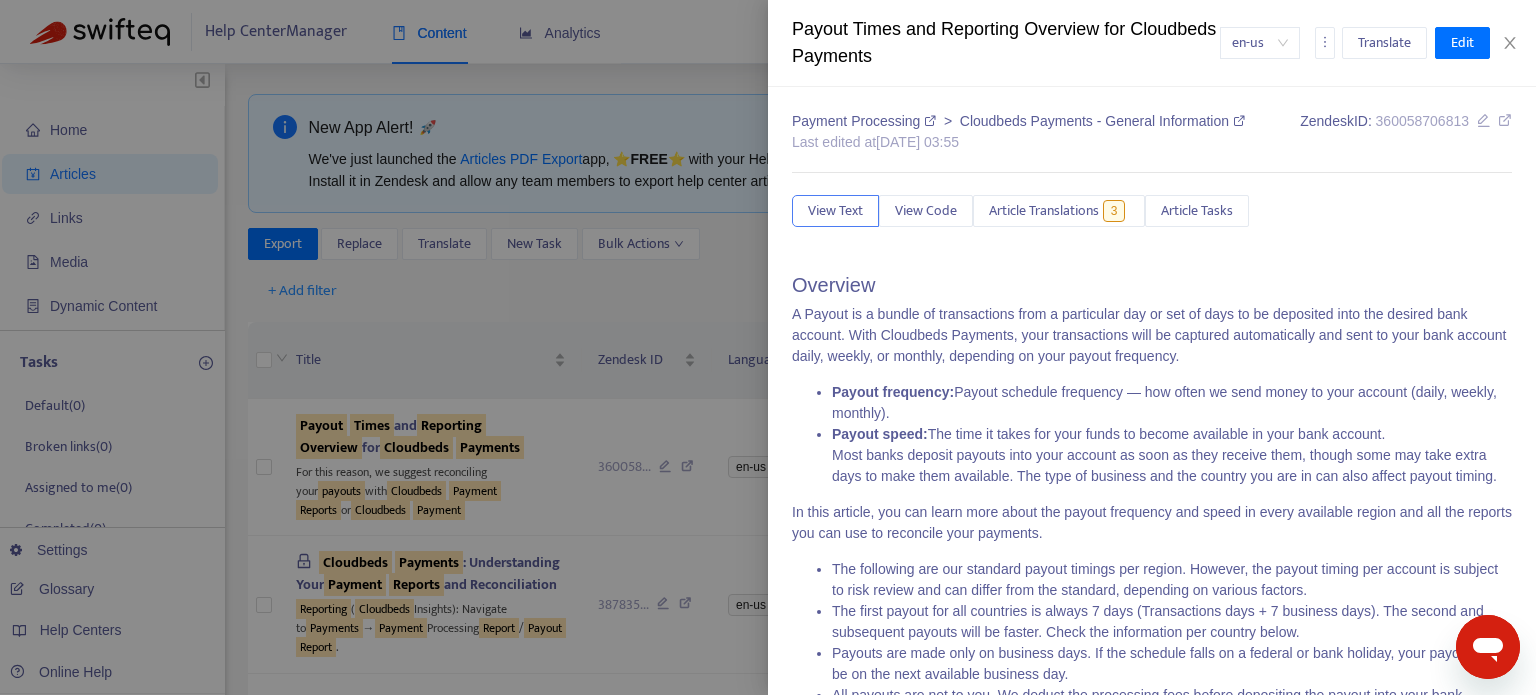 click on "en-us" at bounding box center [1260, 43] 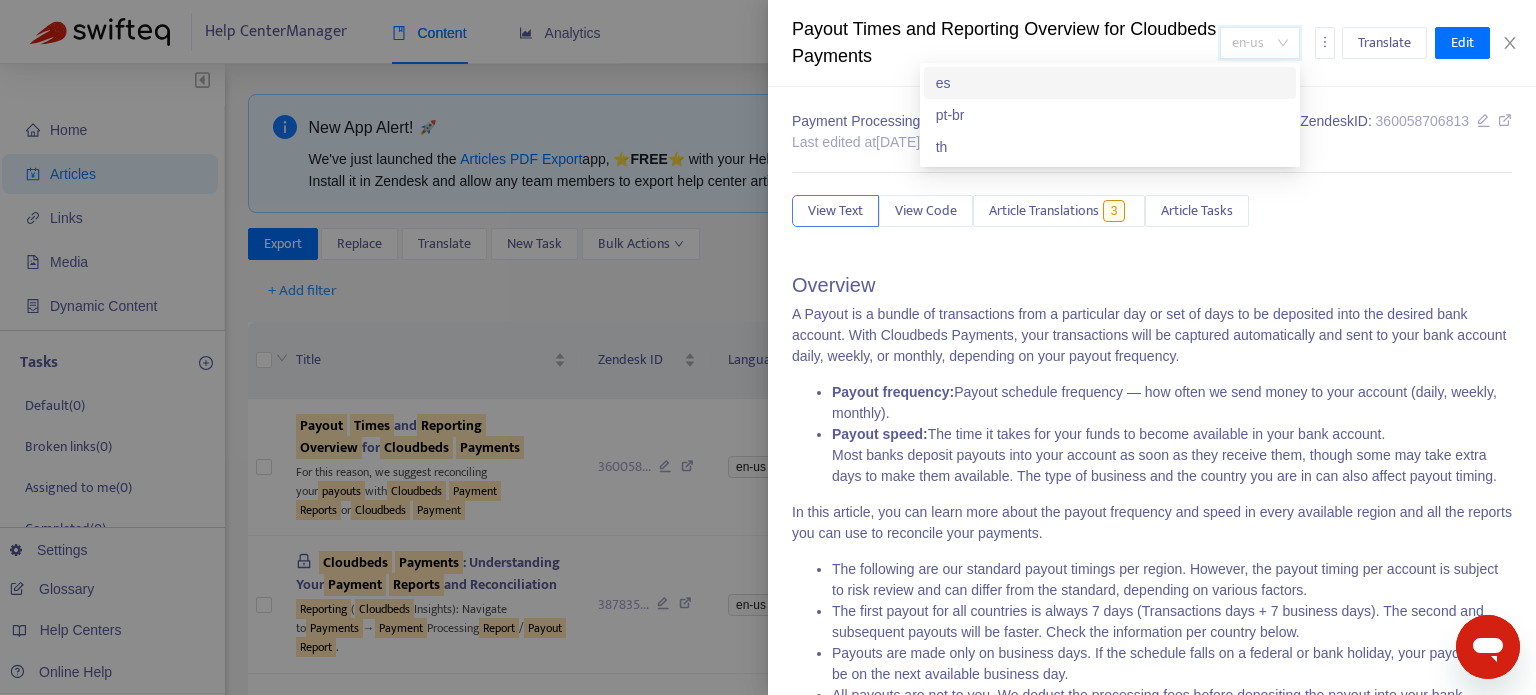 click on "es" at bounding box center (1110, 83) 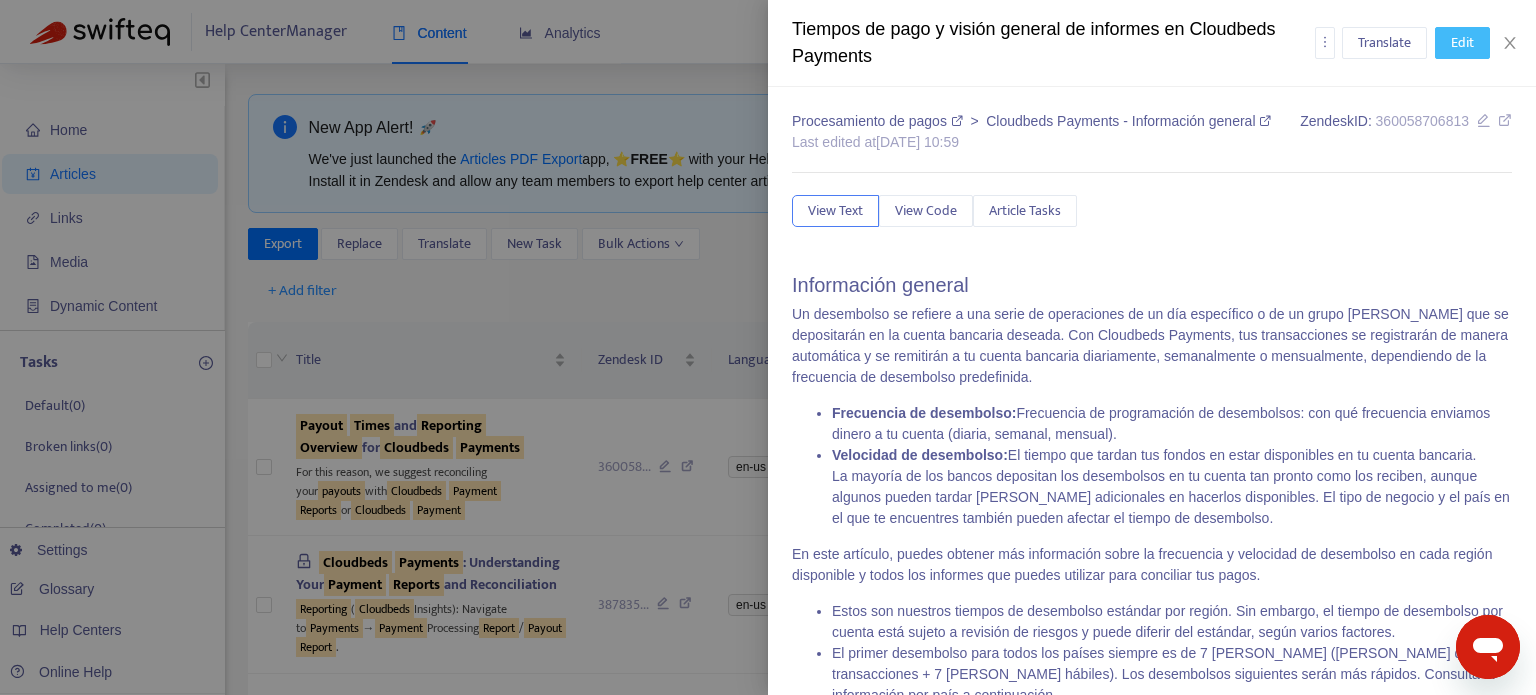 click on "Edit" at bounding box center [1462, 43] 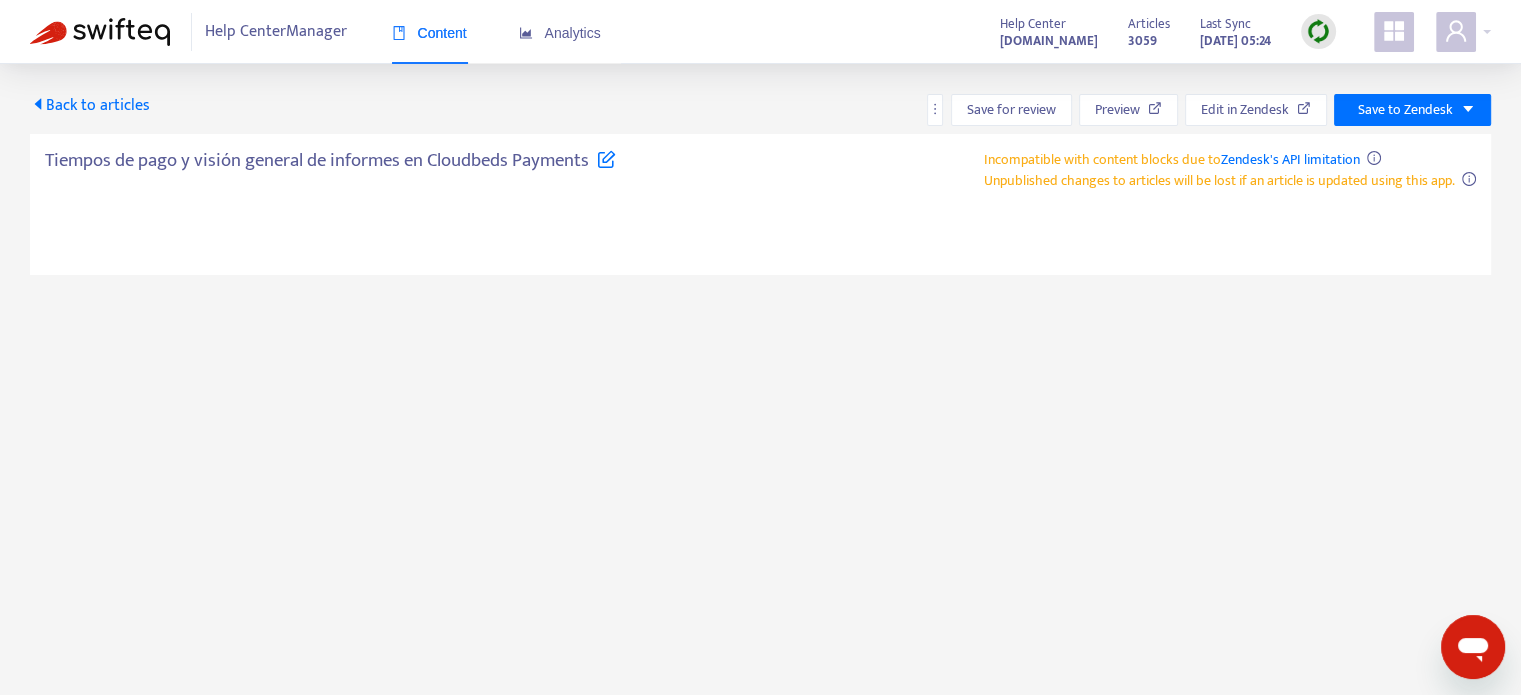 type on "**********" 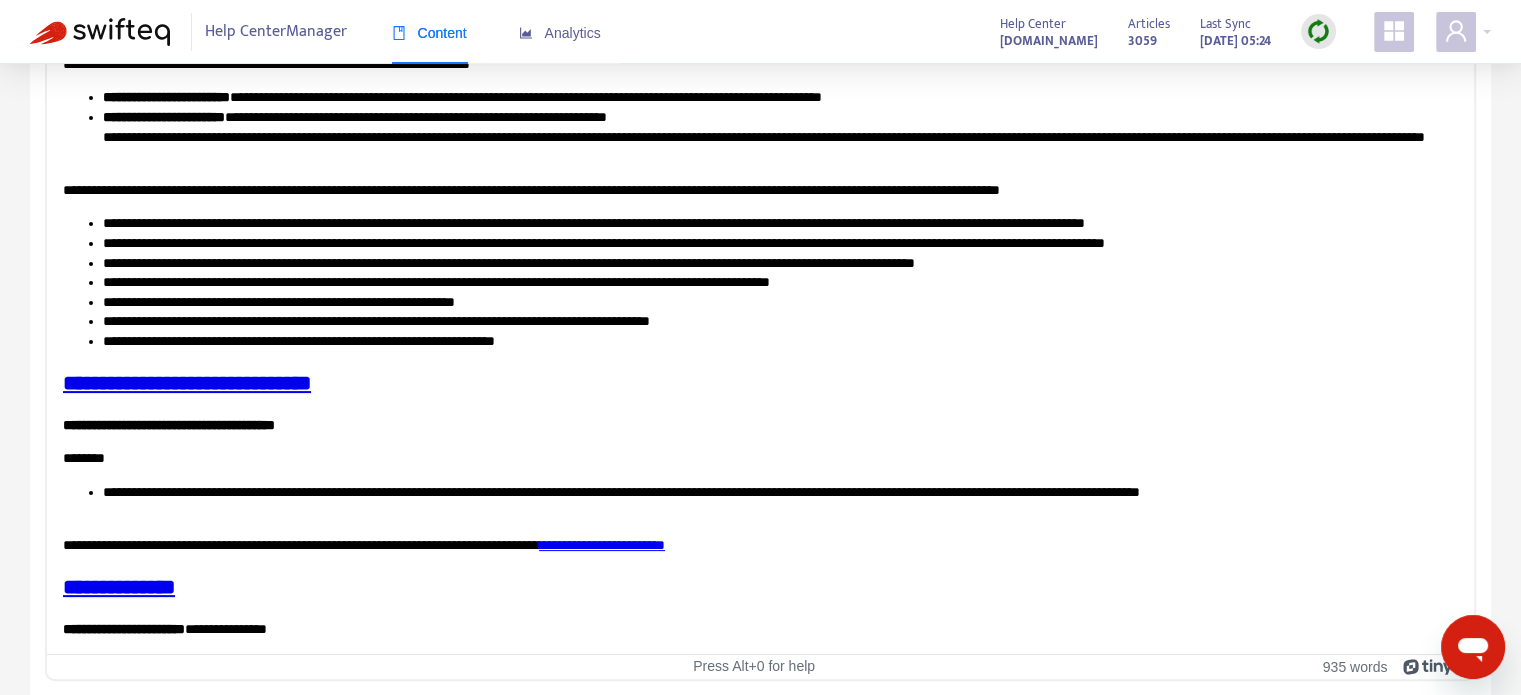 scroll, scrollTop: 0, scrollLeft: 0, axis: both 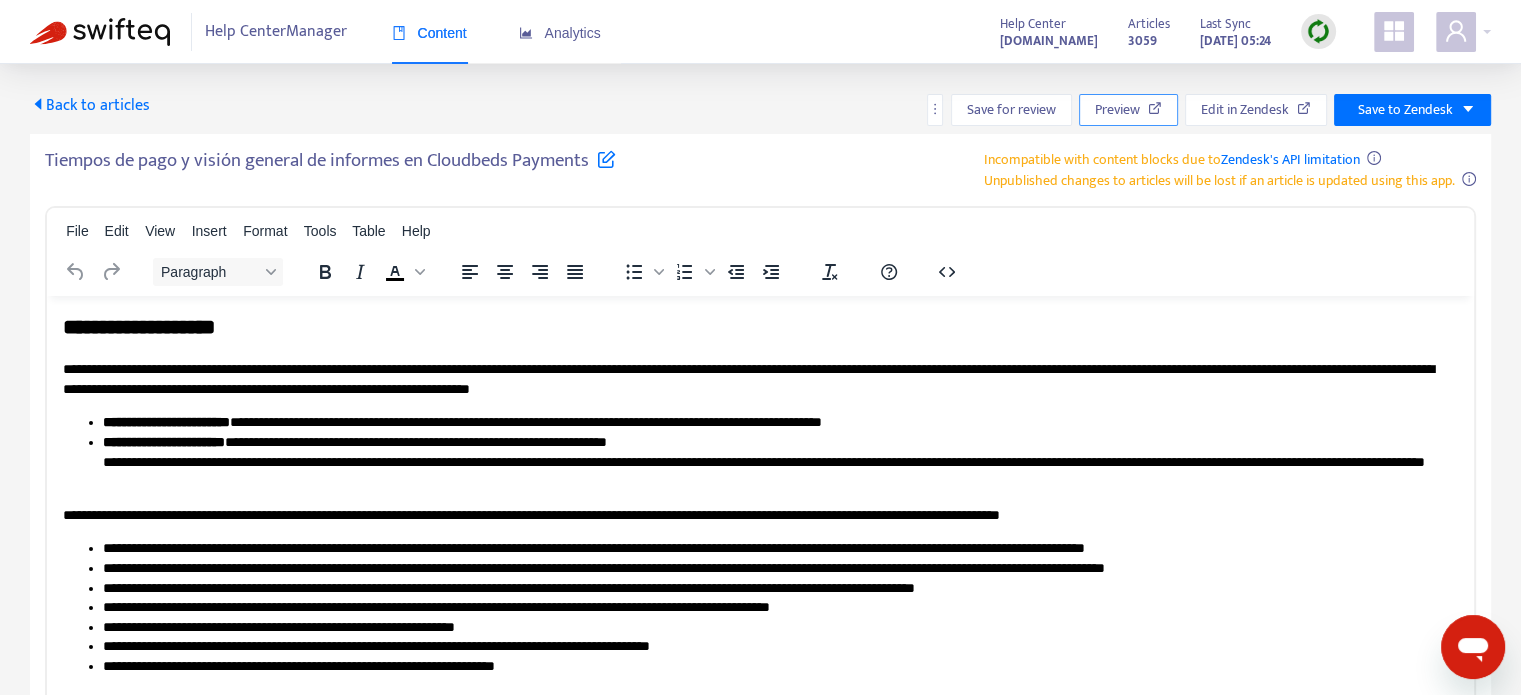 click at bounding box center [1155, 108] 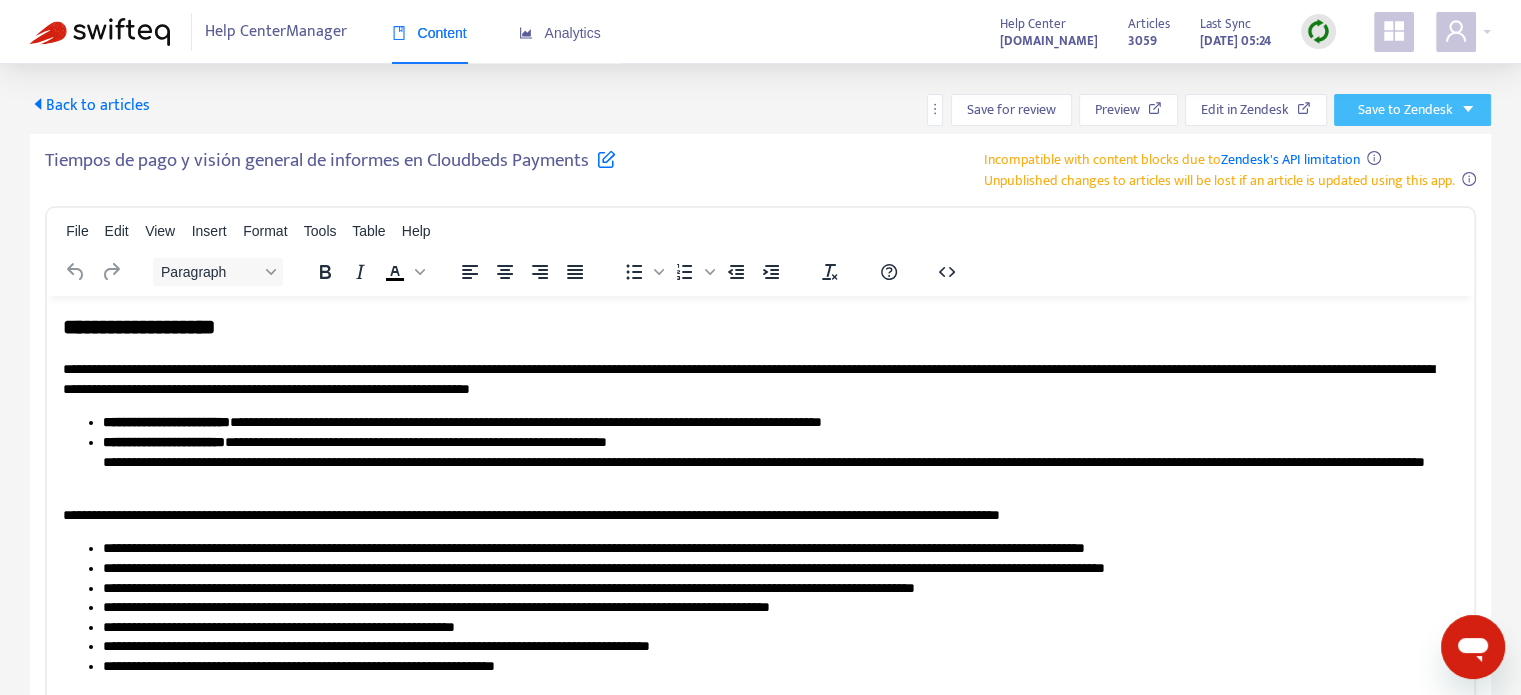 click on "Save to Zendesk" 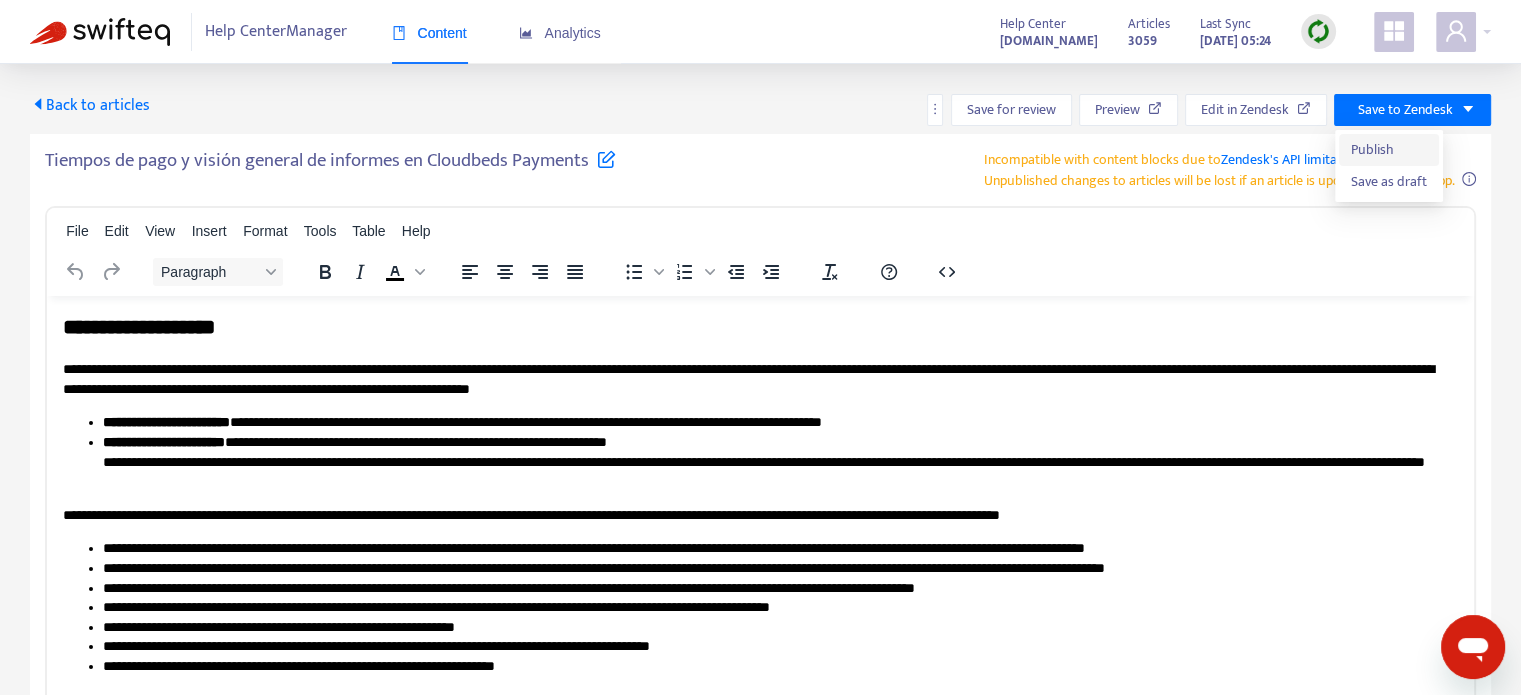 click on "Publish" at bounding box center (1389, 150) 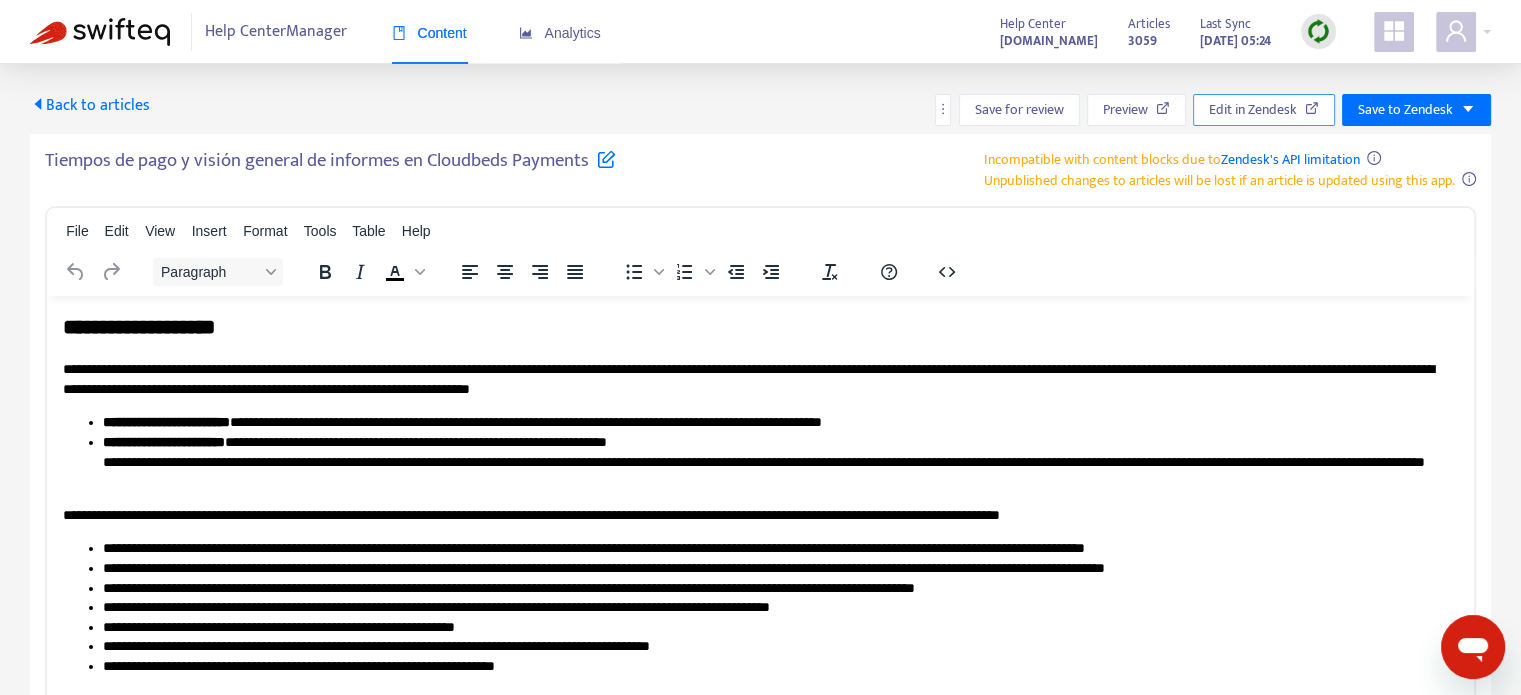 click on "Edit in Zendesk" at bounding box center (1253, 110) 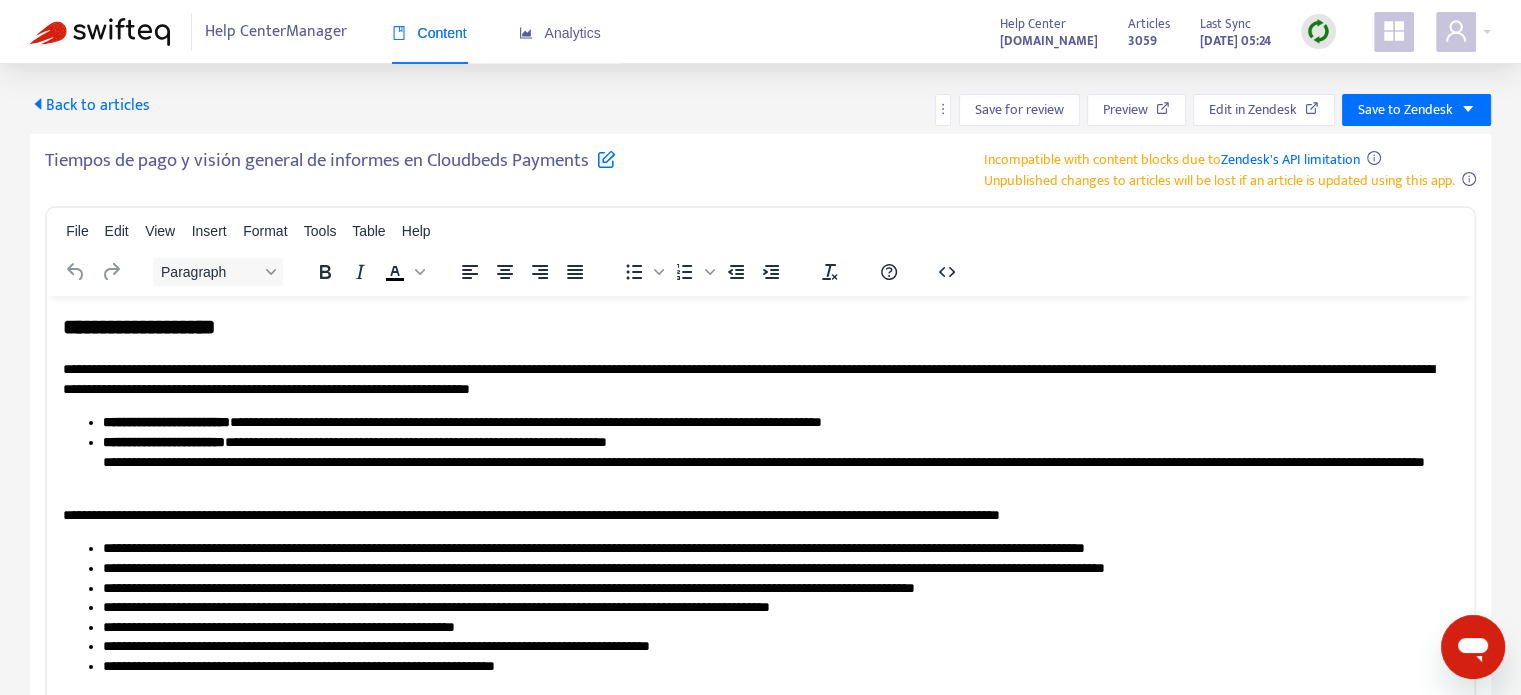 drag, startPoint x: 47, startPoint y: 99, endPoint x: 57, endPoint y: 101, distance: 10.198039 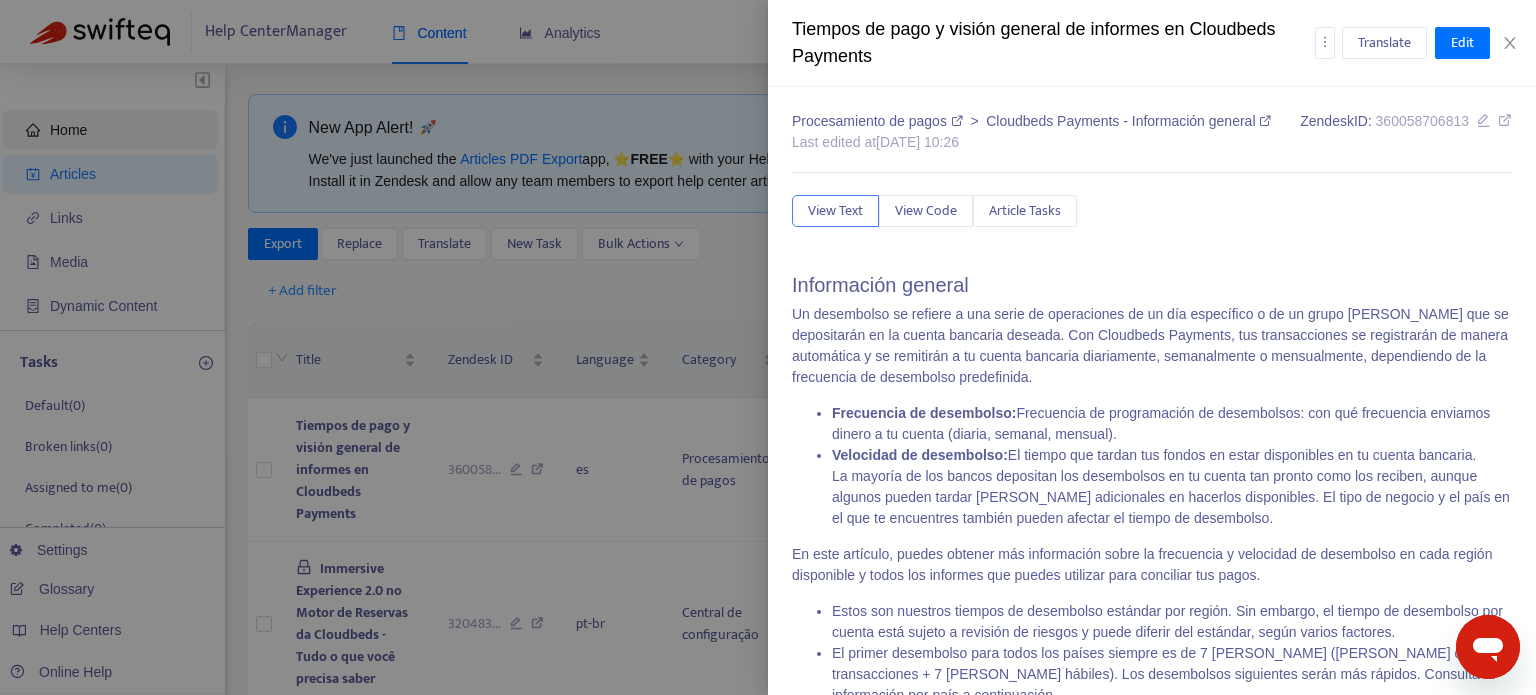 type on "**********" 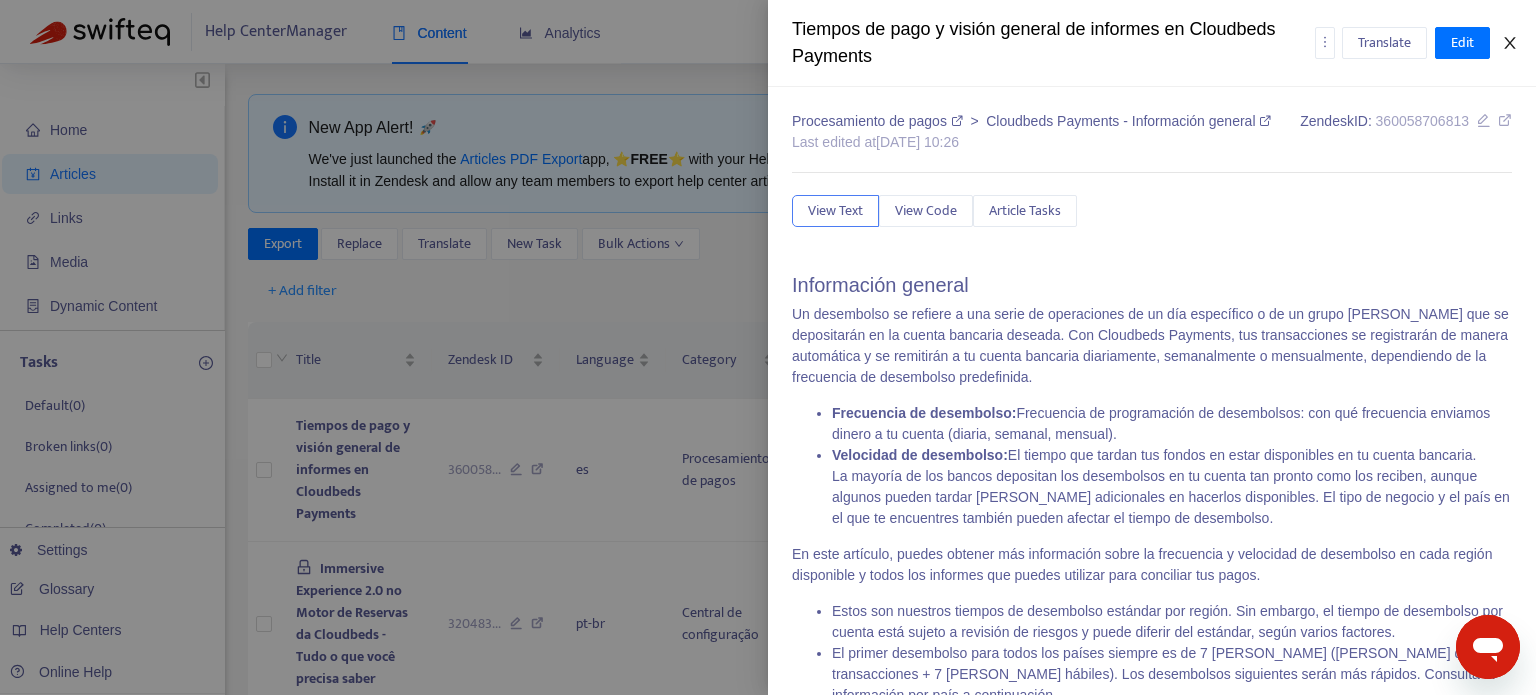 click 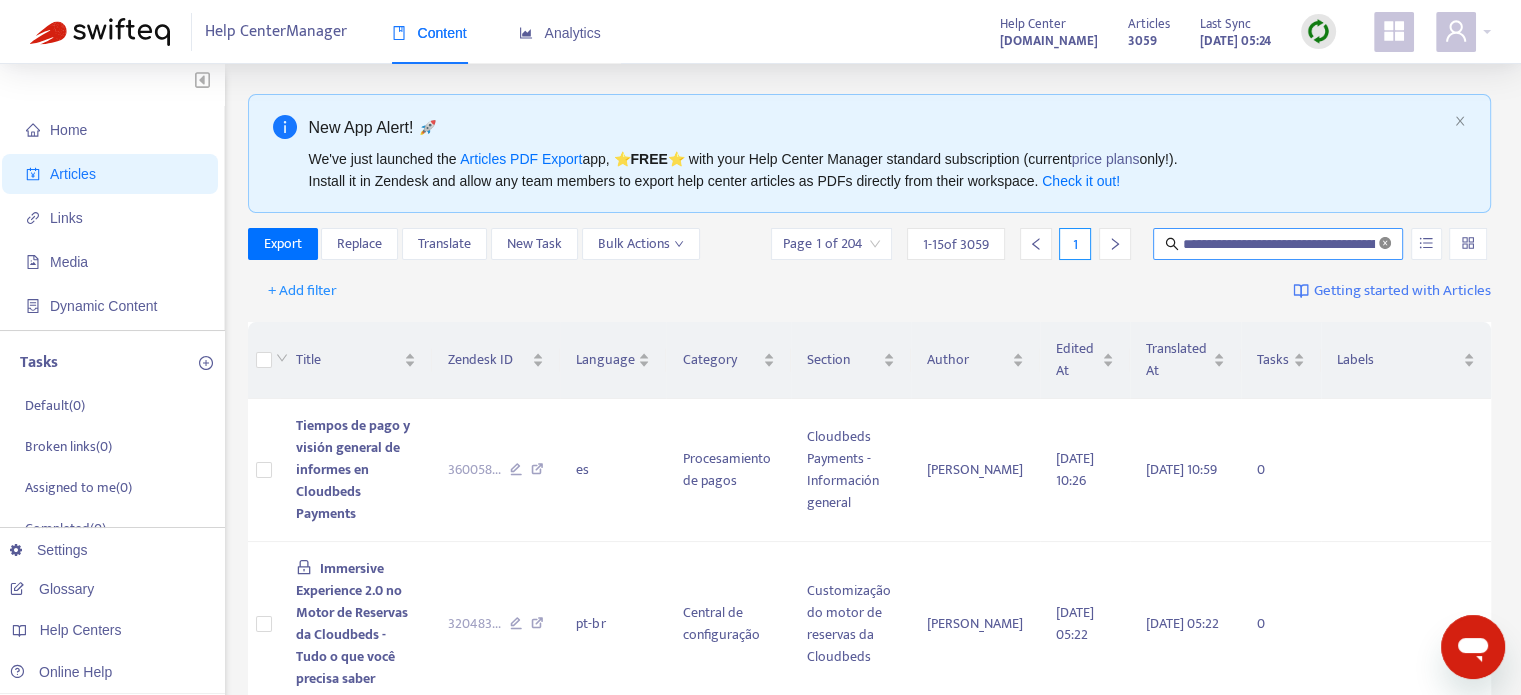 click 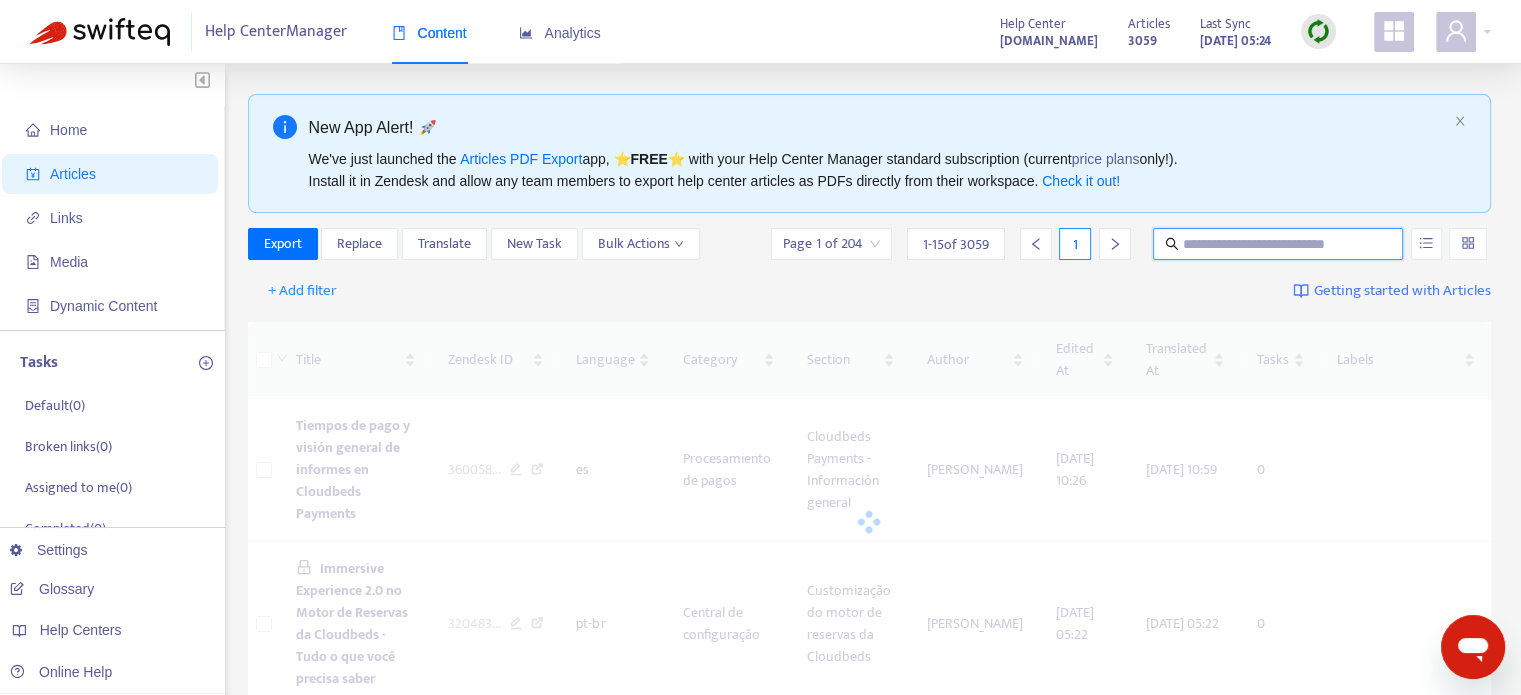 scroll, scrollTop: 0, scrollLeft: 0, axis: both 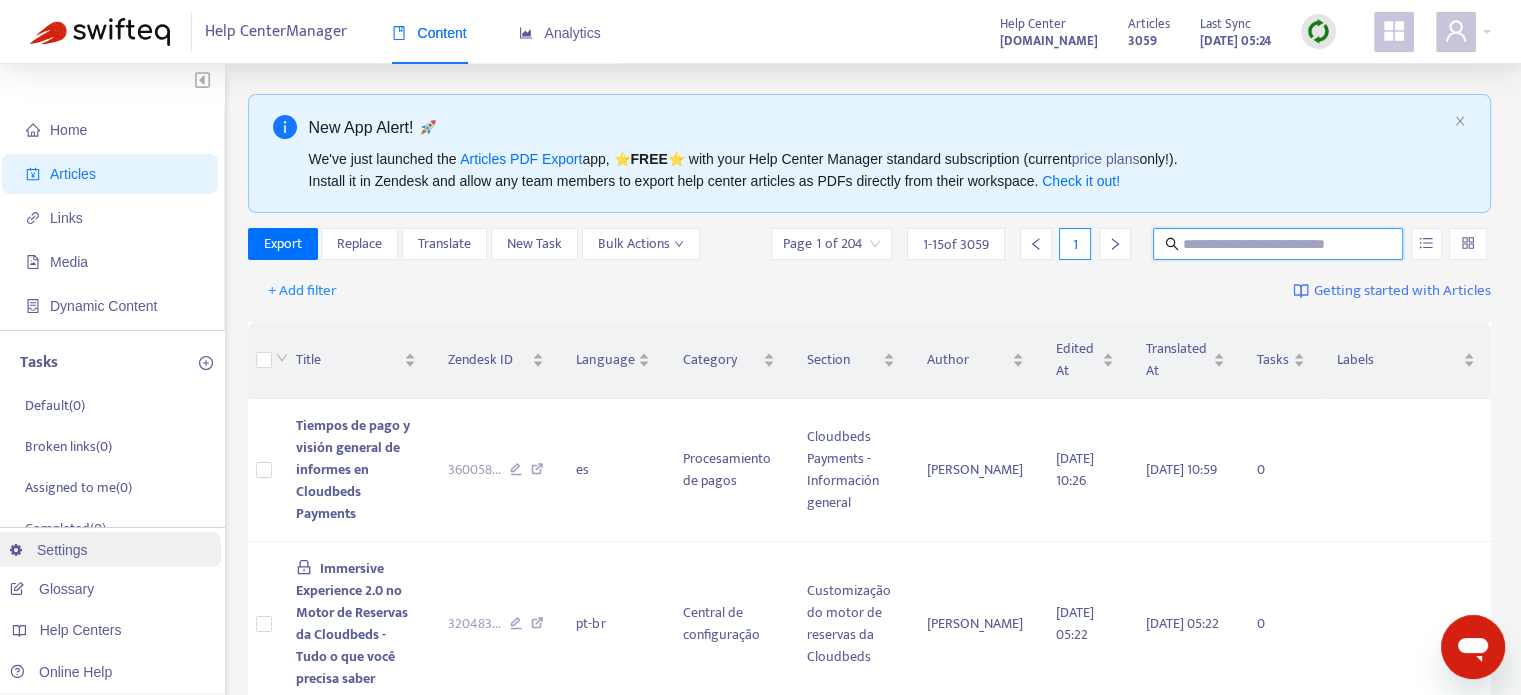 click on "Settings" at bounding box center (49, 550) 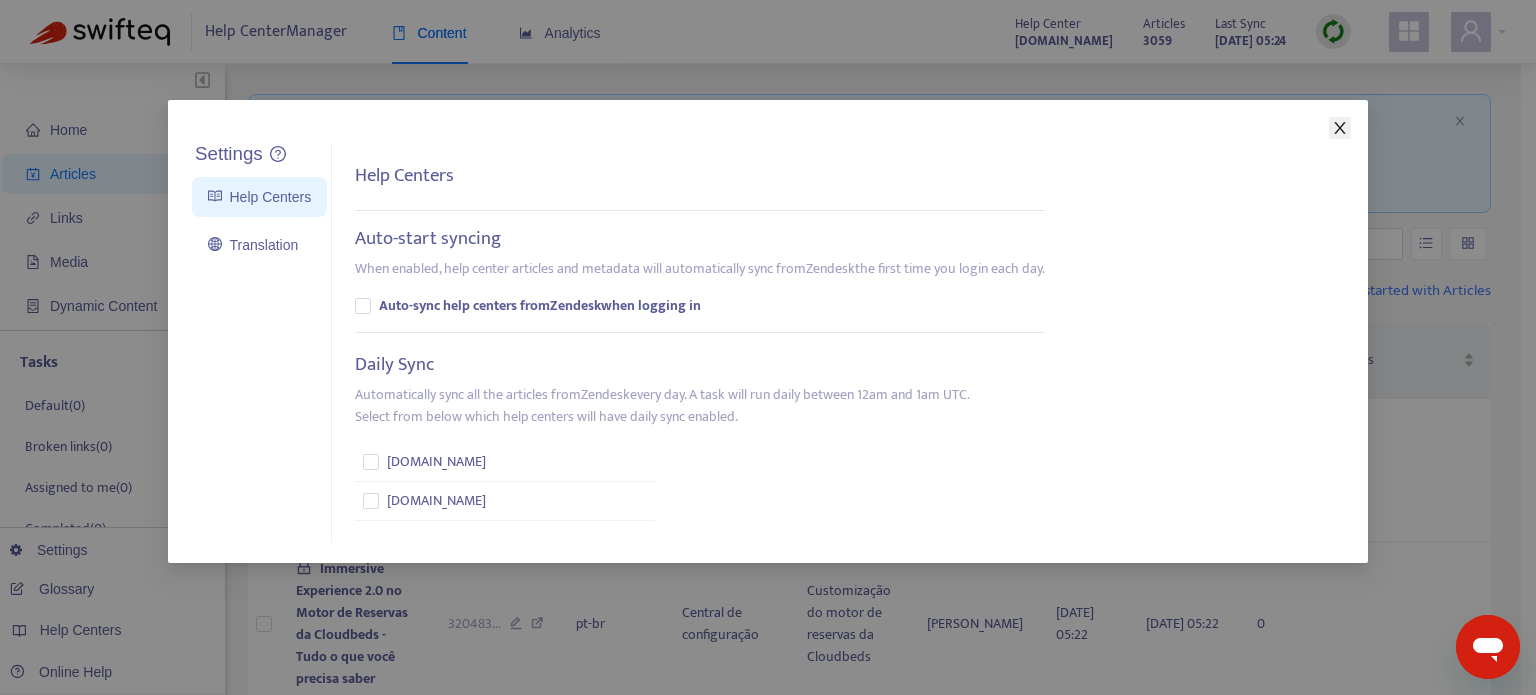 click 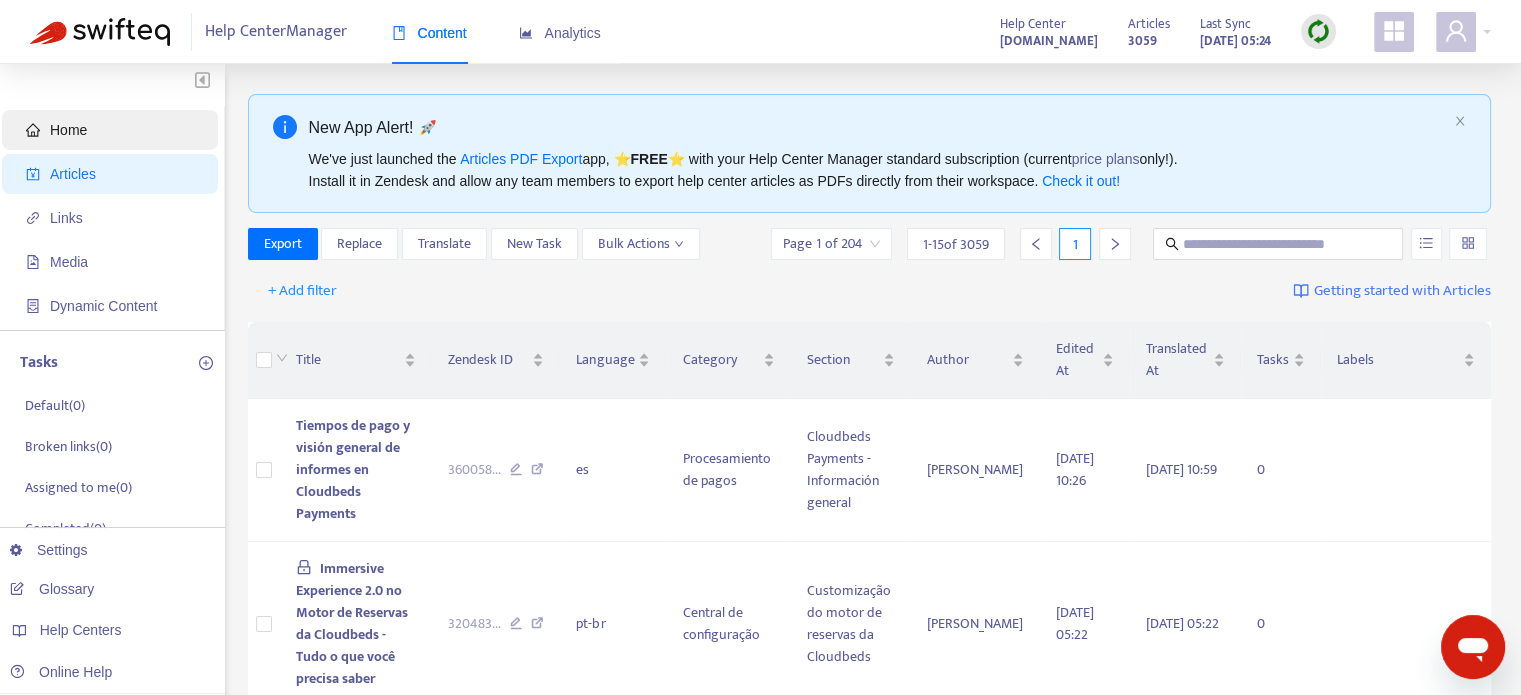 click on "Home" at bounding box center [114, 130] 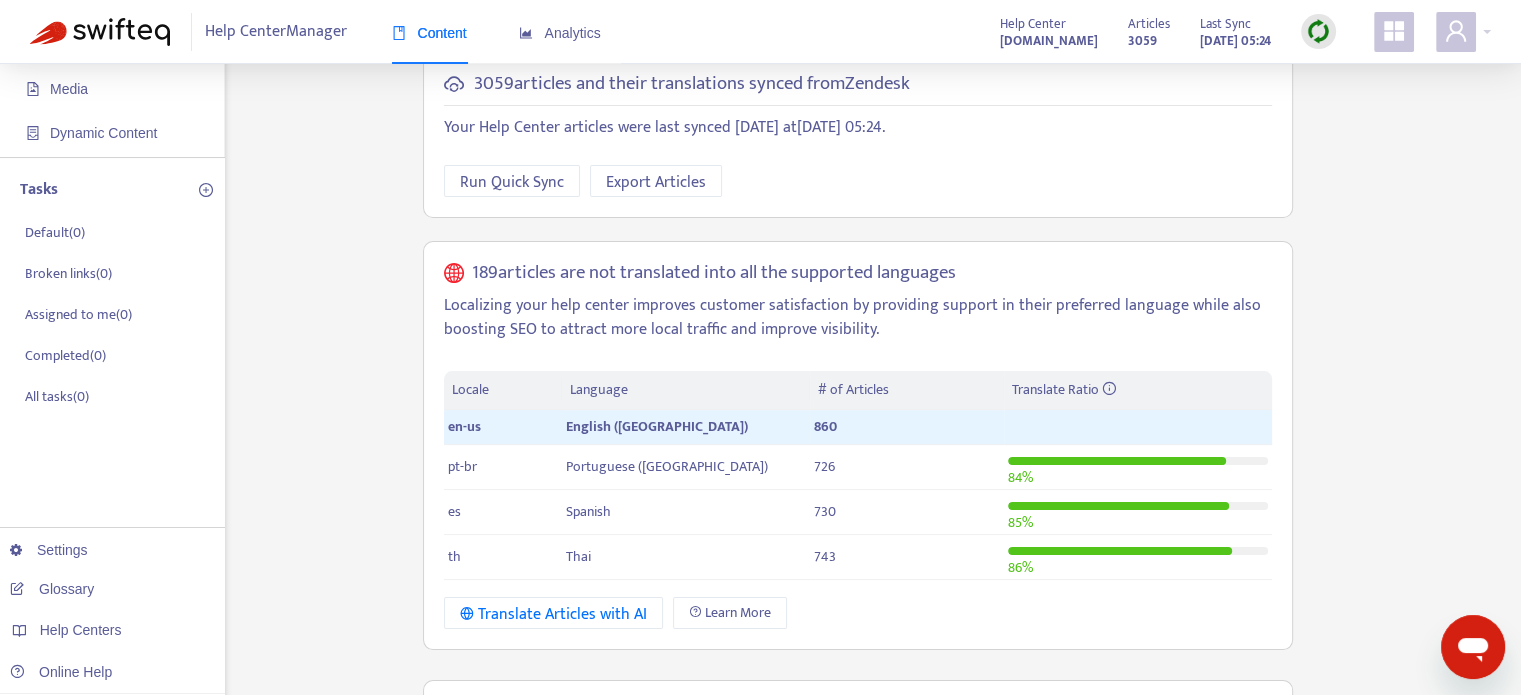 scroll, scrollTop: 0, scrollLeft: 0, axis: both 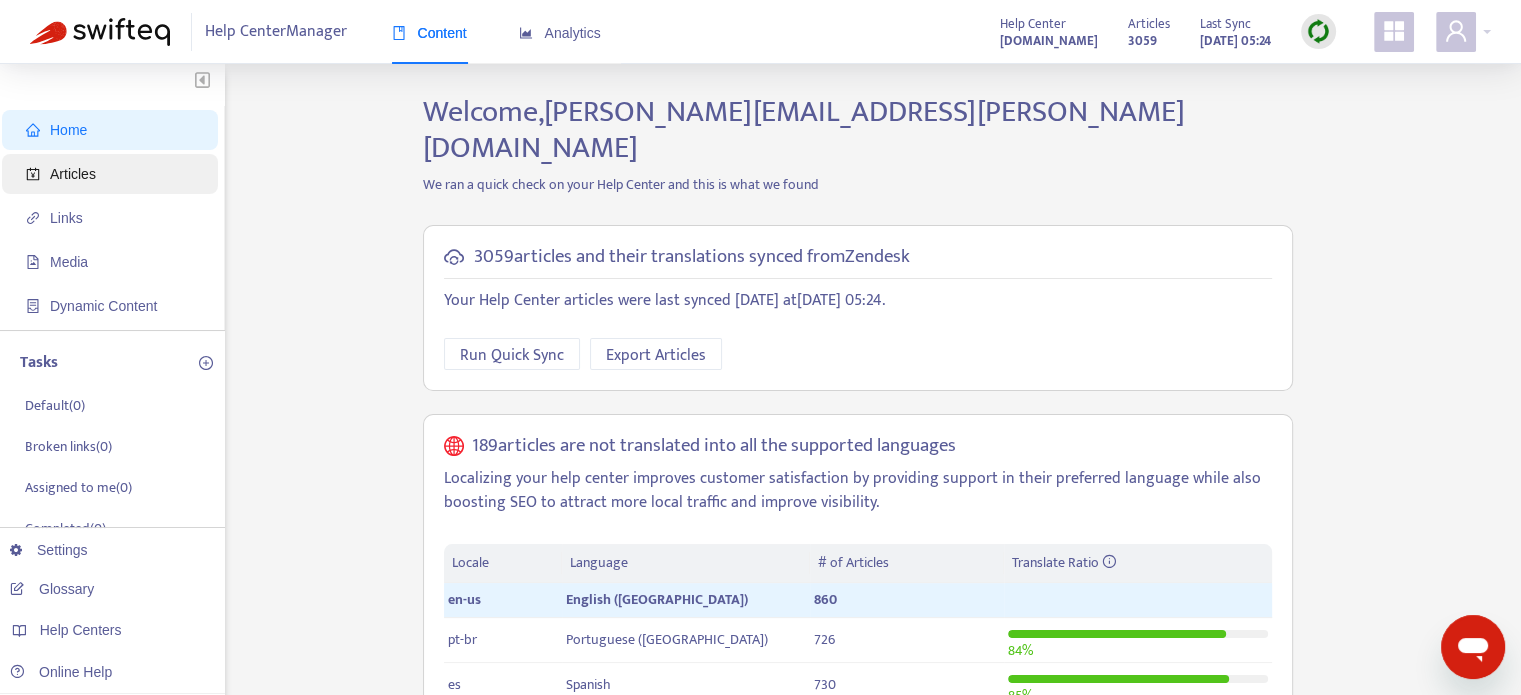 click on "Articles" at bounding box center [114, 174] 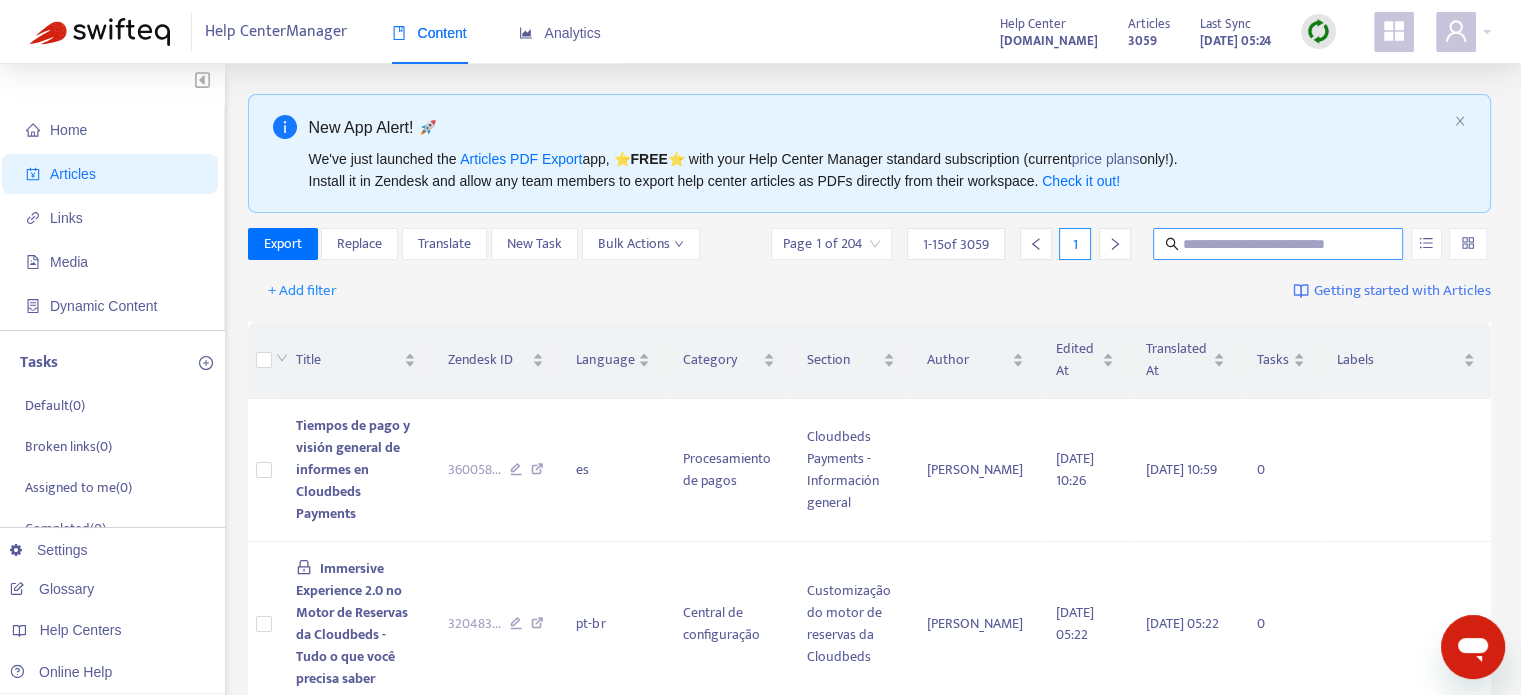 click at bounding box center [1279, 244] 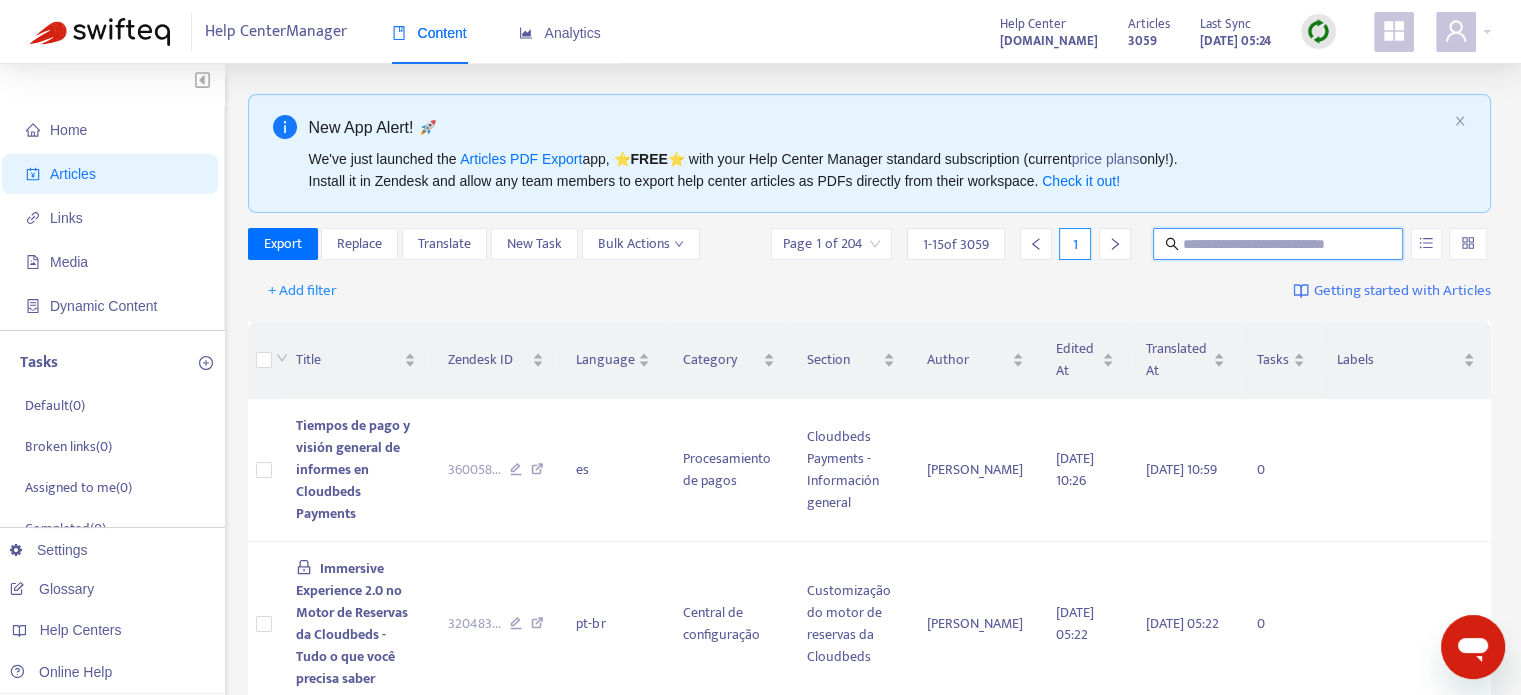 paste on "**********" 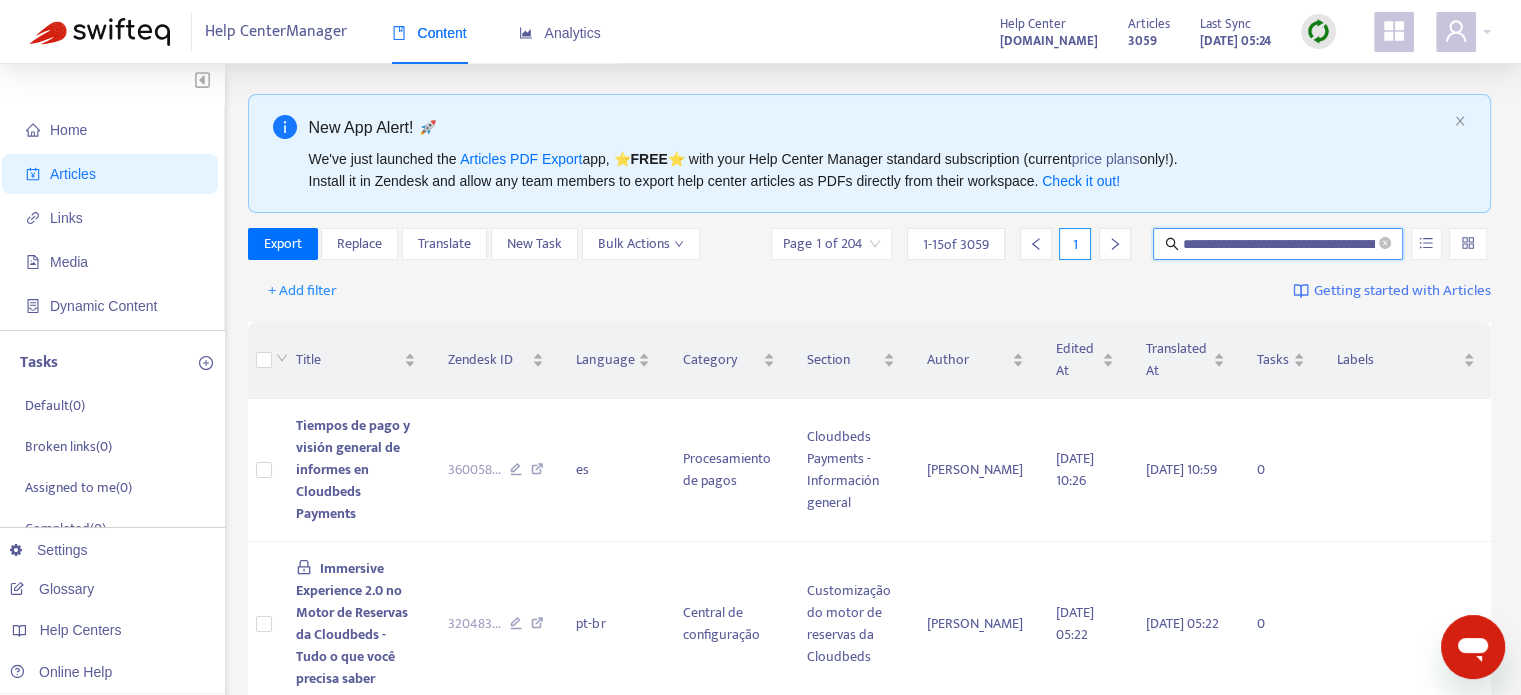 scroll, scrollTop: 0, scrollLeft: 73, axis: horizontal 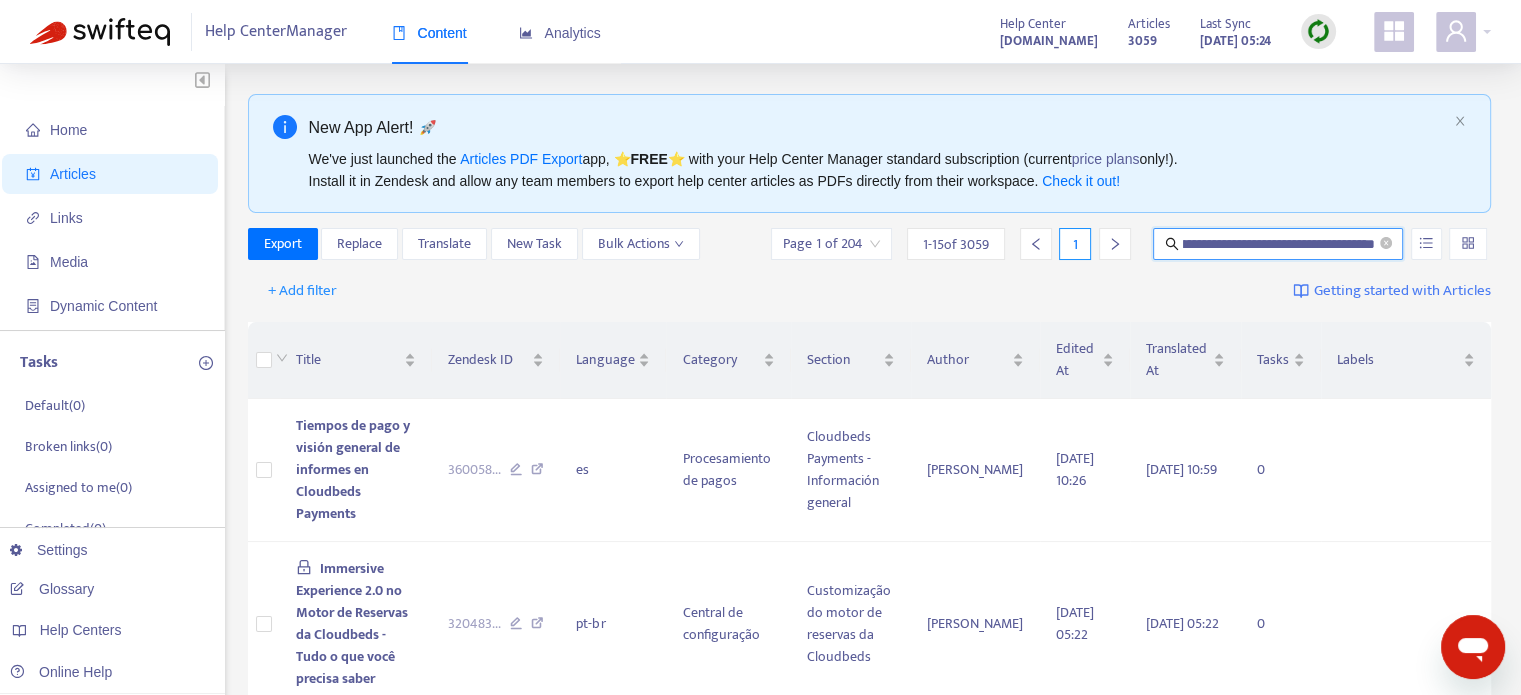 type on "**********" 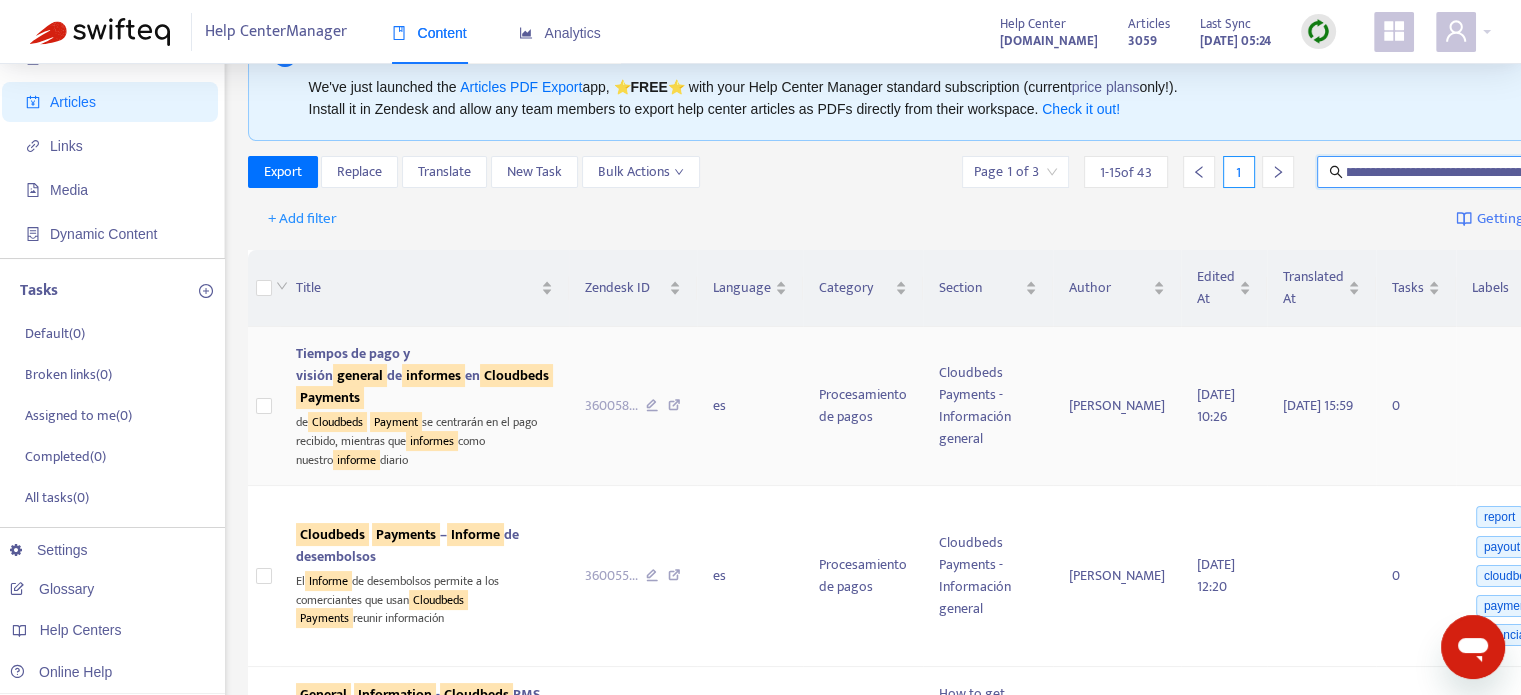 scroll, scrollTop: 0, scrollLeft: 0, axis: both 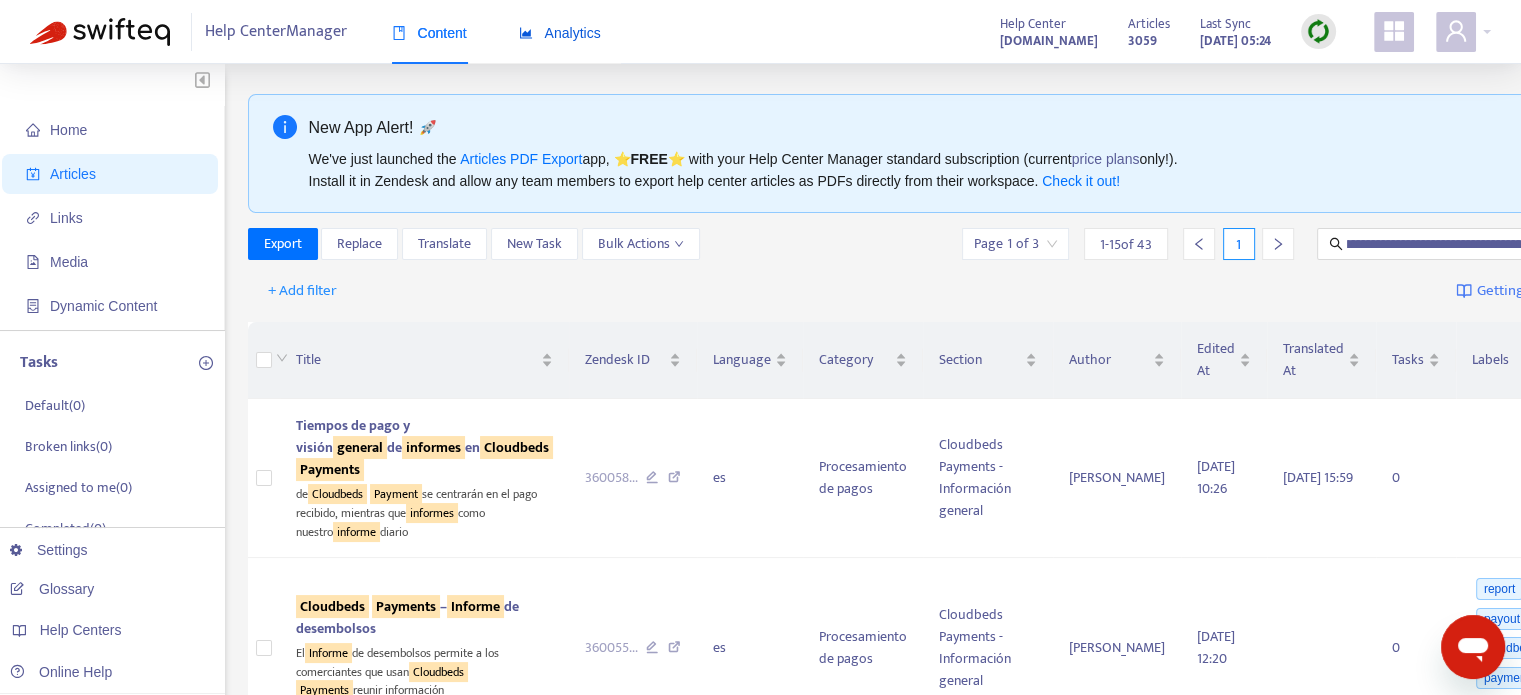 click on "Analytics" at bounding box center [560, 33] 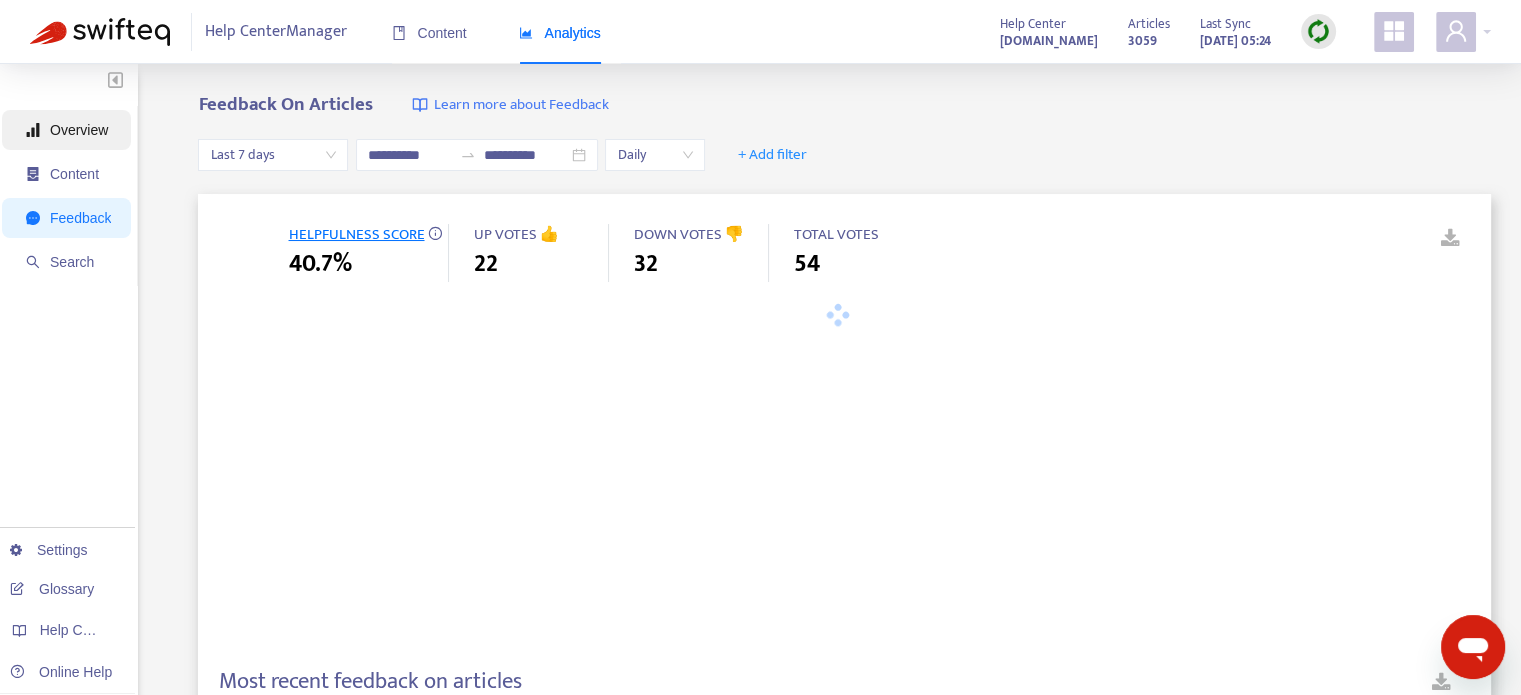click on "Overview" at bounding box center [79, 130] 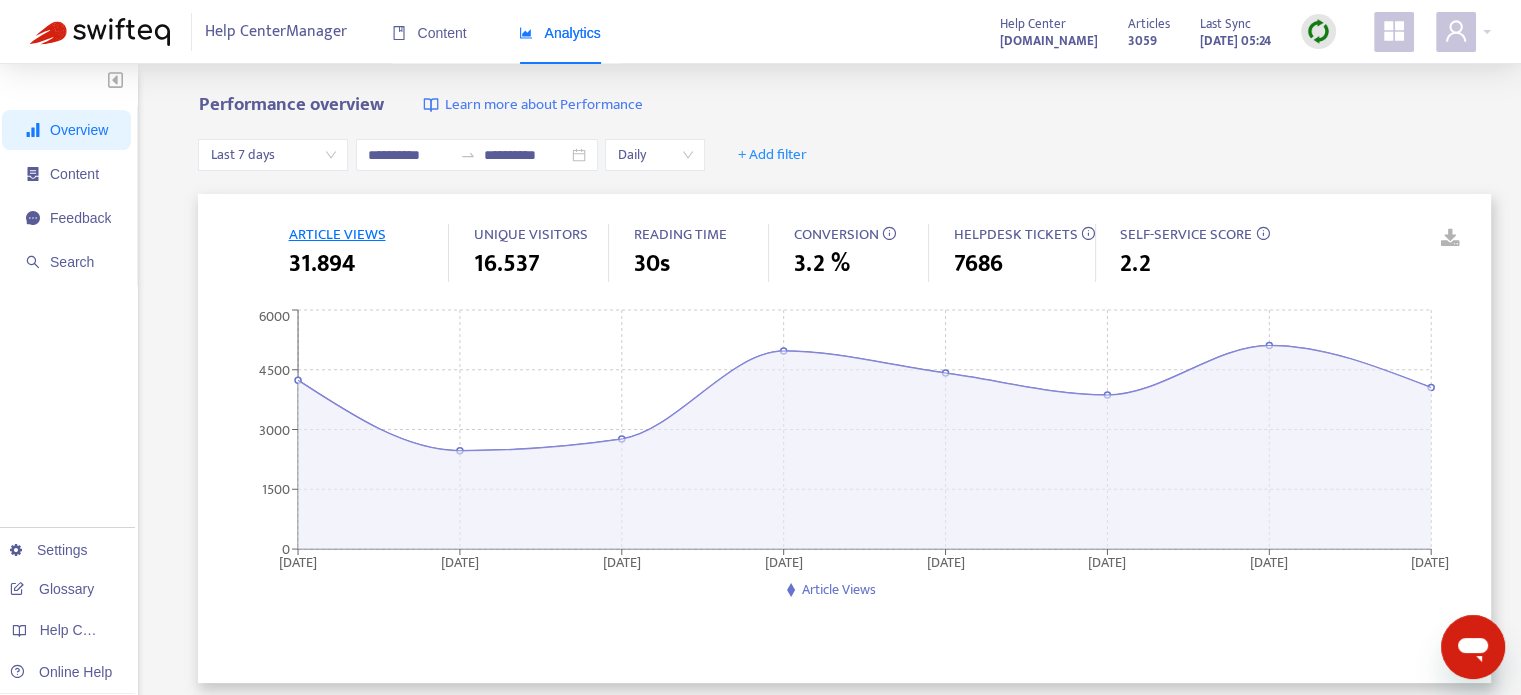 click on "Last 7 days" at bounding box center (273, 155) 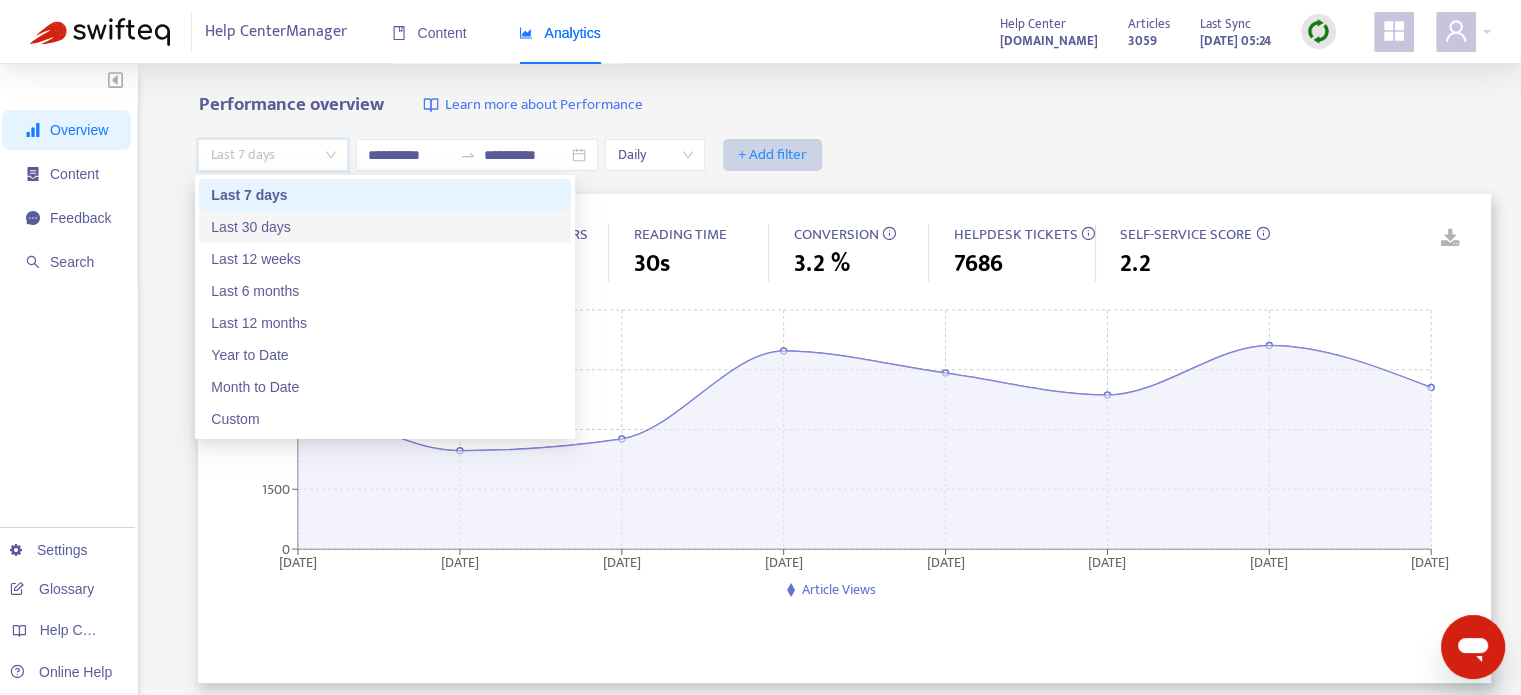 click on "+ Add filter" at bounding box center [772, 155] 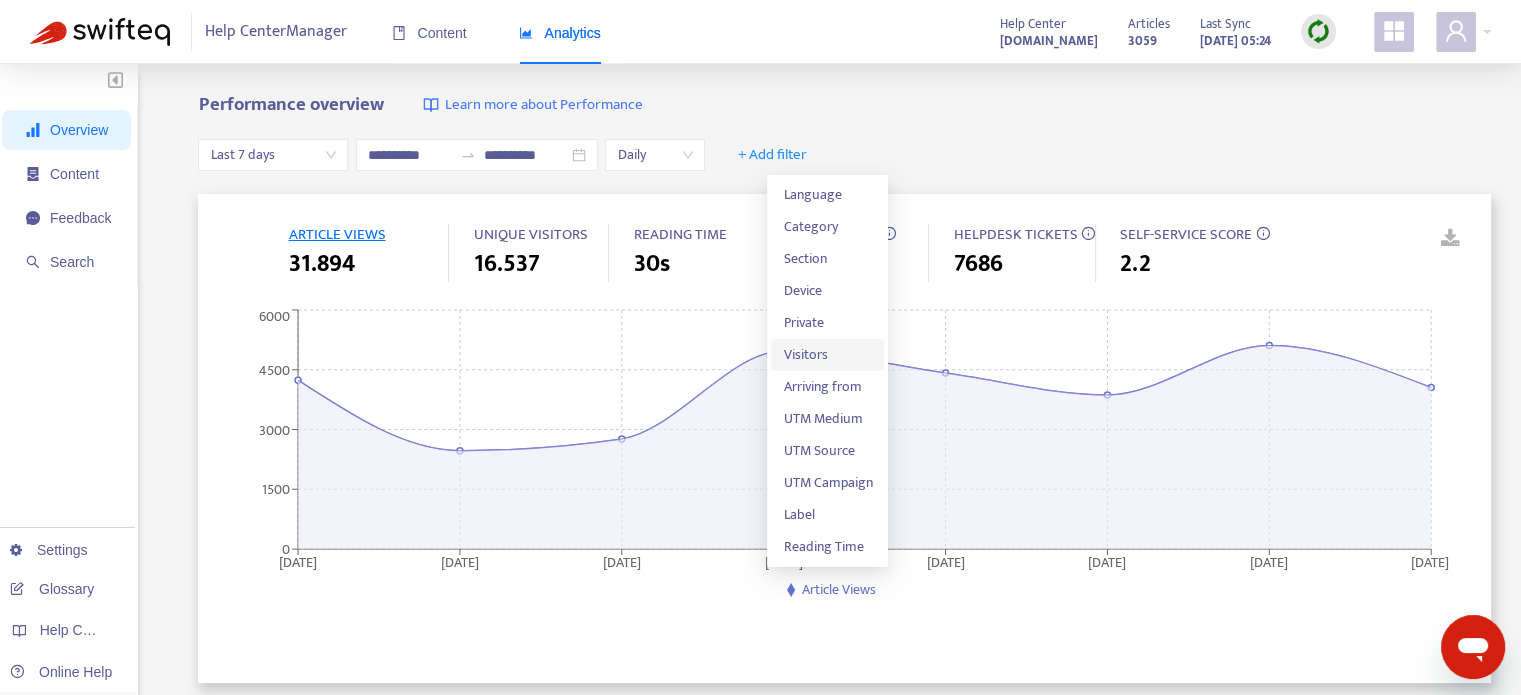 click on "Visitors" at bounding box center (827, 355) 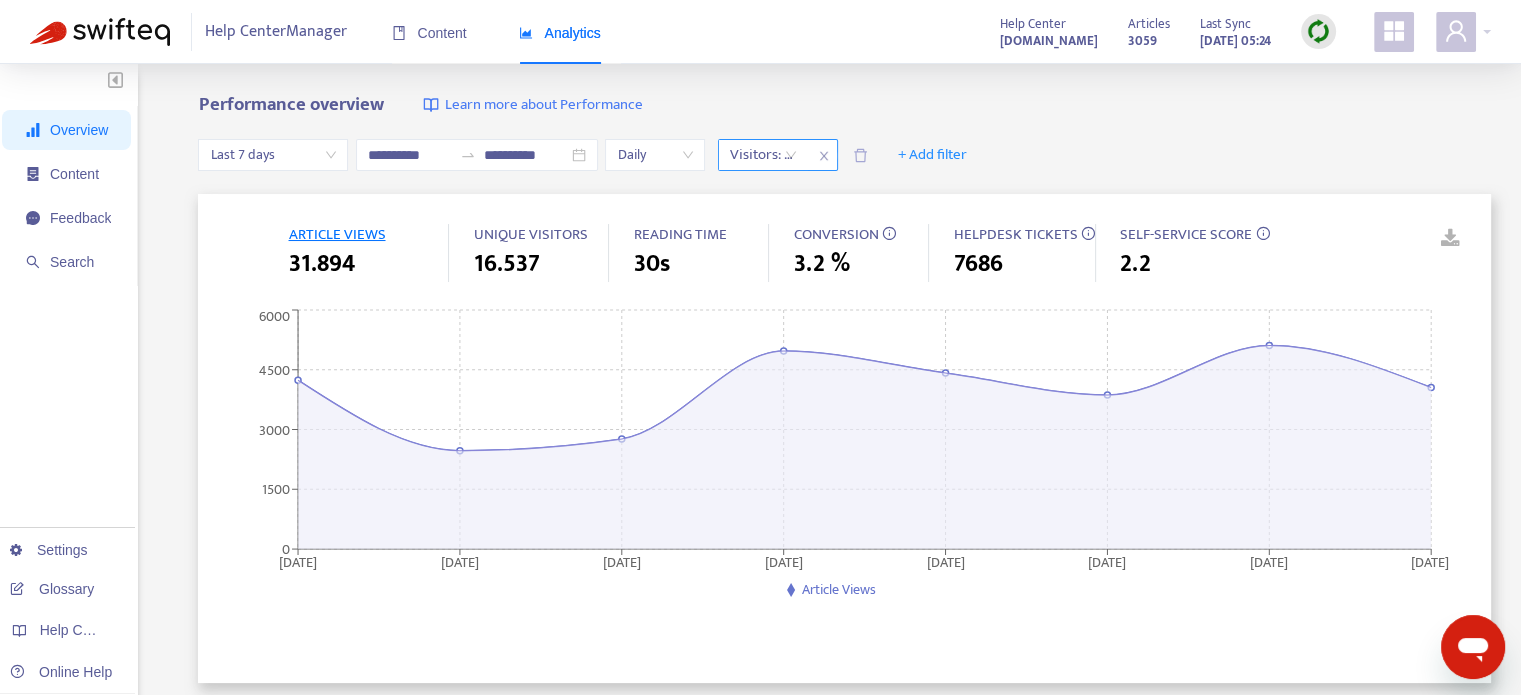 click on "Visitors: All" at bounding box center (763, 155) 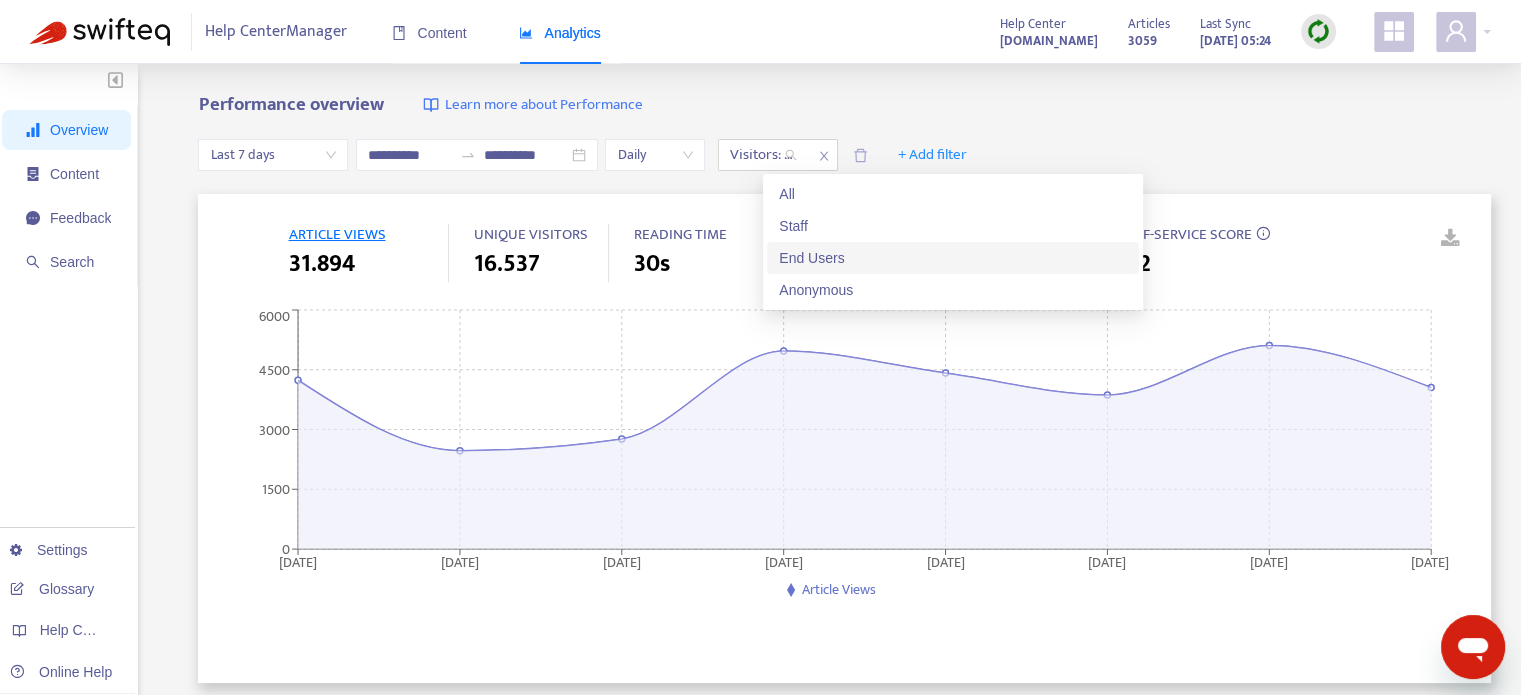 click on "End Users" at bounding box center [953, 258] 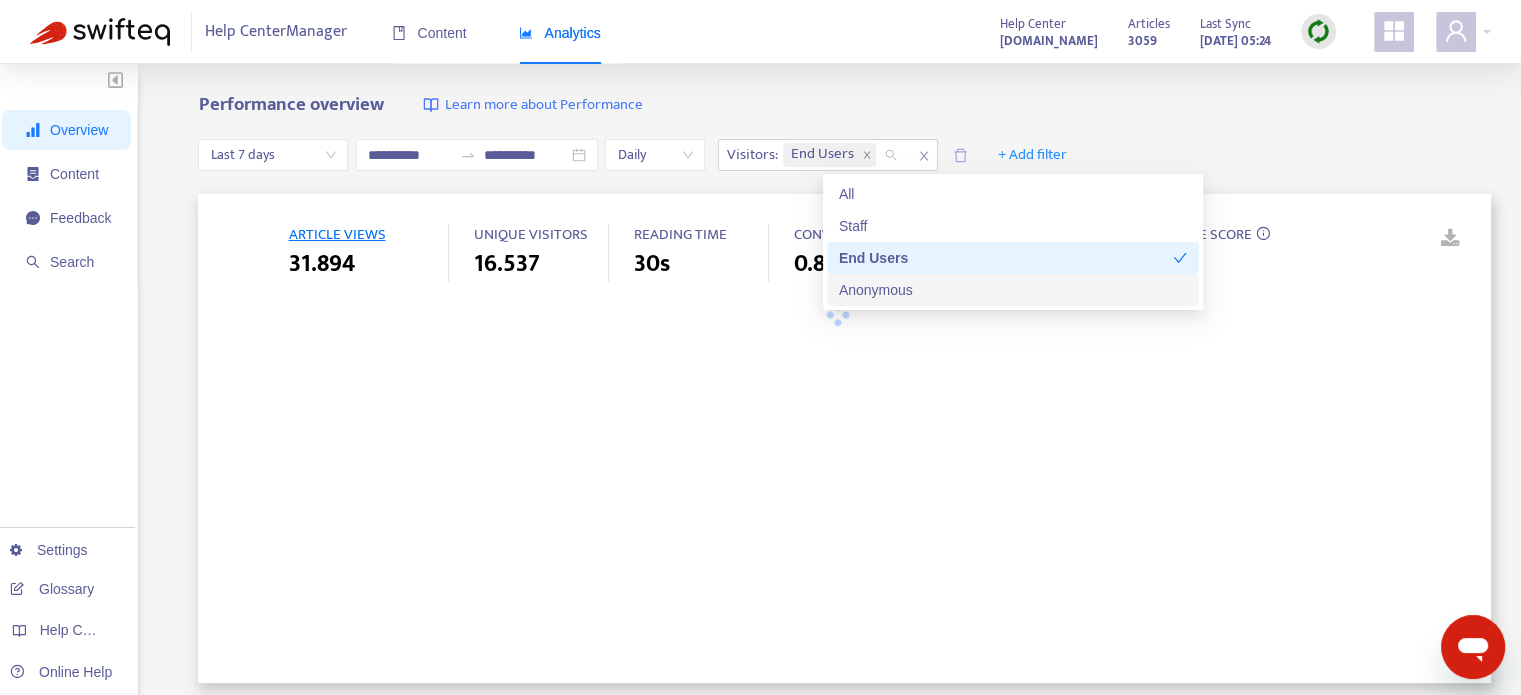 click on "Anonymous" at bounding box center (1013, 290) 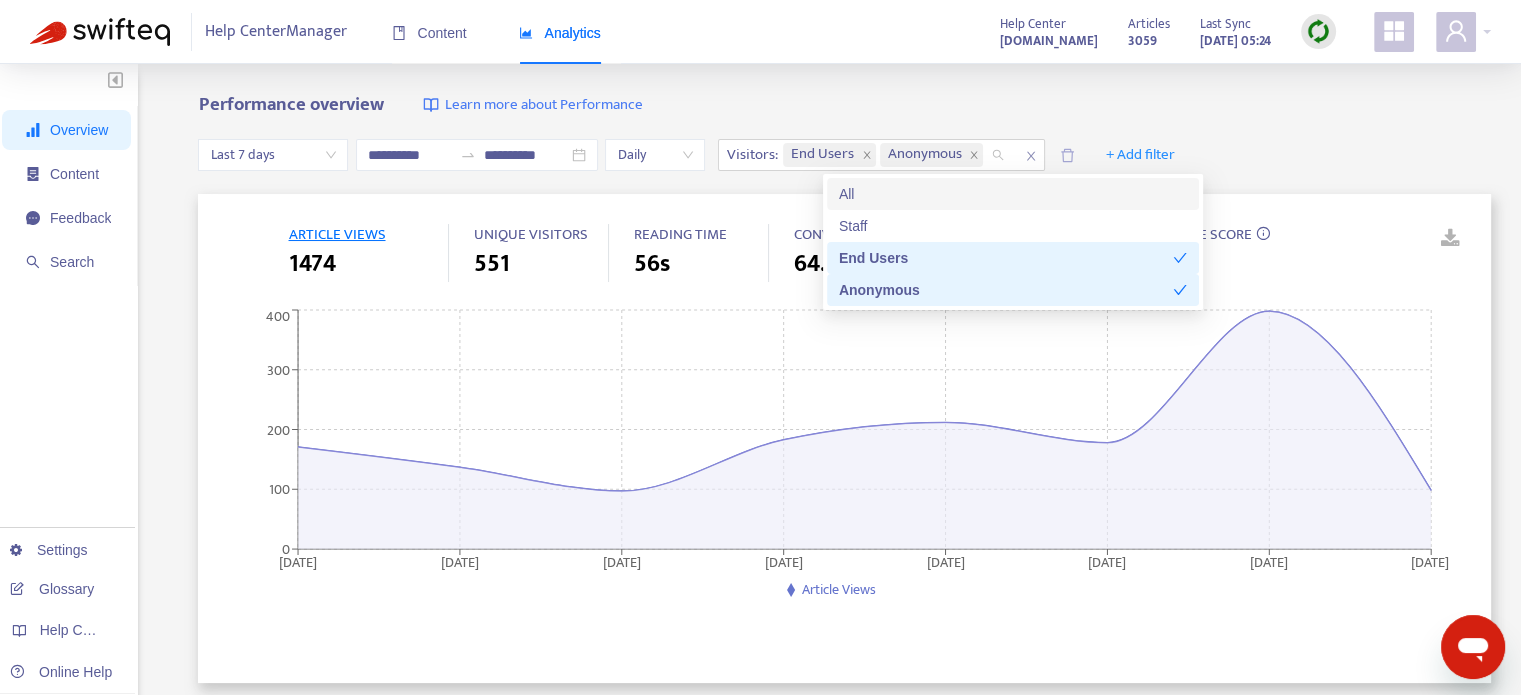 click on "**********" at bounding box center [844, 155] 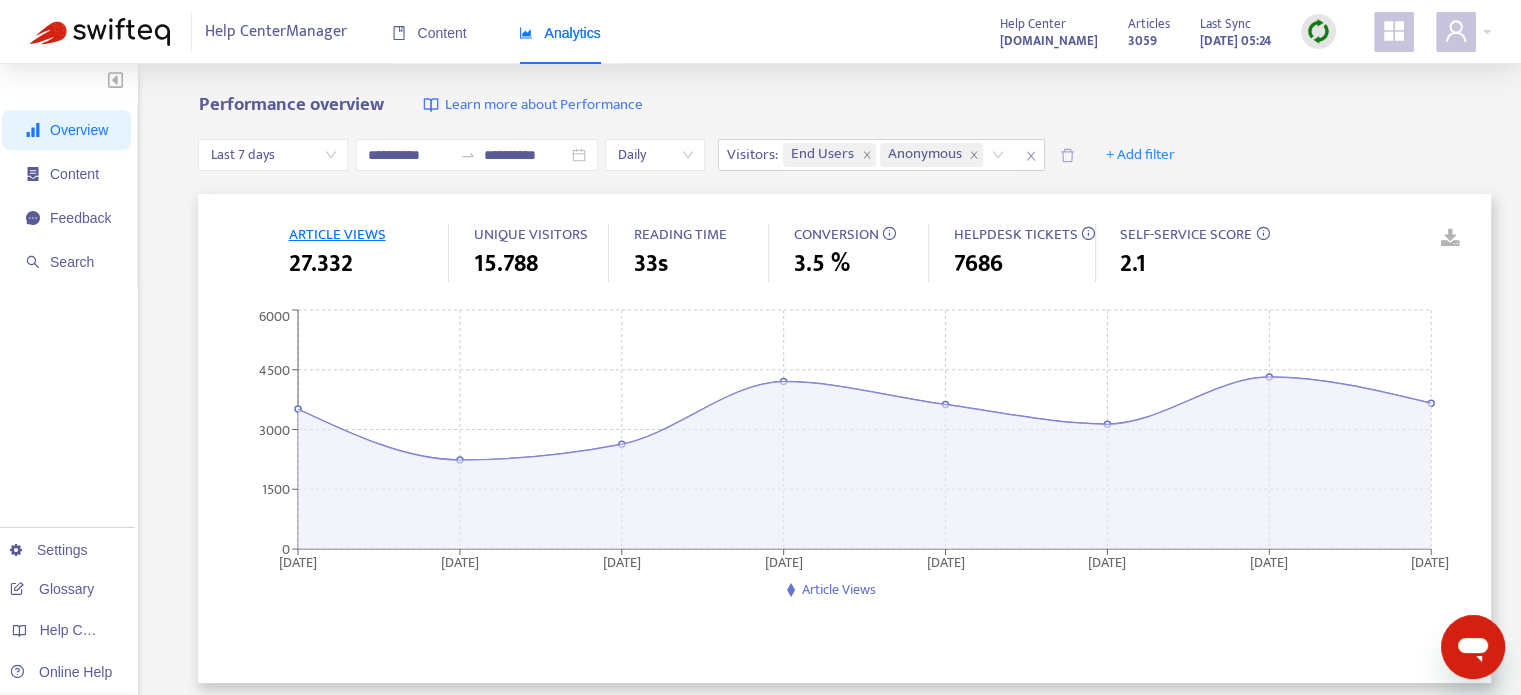 click on "Last 7 days" at bounding box center (273, 155) 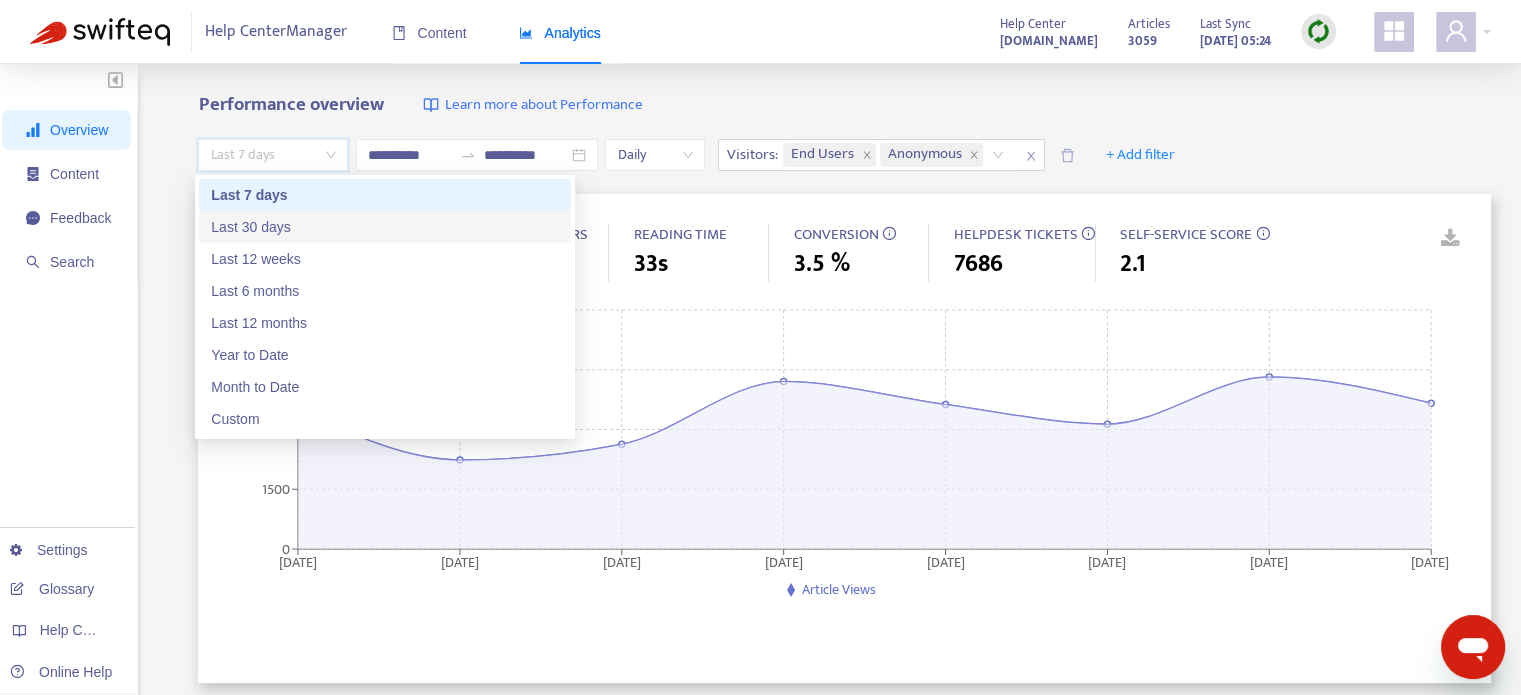 click on "Last 30 days" at bounding box center [385, 227] 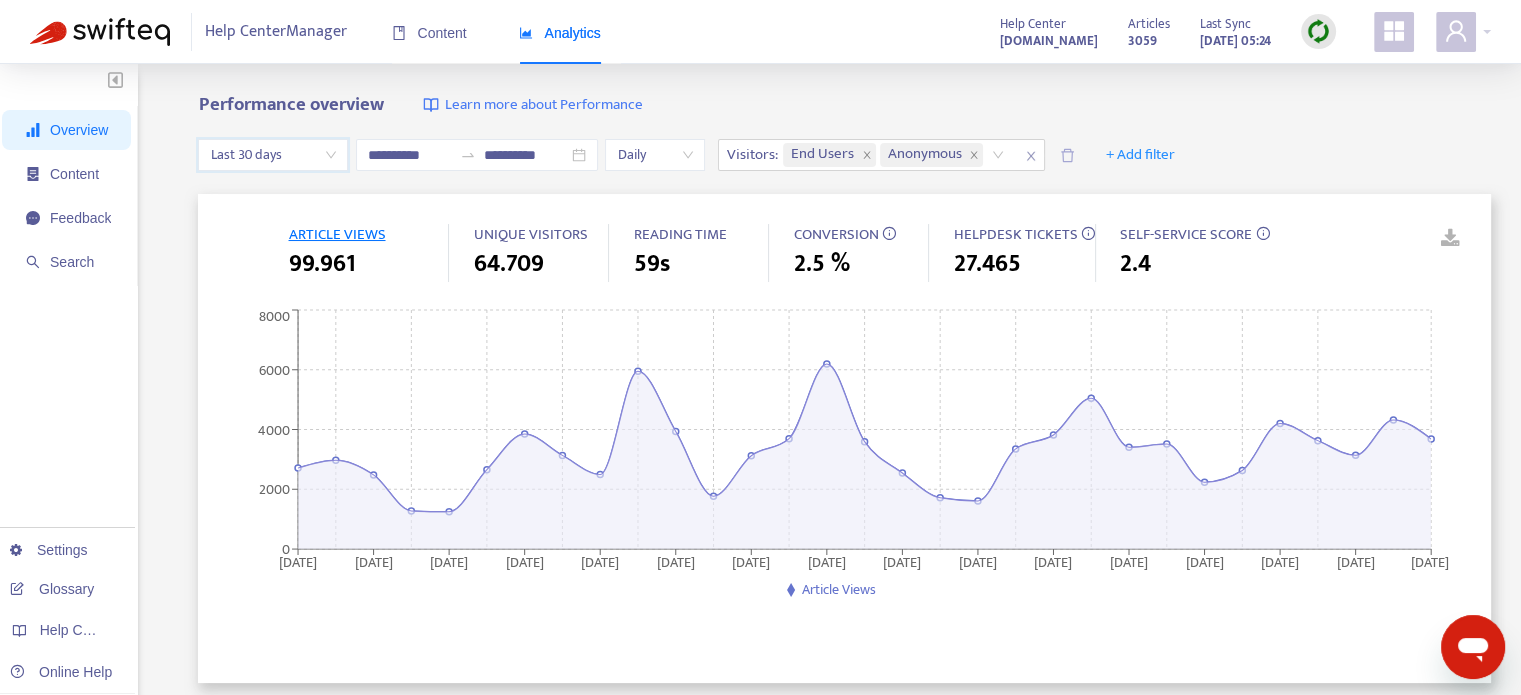 click on "CONVERSION" at bounding box center (835, 234) 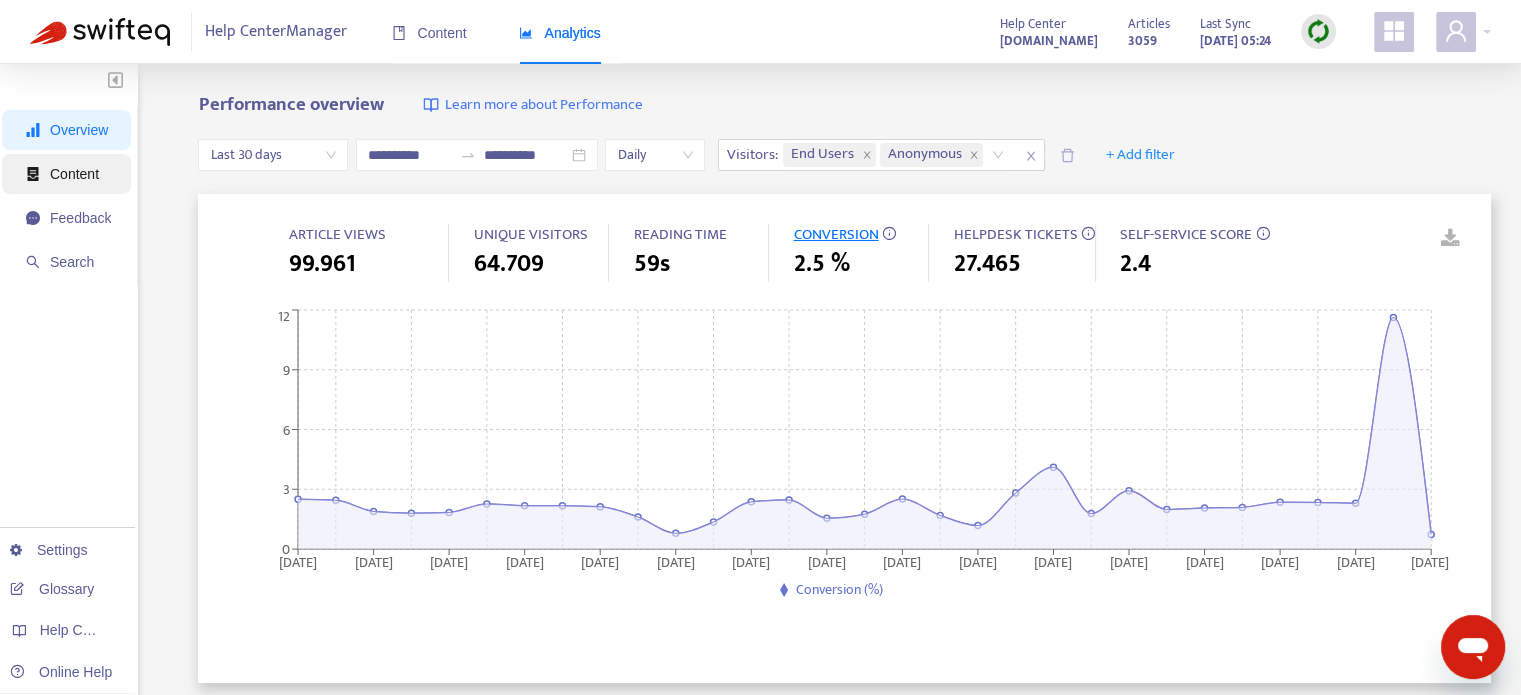 click on "Content" at bounding box center (74, 174) 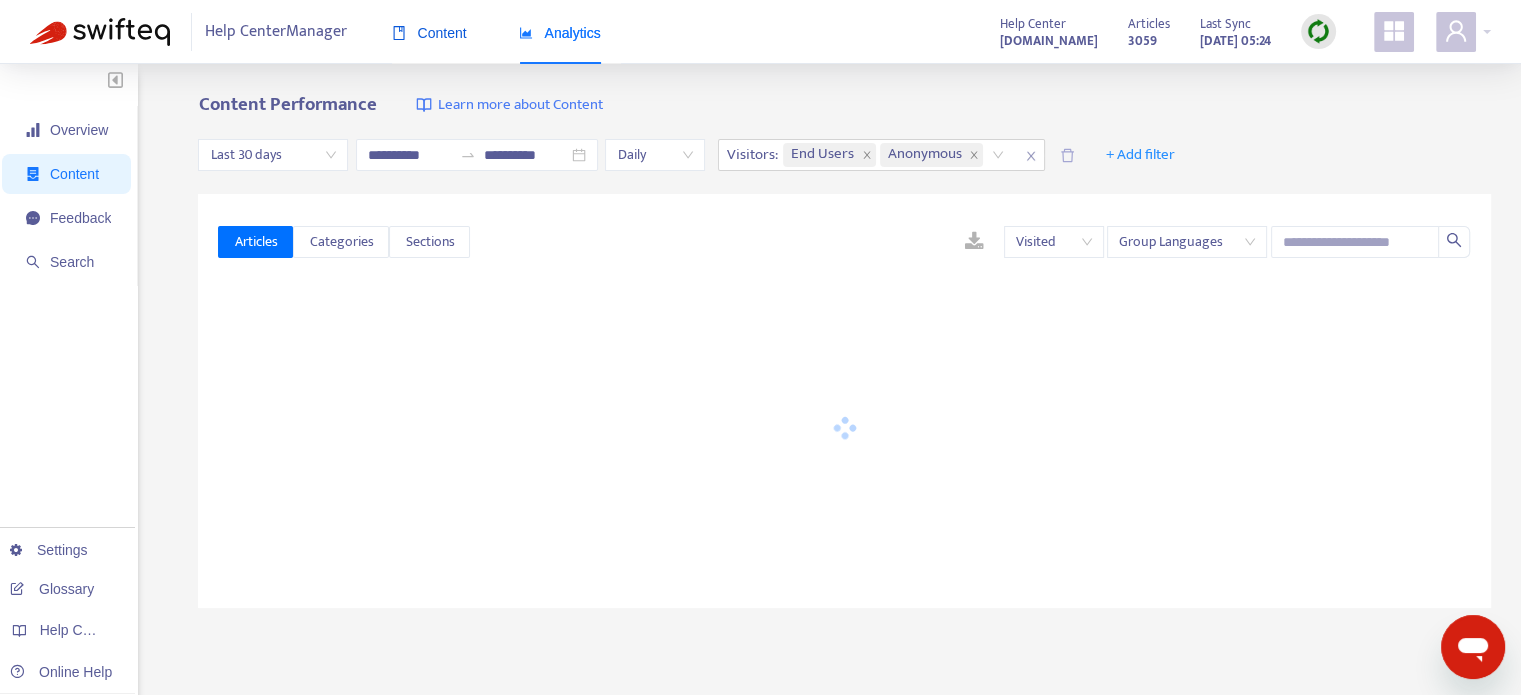 click on "Content" at bounding box center [429, 33] 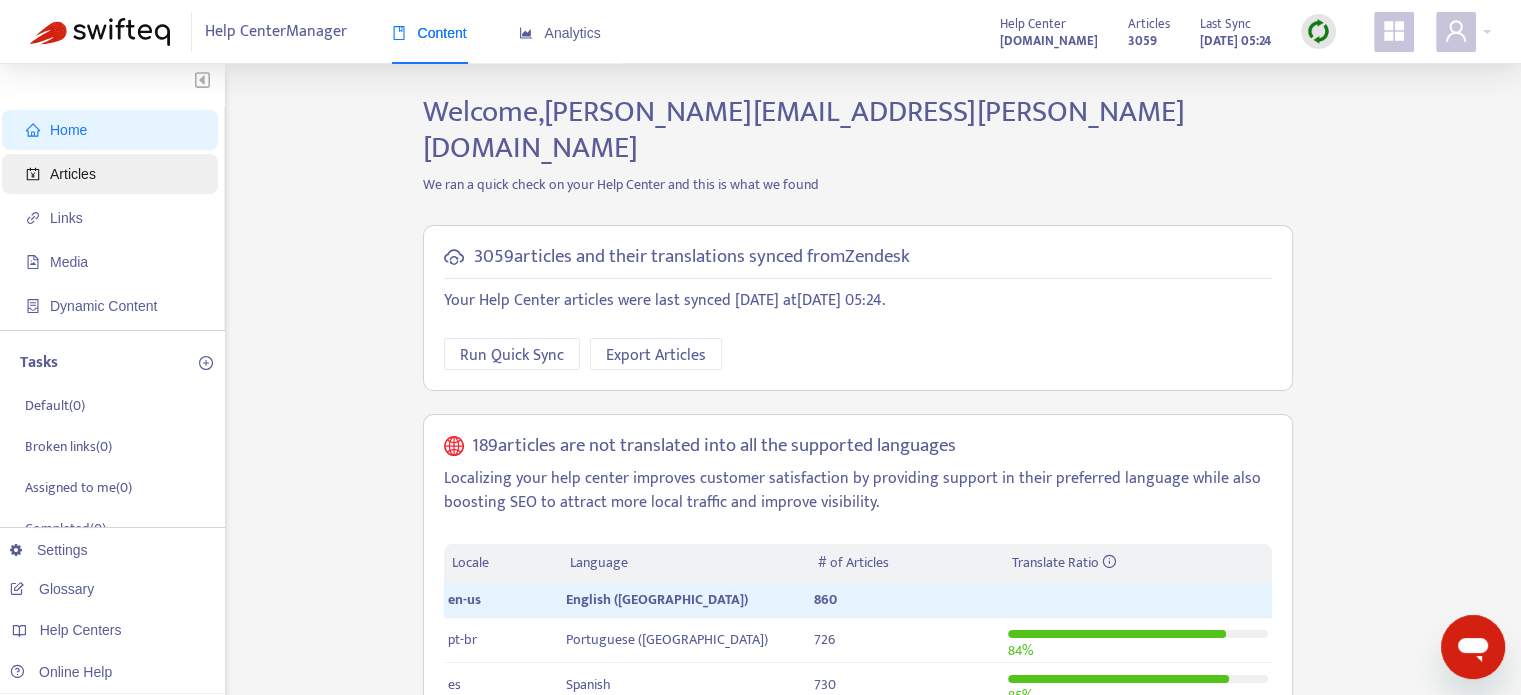 click on "Articles" at bounding box center (114, 174) 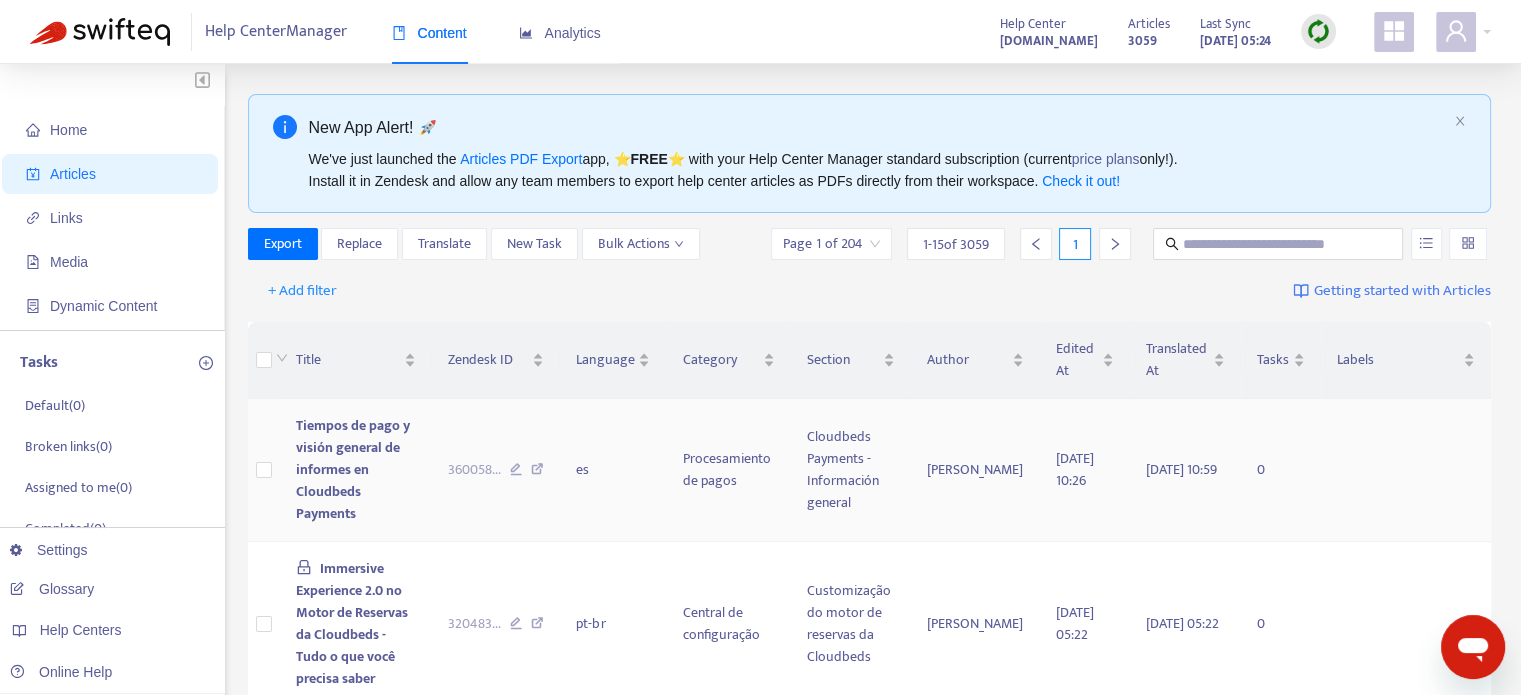 click on "Tiempos de pago y visión general de informes en Cloudbeds Payments" at bounding box center (353, 469) 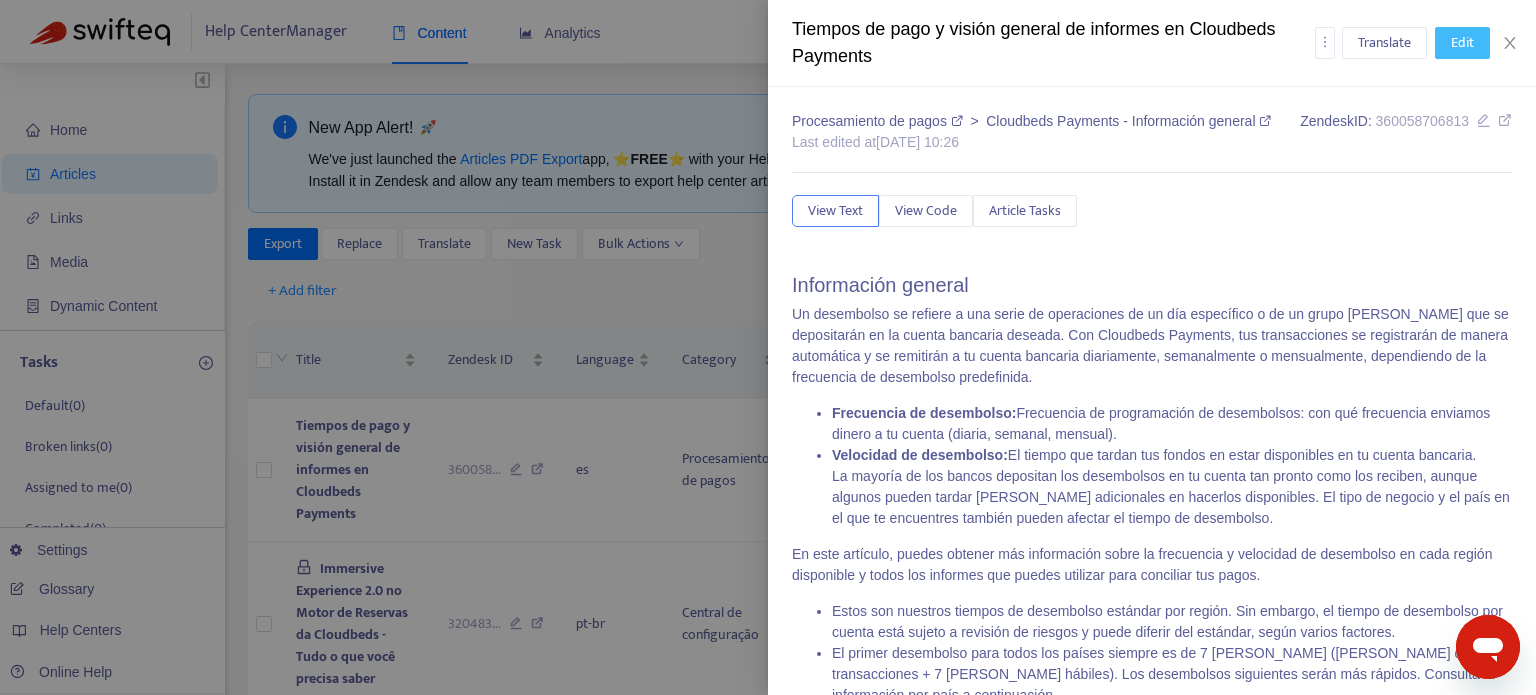 click on "Edit" at bounding box center (1462, 43) 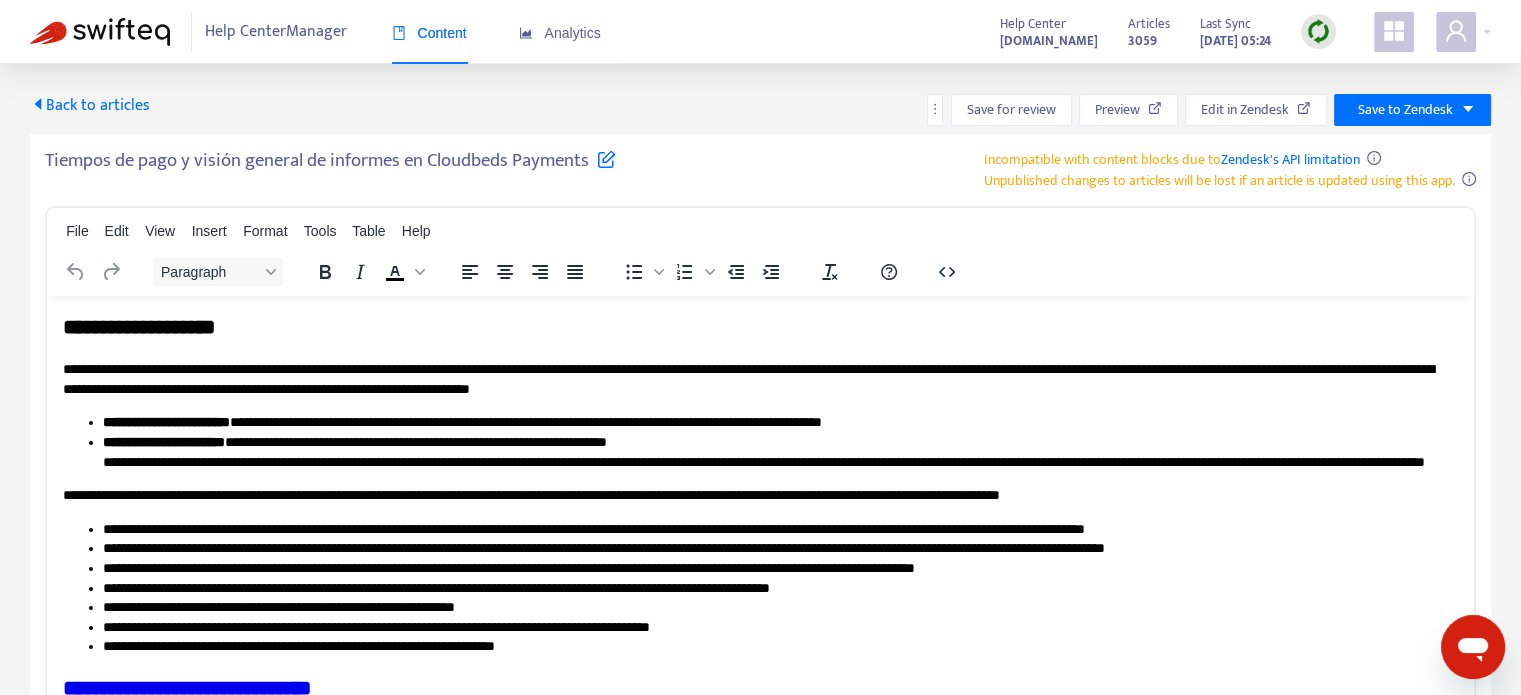 scroll, scrollTop: 0, scrollLeft: 0, axis: both 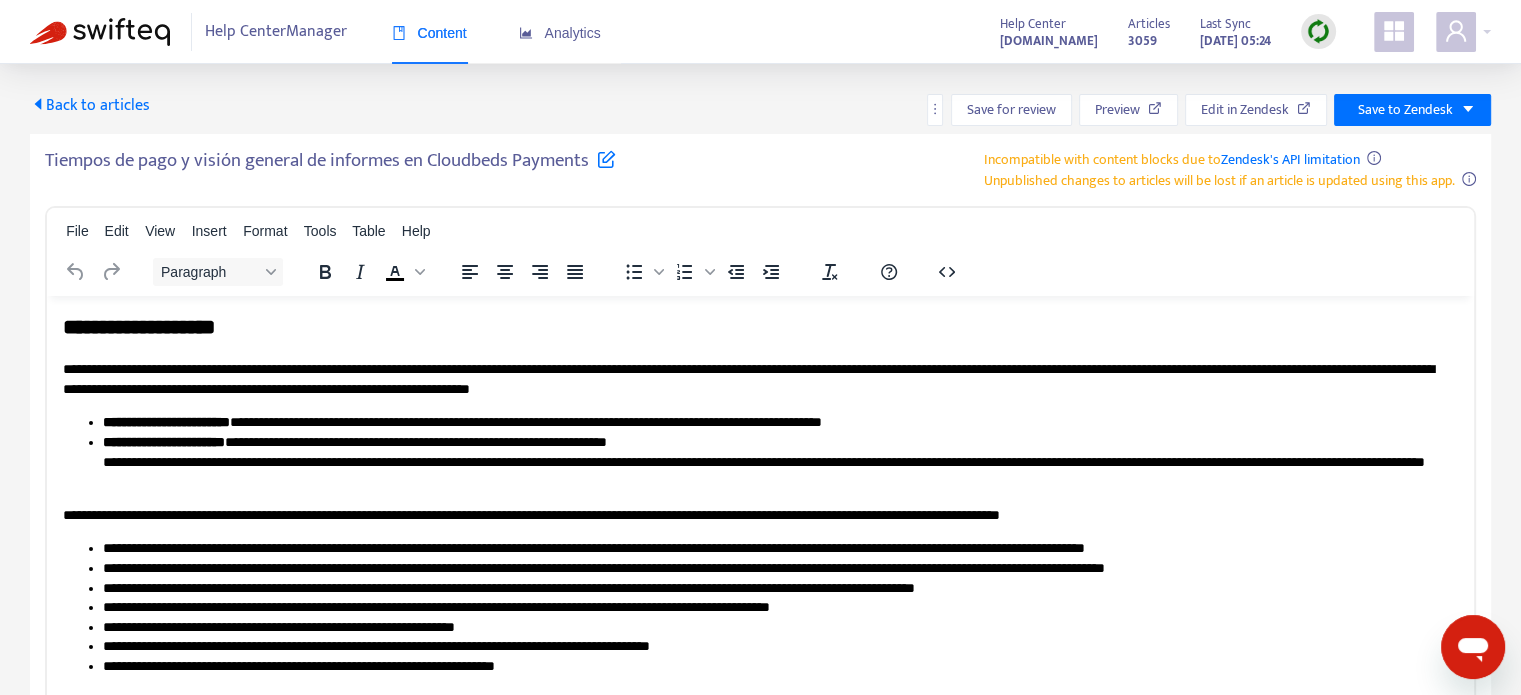 click on "**********" at bounding box center (773, 461) 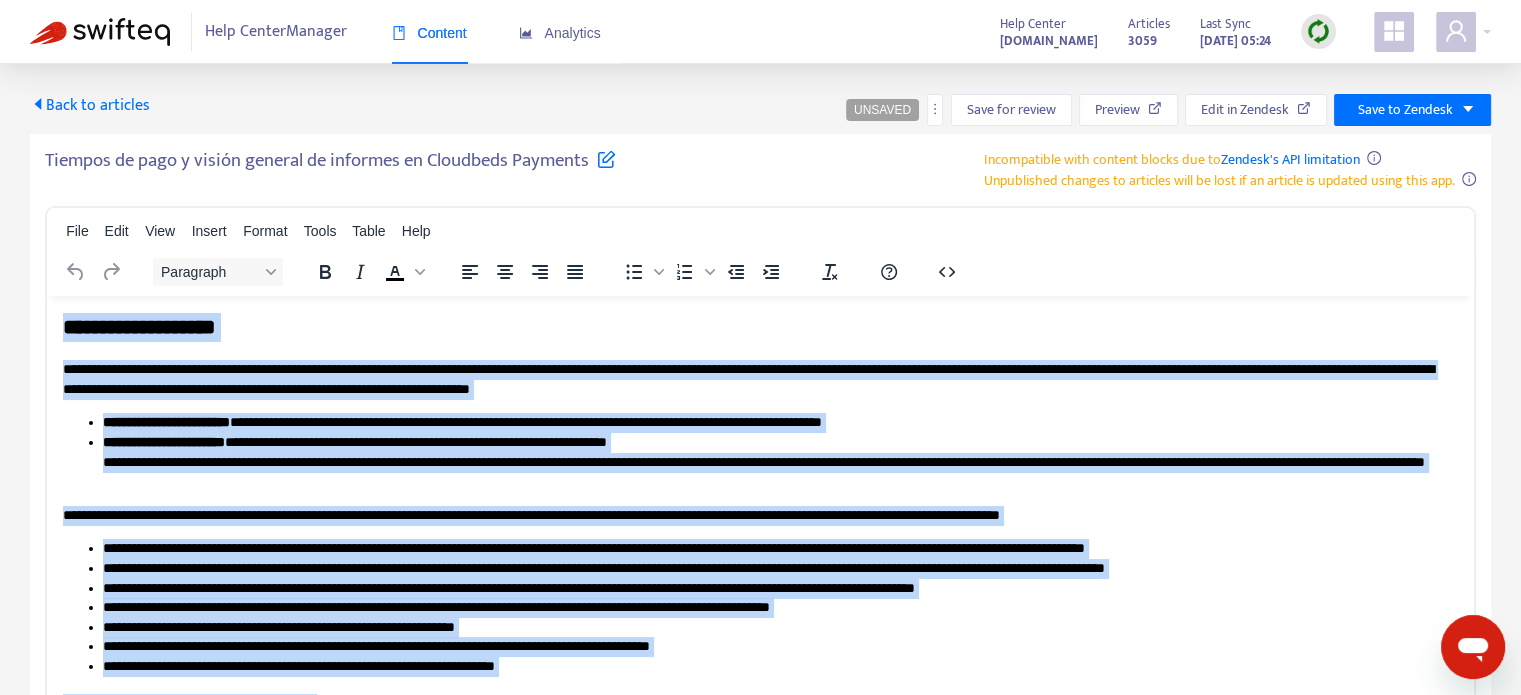 copy on "**********" 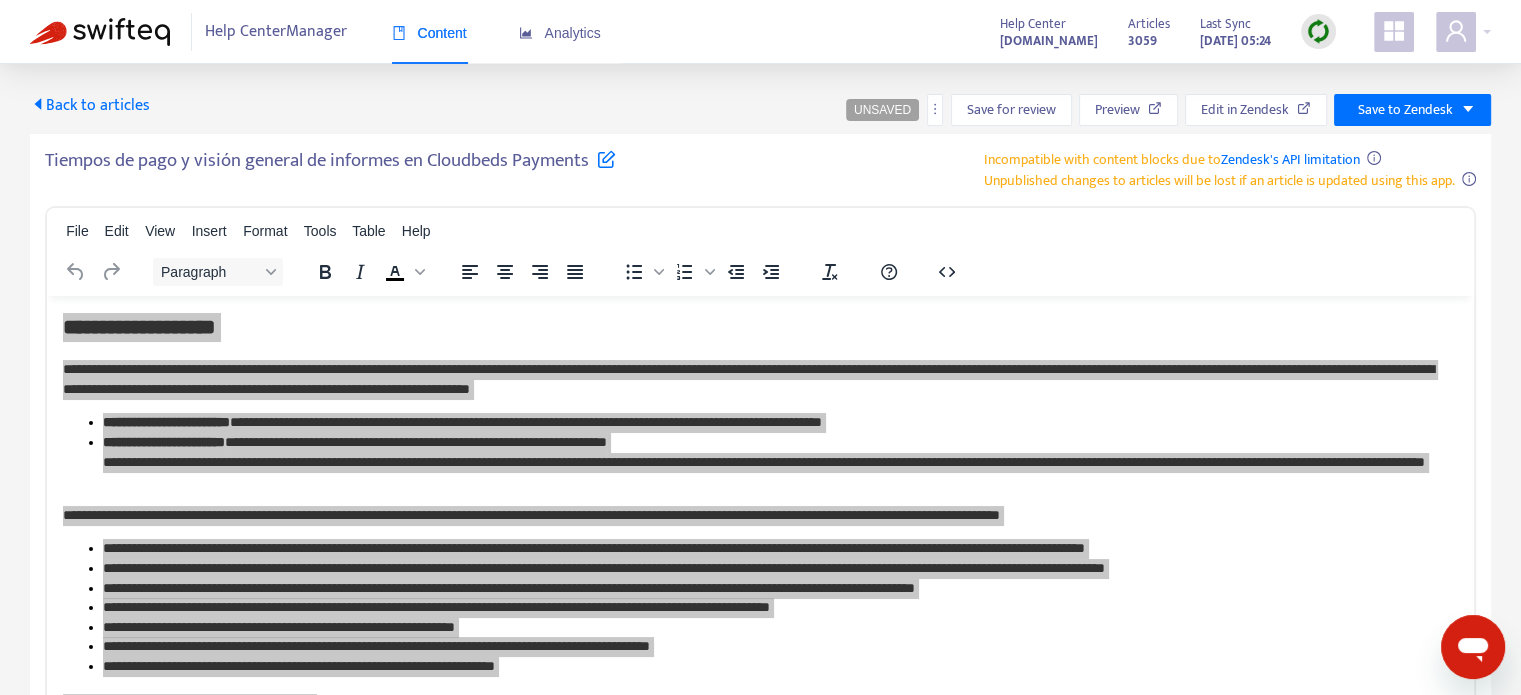 click on "Back to articles" at bounding box center [90, 105] 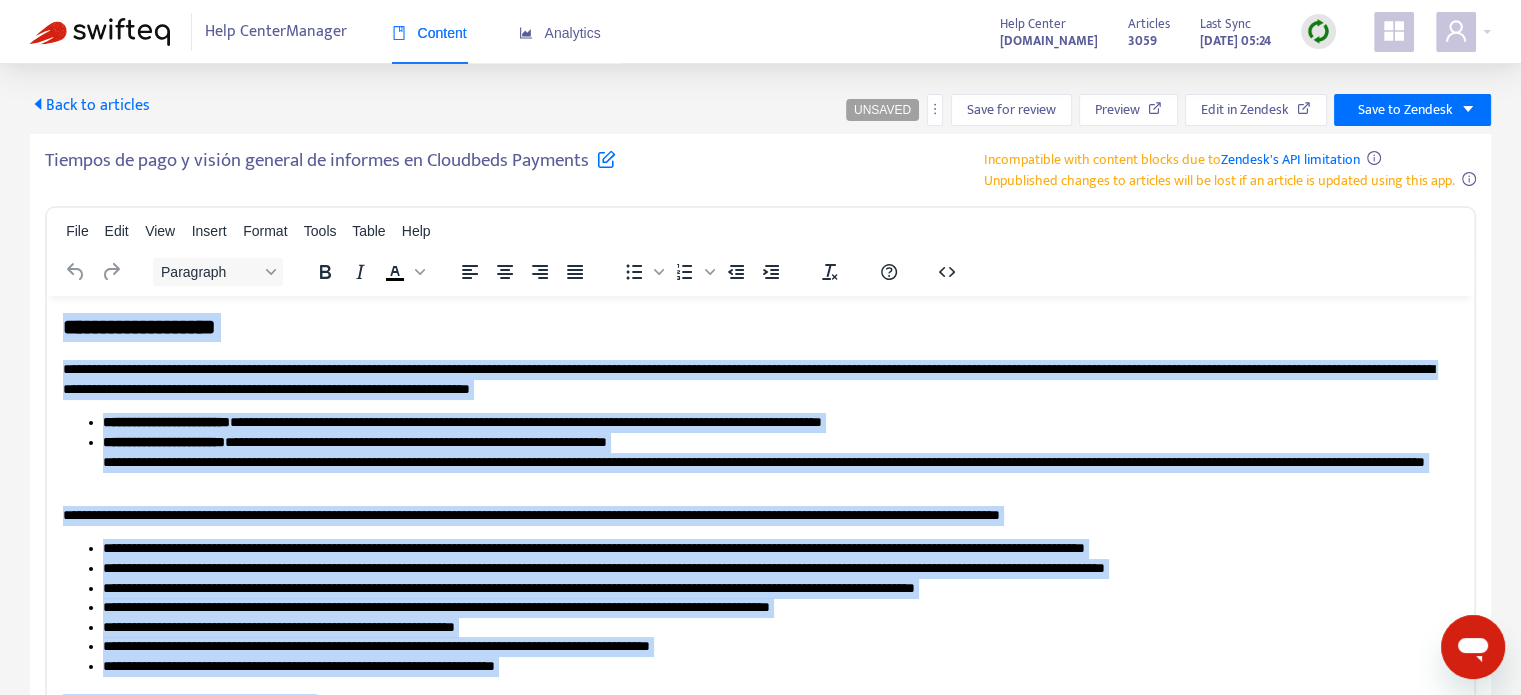 click on "**********" at bounding box center [760, 493] 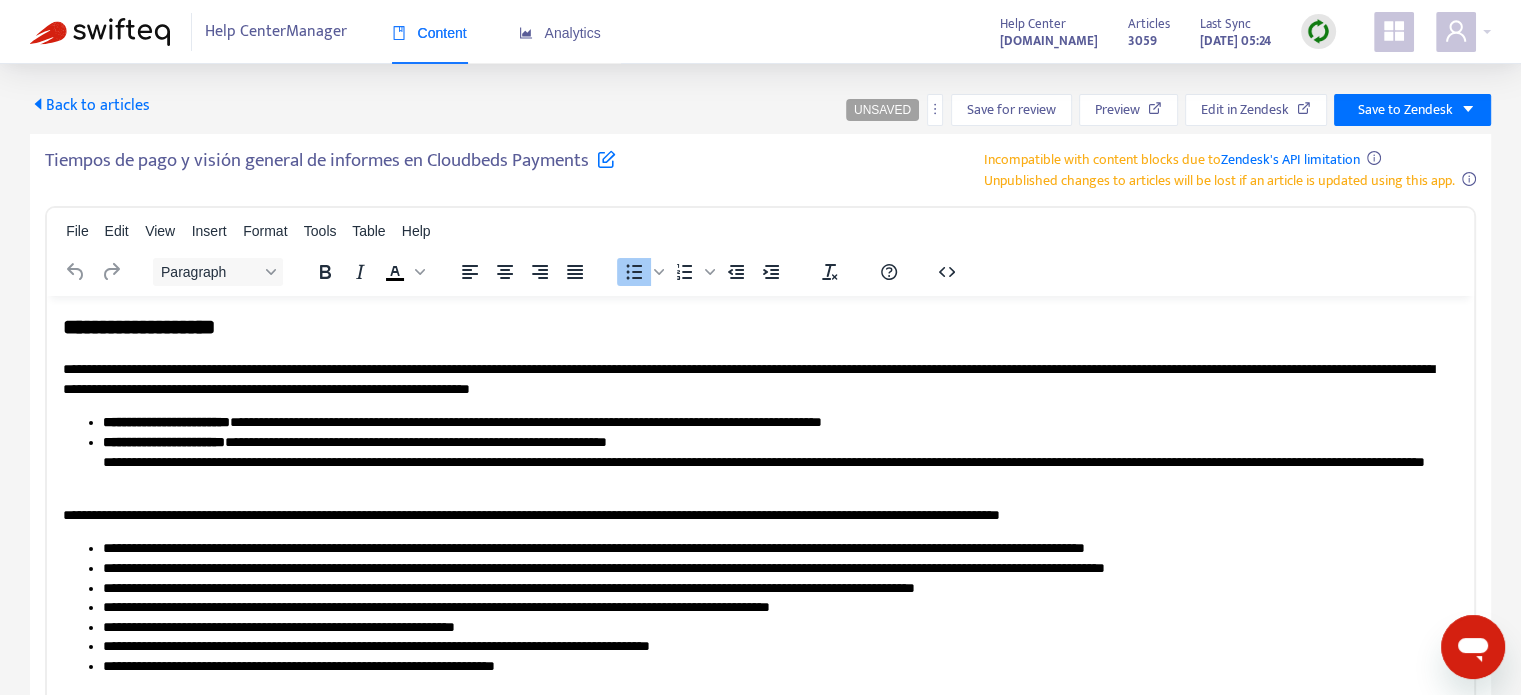 click on "Back to articles" at bounding box center (90, 105) 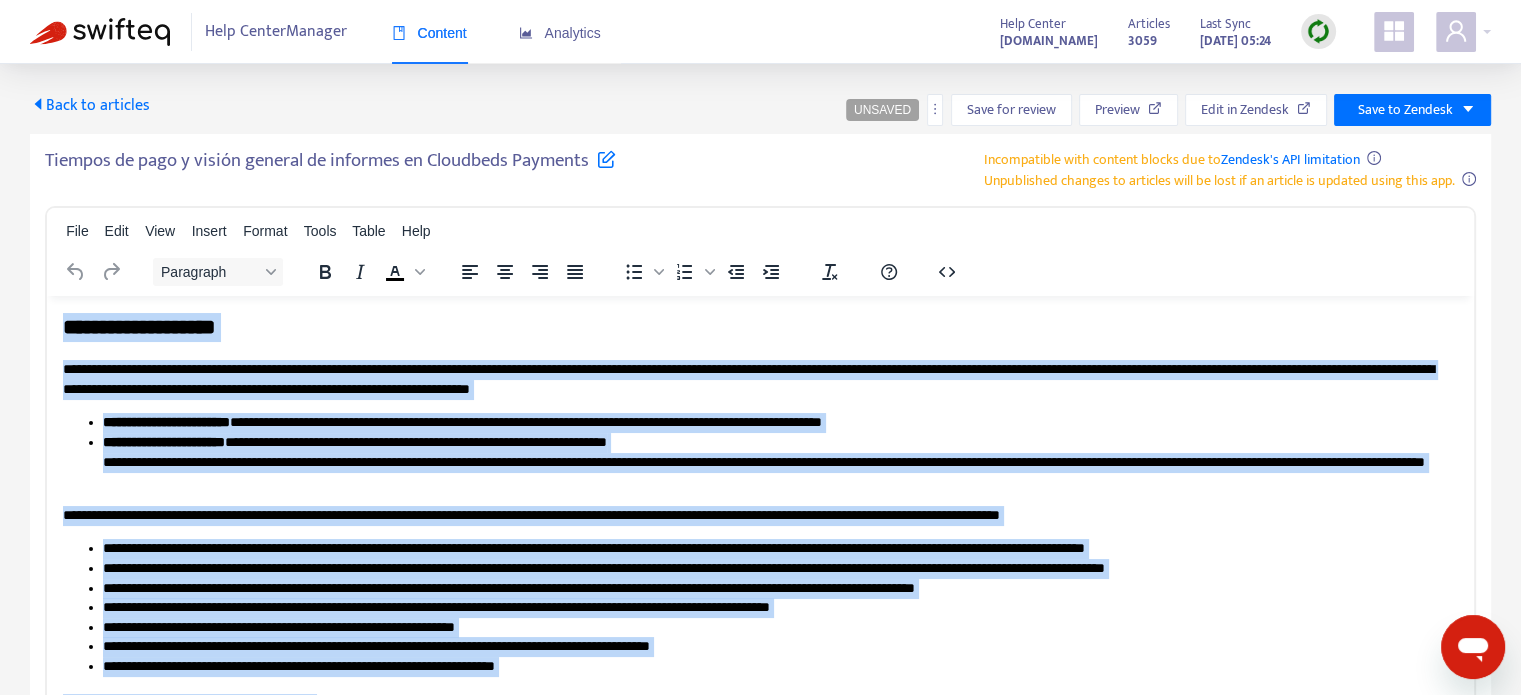 copy on "**********" 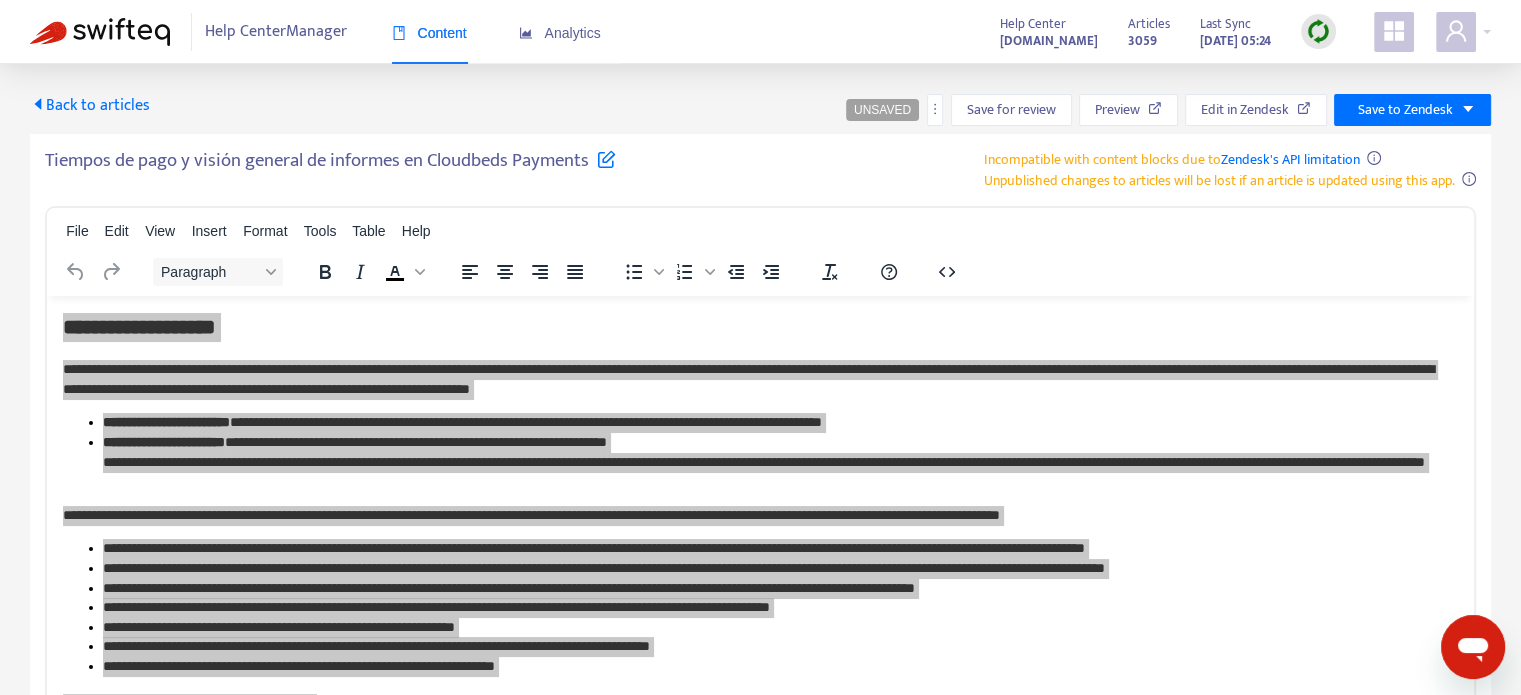 click on "Back to articles" at bounding box center (90, 105) 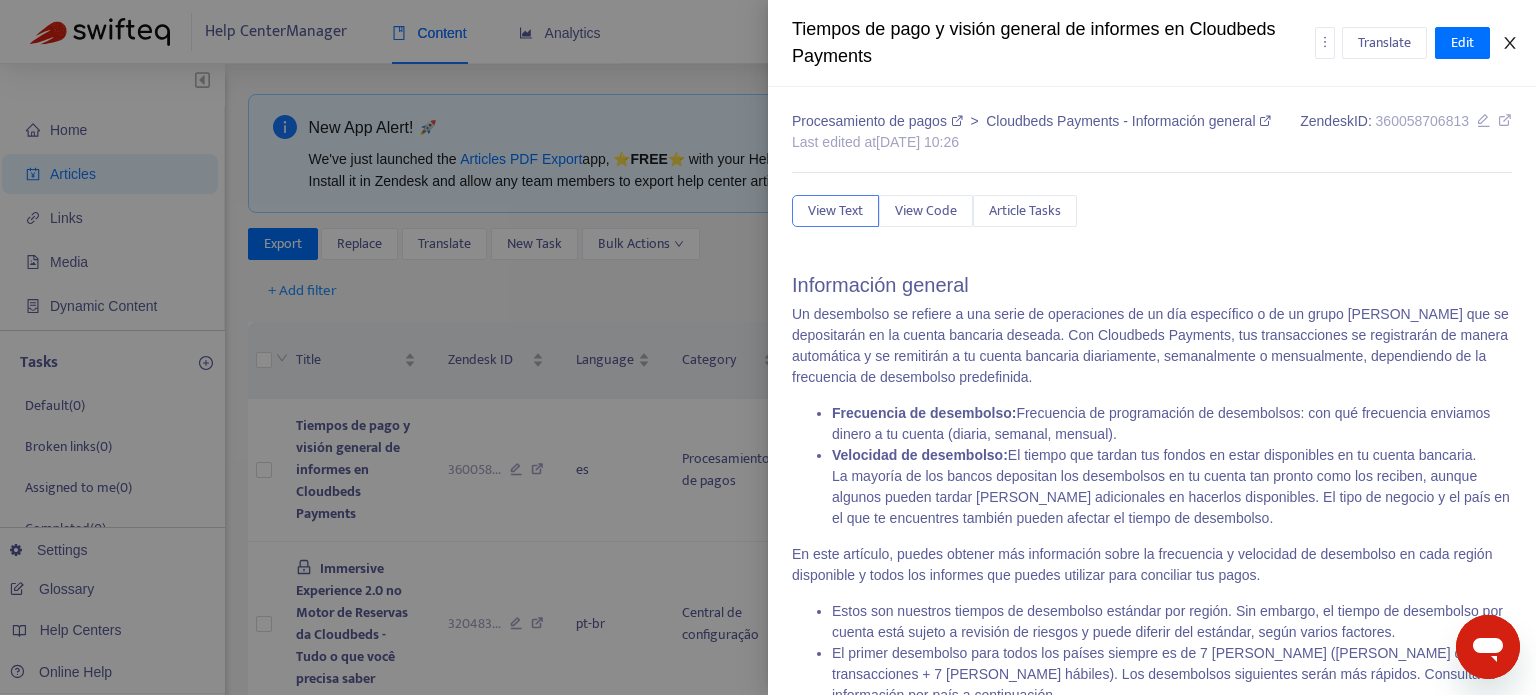 click at bounding box center (1510, 43) 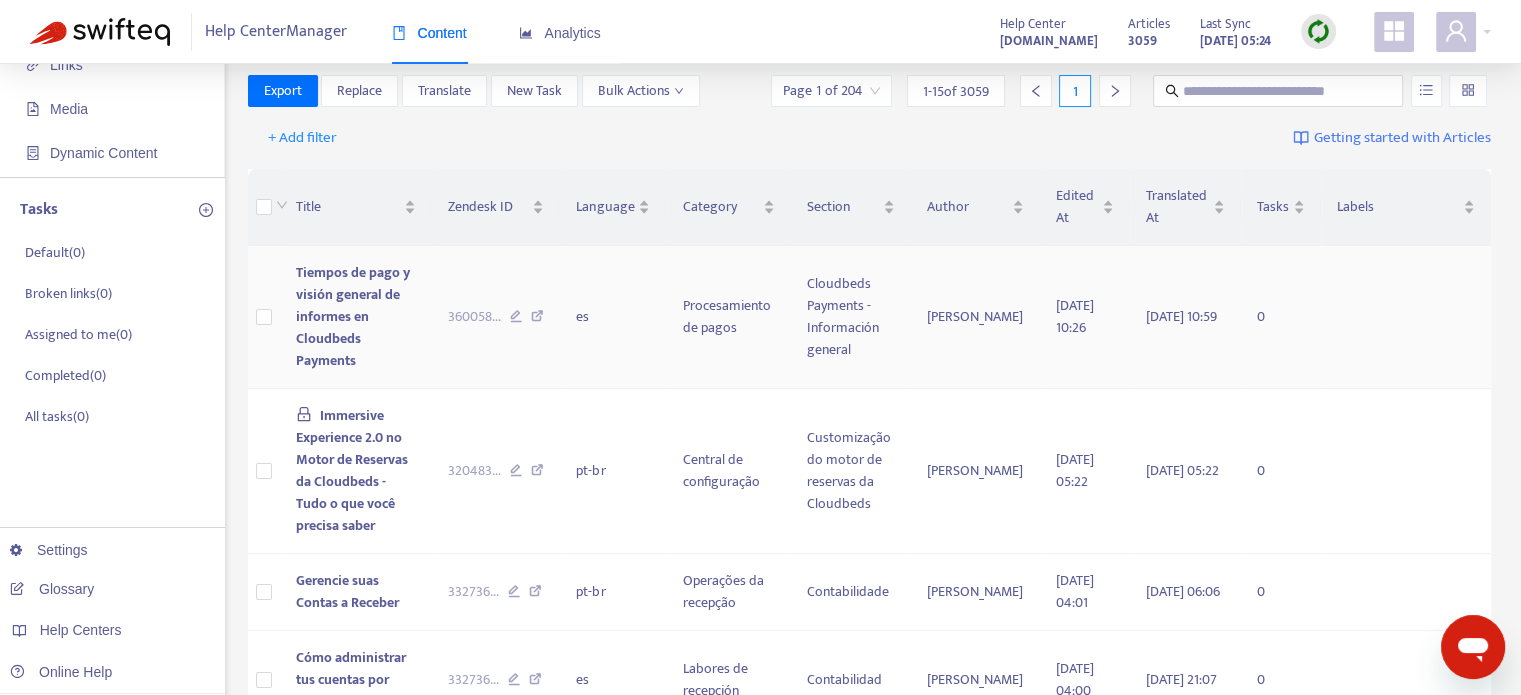 scroll, scrollTop: 0, scrollLeft: 0, axis: both 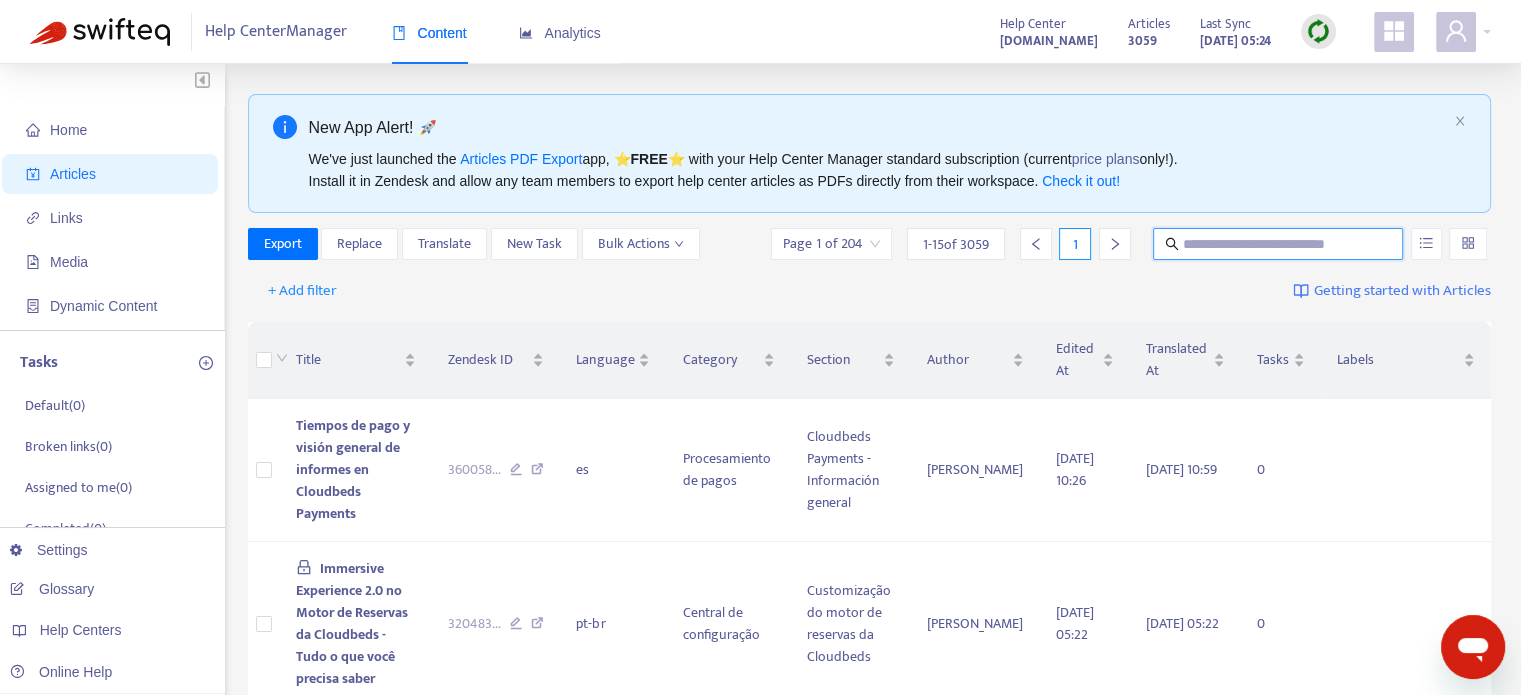 click at bounding box center [1279, 244] 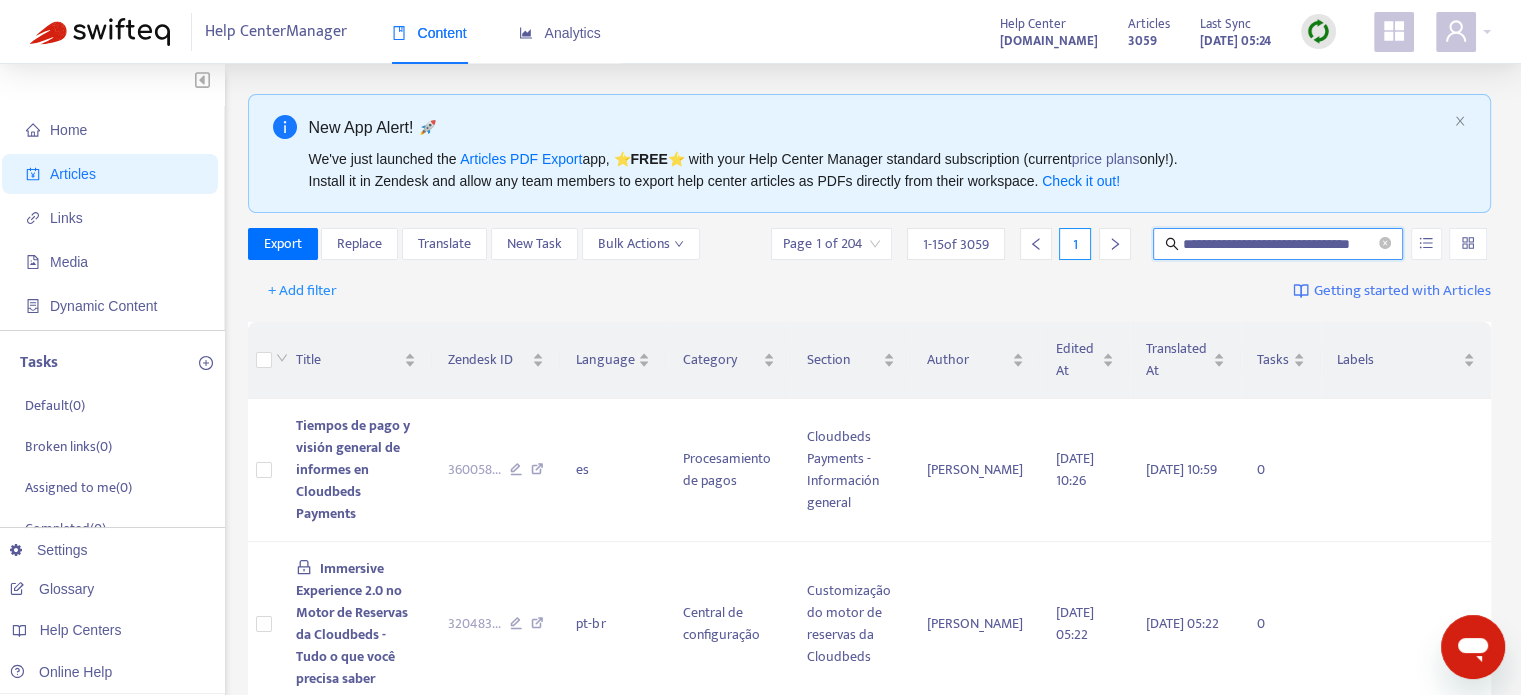scroll, scrollTop: 0, scrollLeft: 32, axis: horizontal 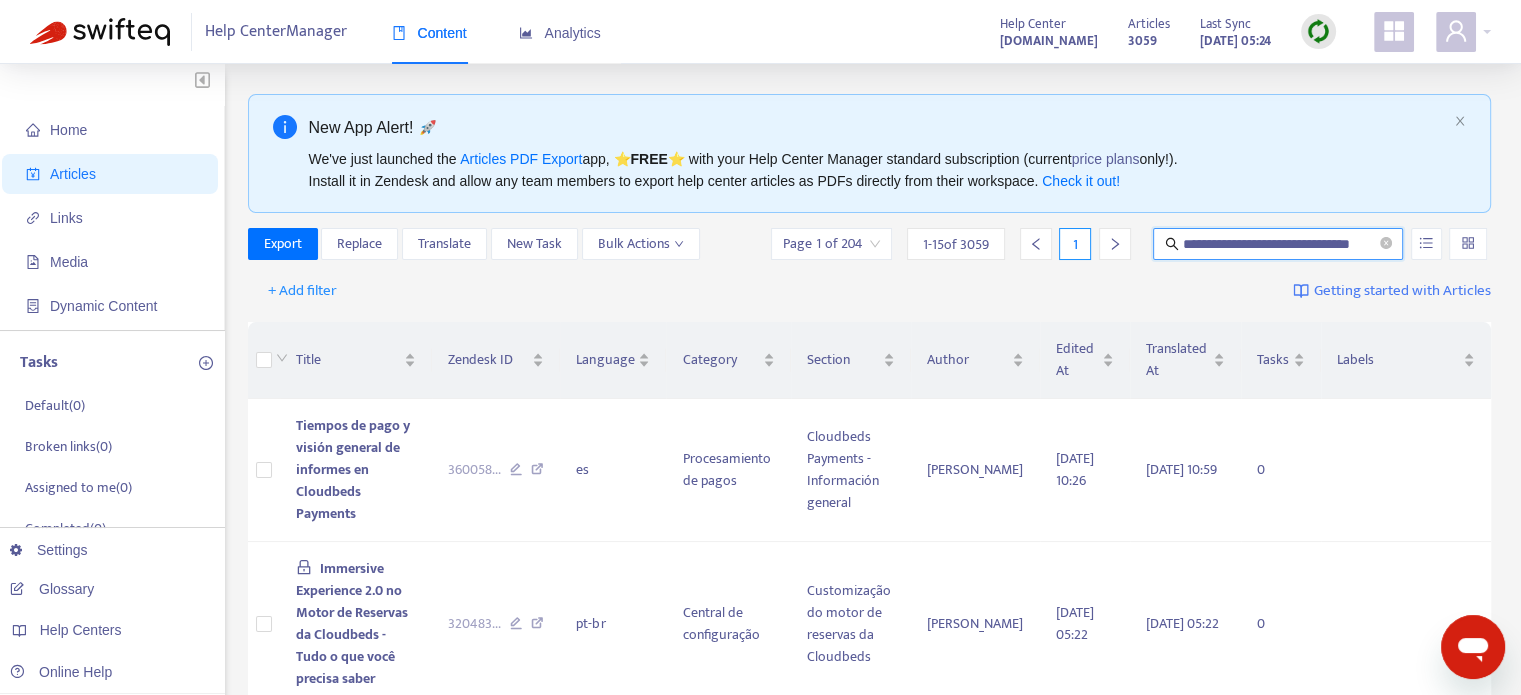 type on "**********" 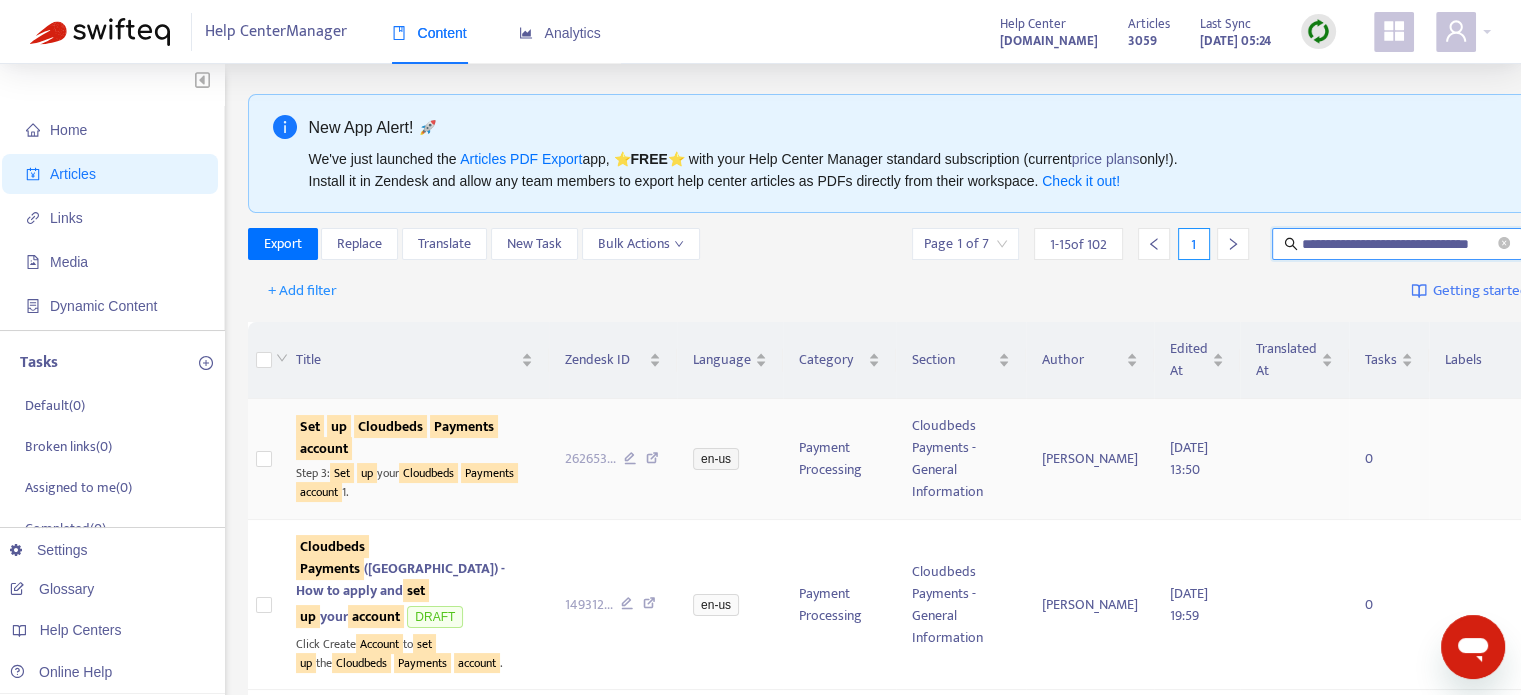 click on "account" at bounding box center (324, 448) 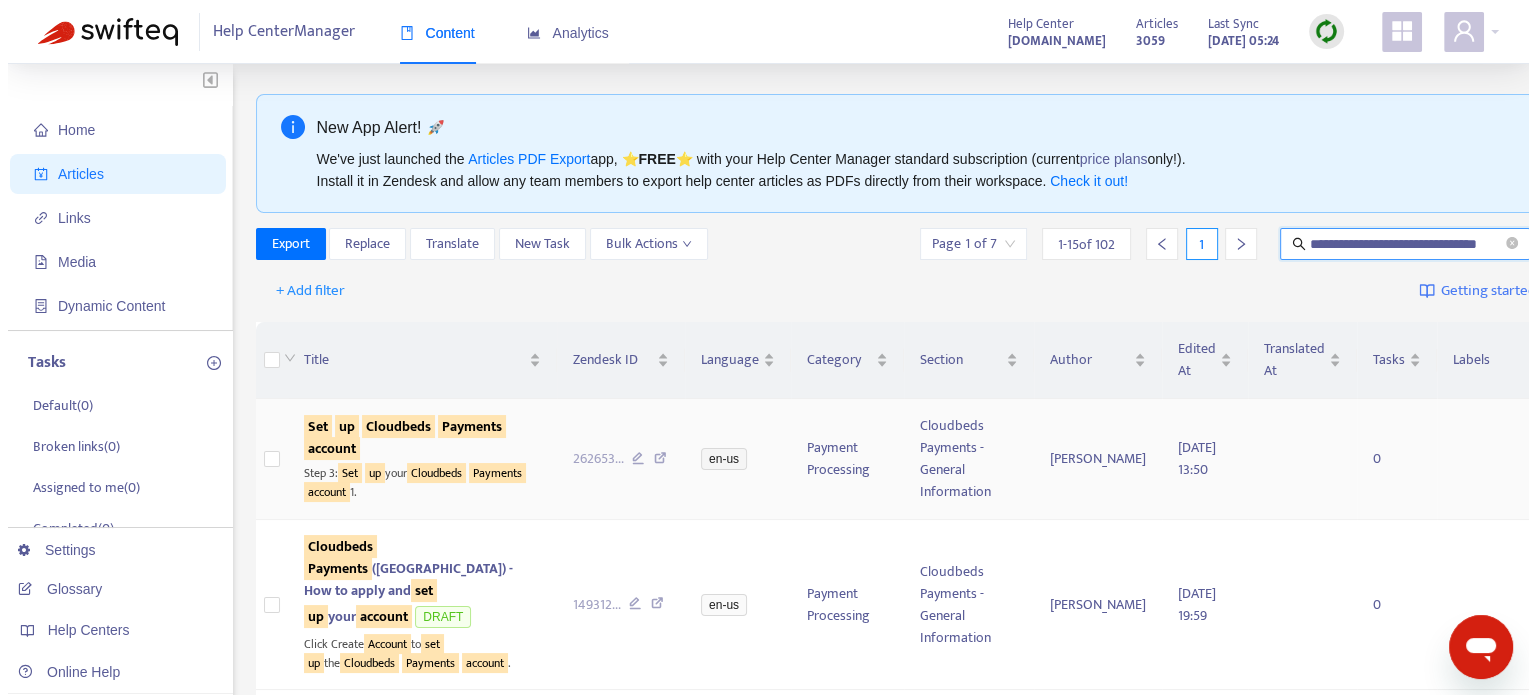 scroll, scrollTop: 0, scrollLeft: 0, axis: both 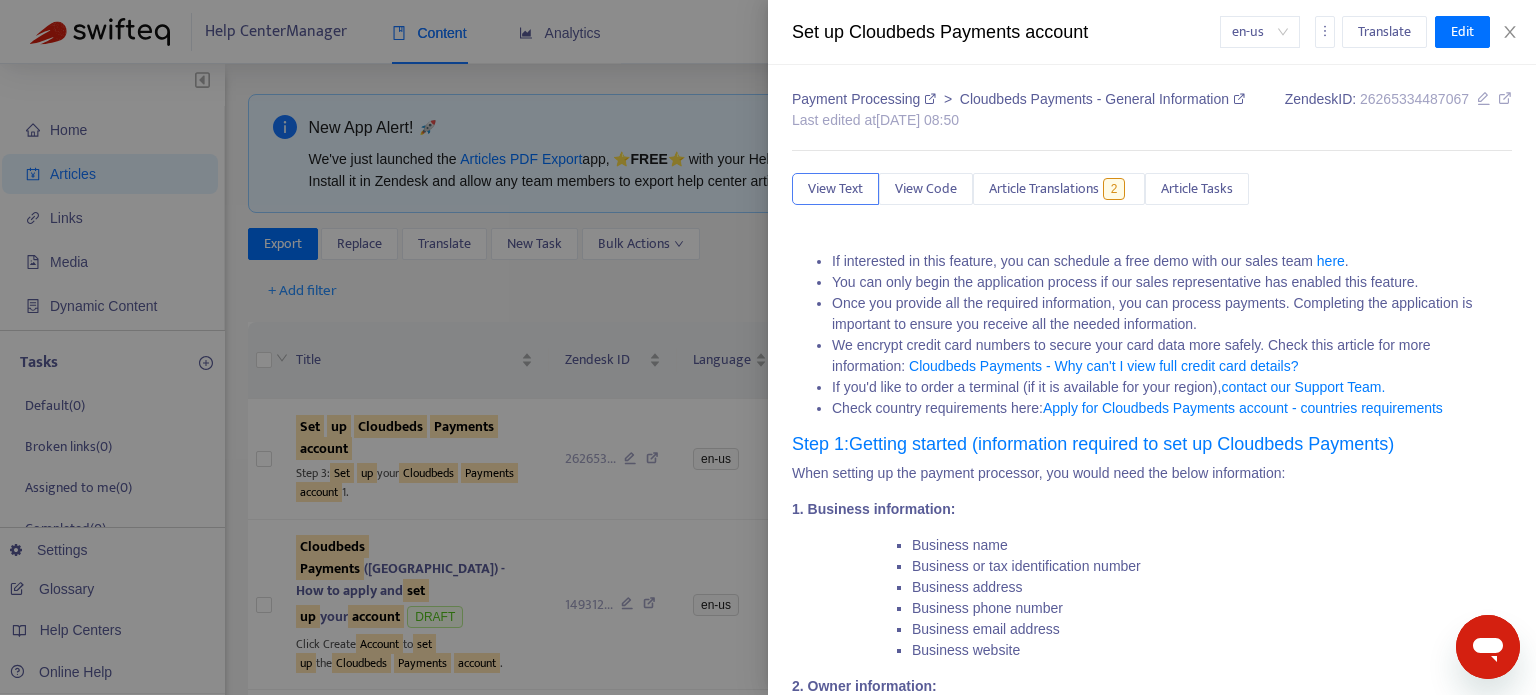 click on "en-us" at bounding box center (1260, 32) 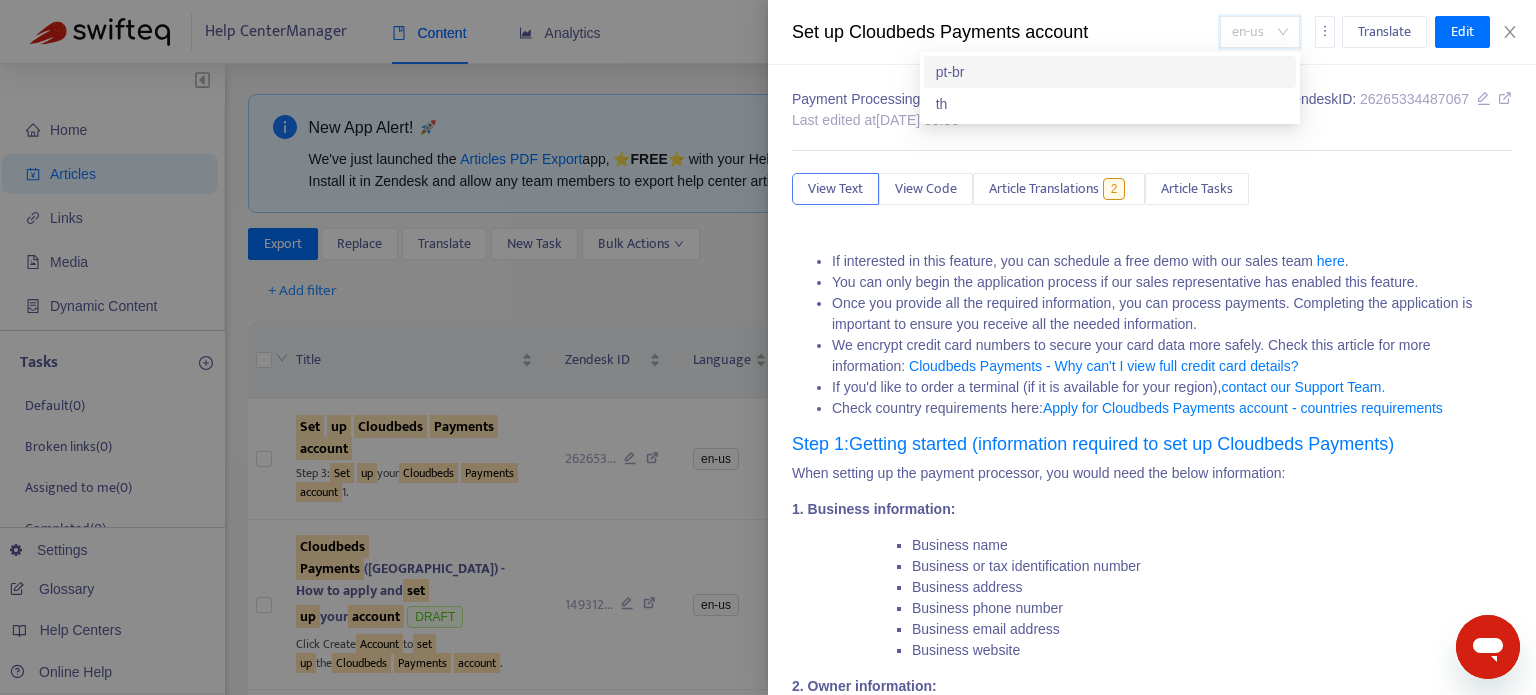 click on "Payment Processing      >    Cloudbeds Payments - General Information   Last edited at  [DATE] 08:50 Zendesk  ID: 26265334487067 View Text View Code Article Translations 2 Article Tasks
If interested in this feature, you can schedule a free demo with our sales team   here .
You can only begin the application process if our sales representative has enabled this feature.
Once you provide all the required information, you can process payments. Completing the application is important to ensure you receive all the needed information.
We encrypt credit card numbers to secure your card data more safely. Check this article for more information:   Cloudbeds Payments - Why can't I view full credit card details?
If you'd like to order a terminal (if it is available for your region),  contact our Support Team.
Check country requirements here:  Apply for Cloudbeds Payments account - countries requirements
Step 1:  Getting started (information required to set up Cloudbeds Payments)" at bounding box center (1152, 2883) 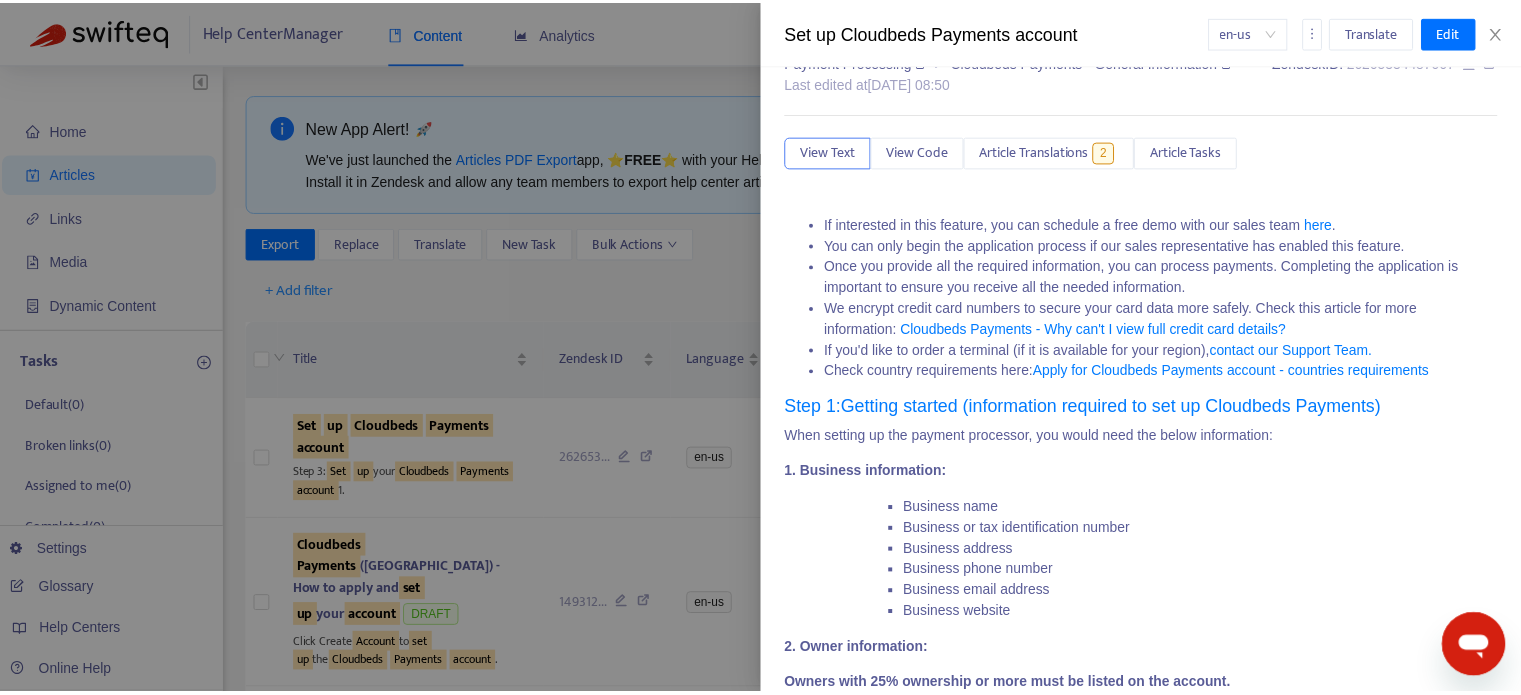 scroll, scrollTop: 0, scrollLeft: 0, axis: both 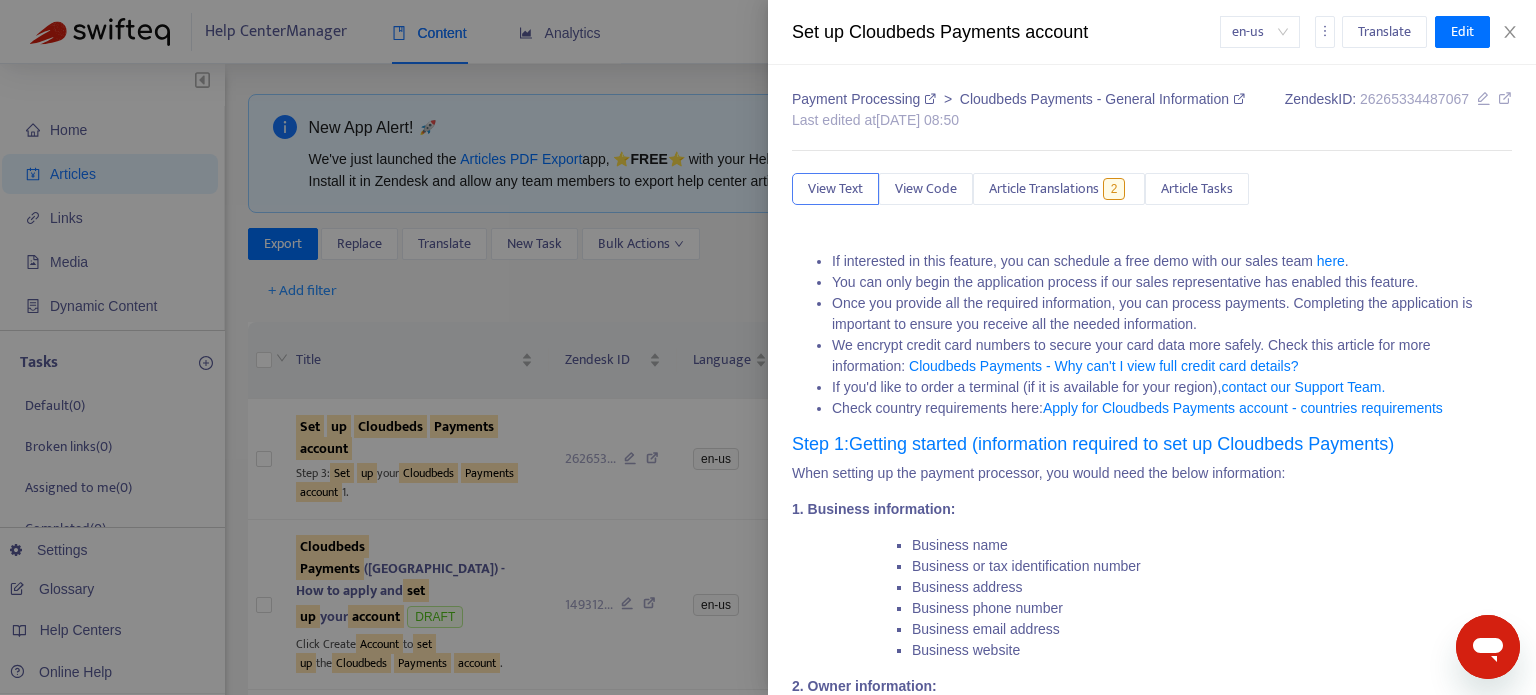 click at bounding box center [768, 347] 